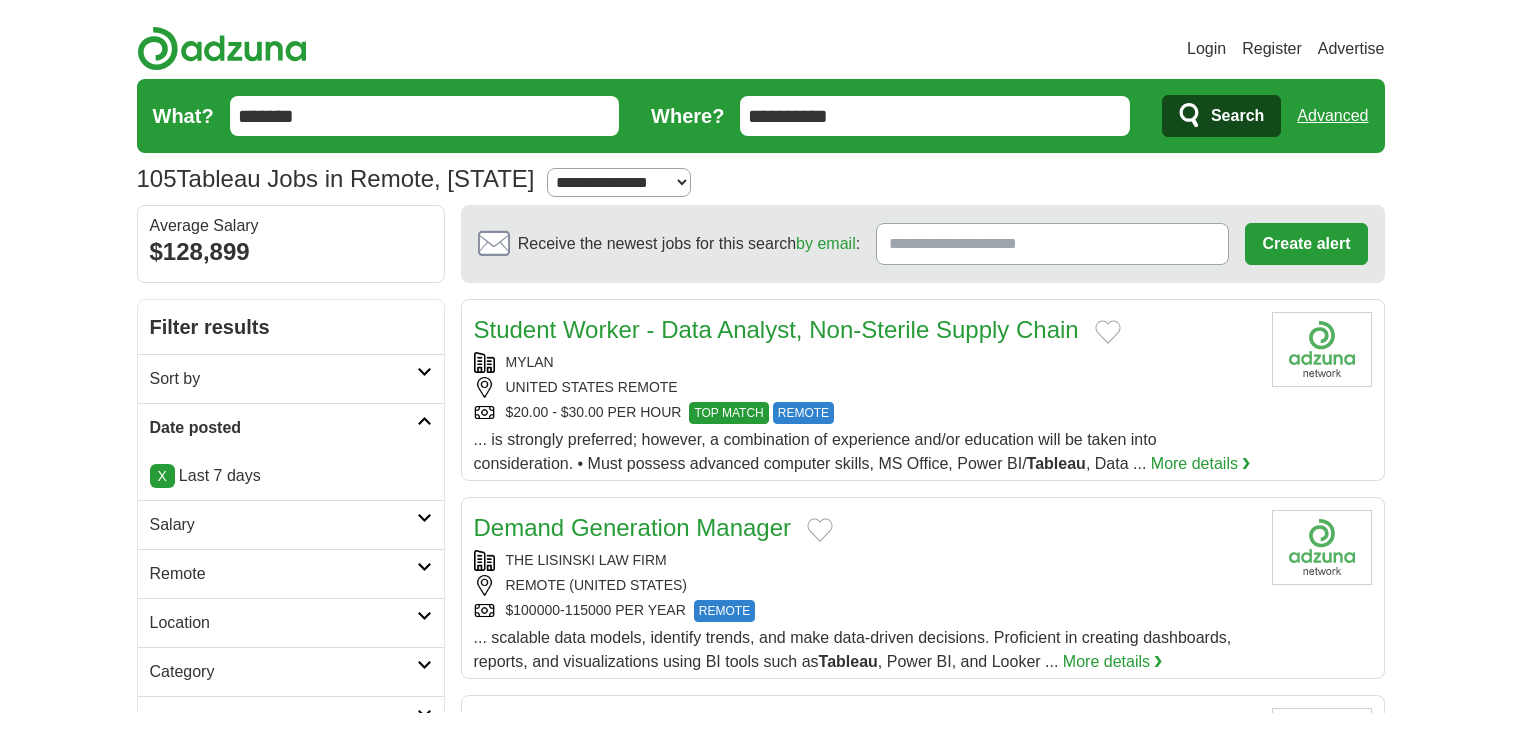 scroll, scrollTop: 0, scrollLeft: 0, axis: both 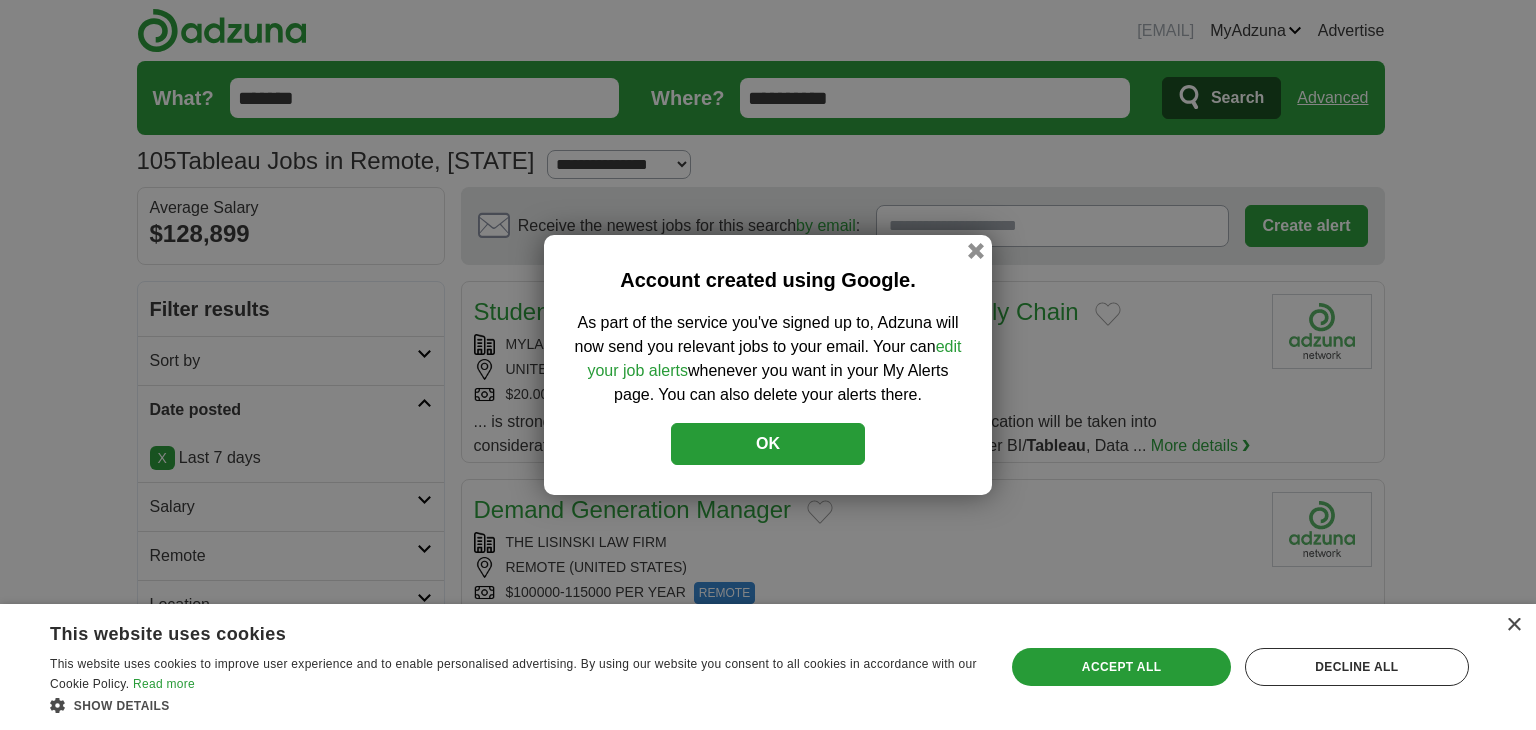 click on "OK" at bounding box center [768, 444] 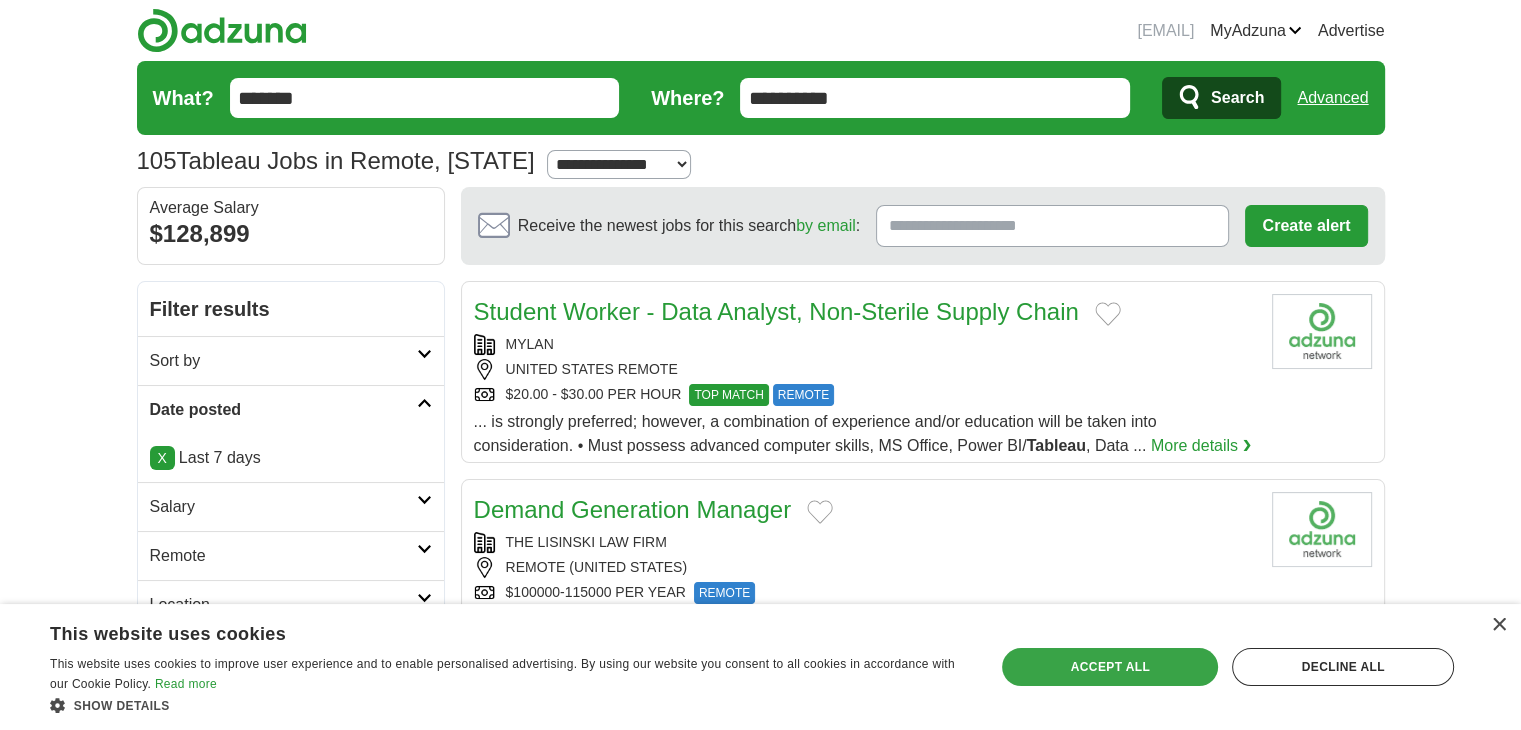 click on "Accept all" at bounding box center [1110, 667] 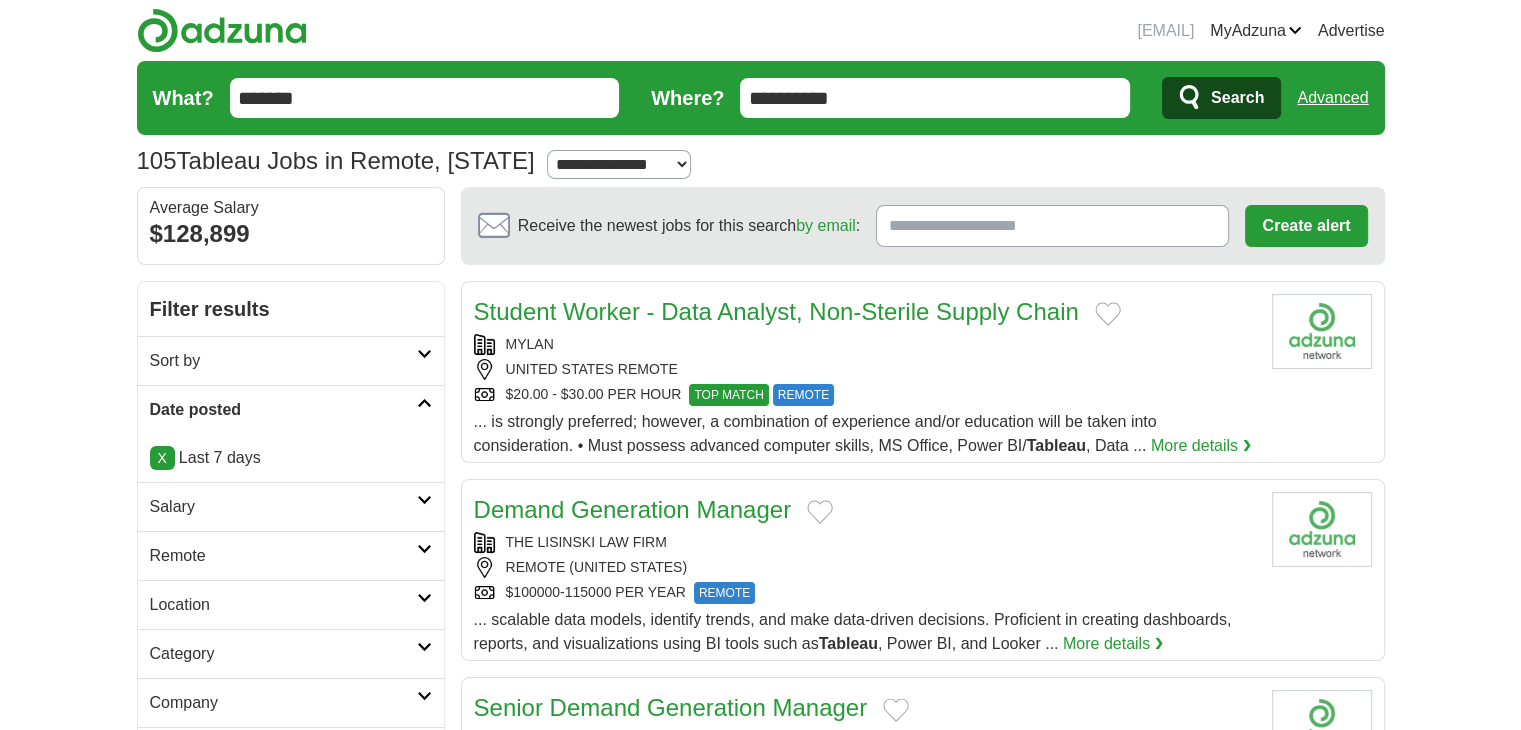 click on "*******" at bounding box center (425, 98) 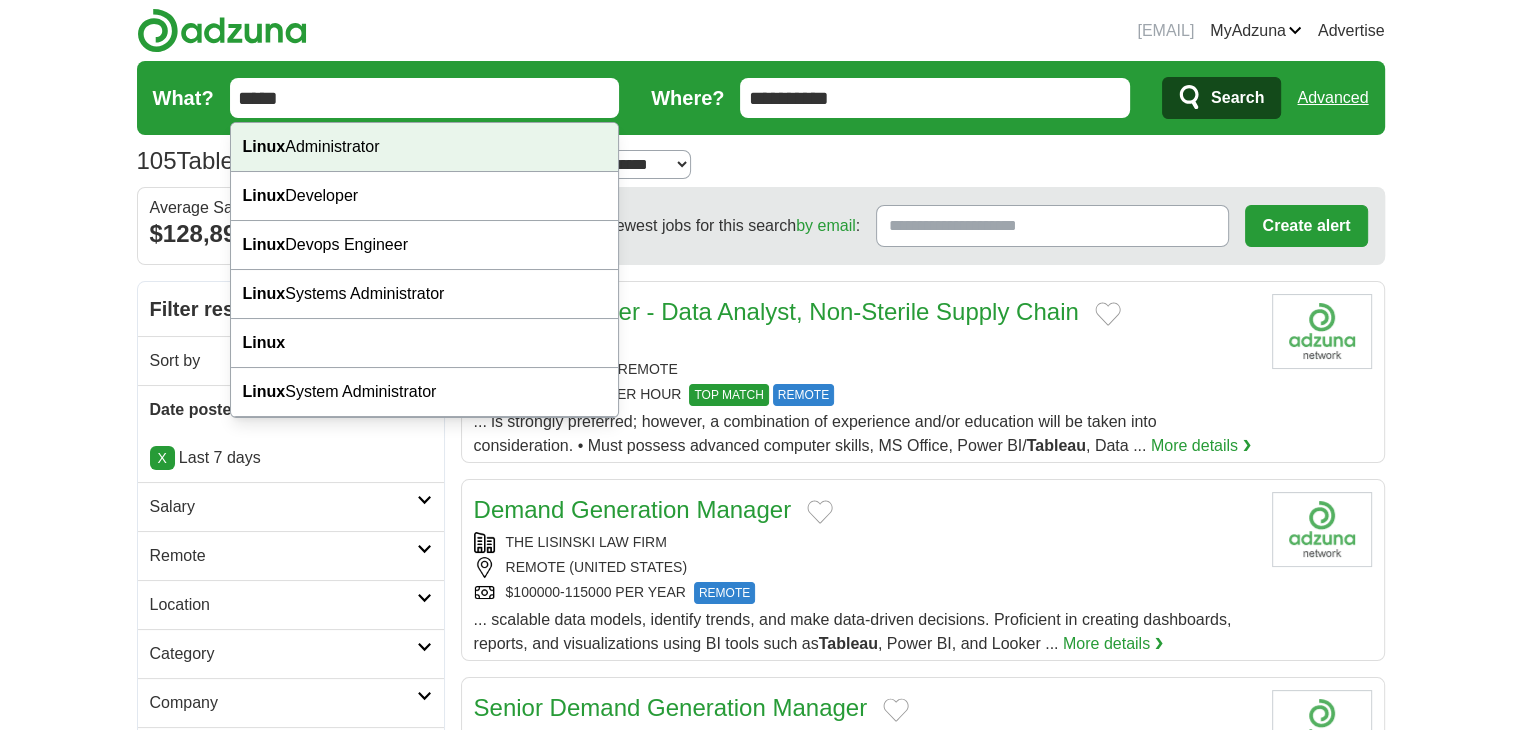 click on "Linux  Administrator" at bounding box center (425, 147) 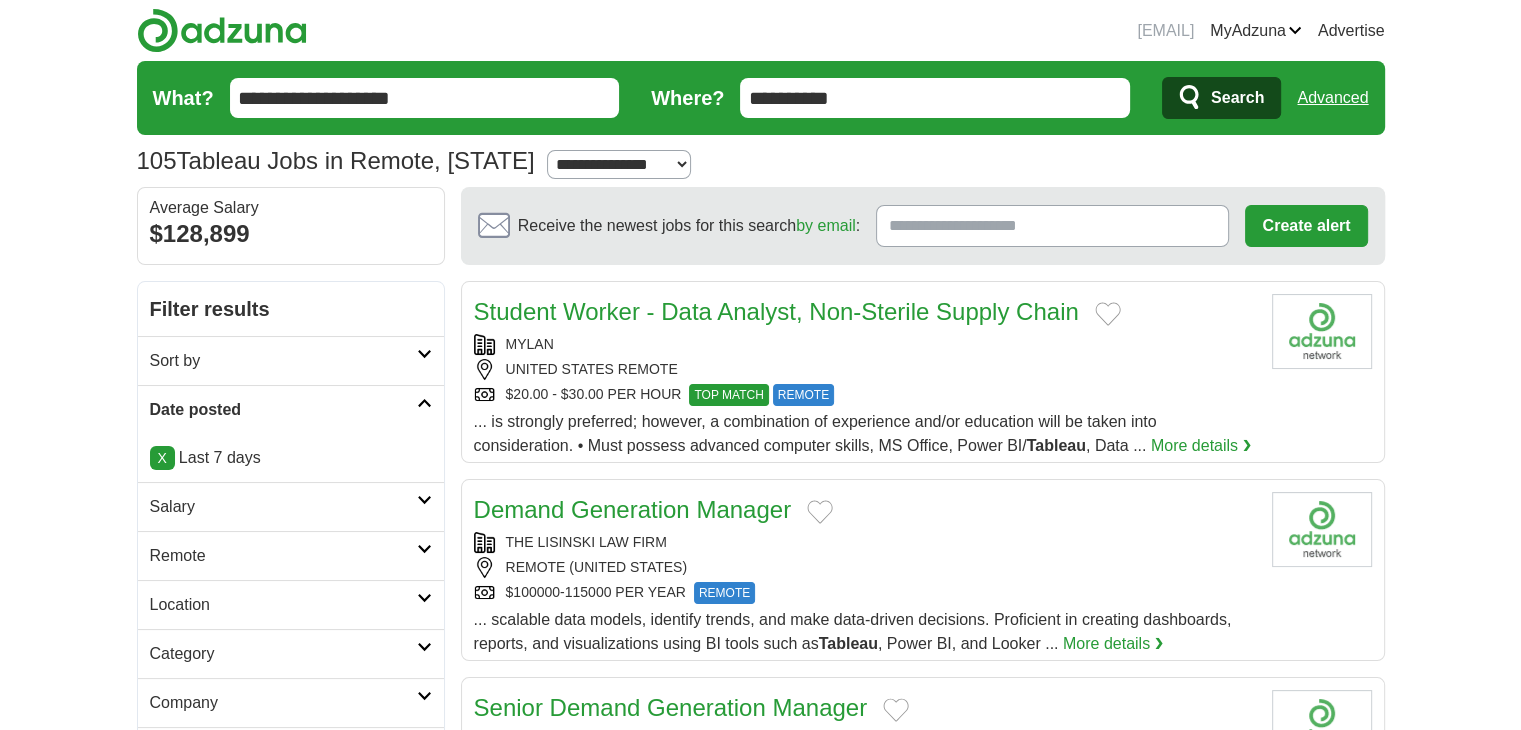 click on "**********" at bounding box center [935, 98] 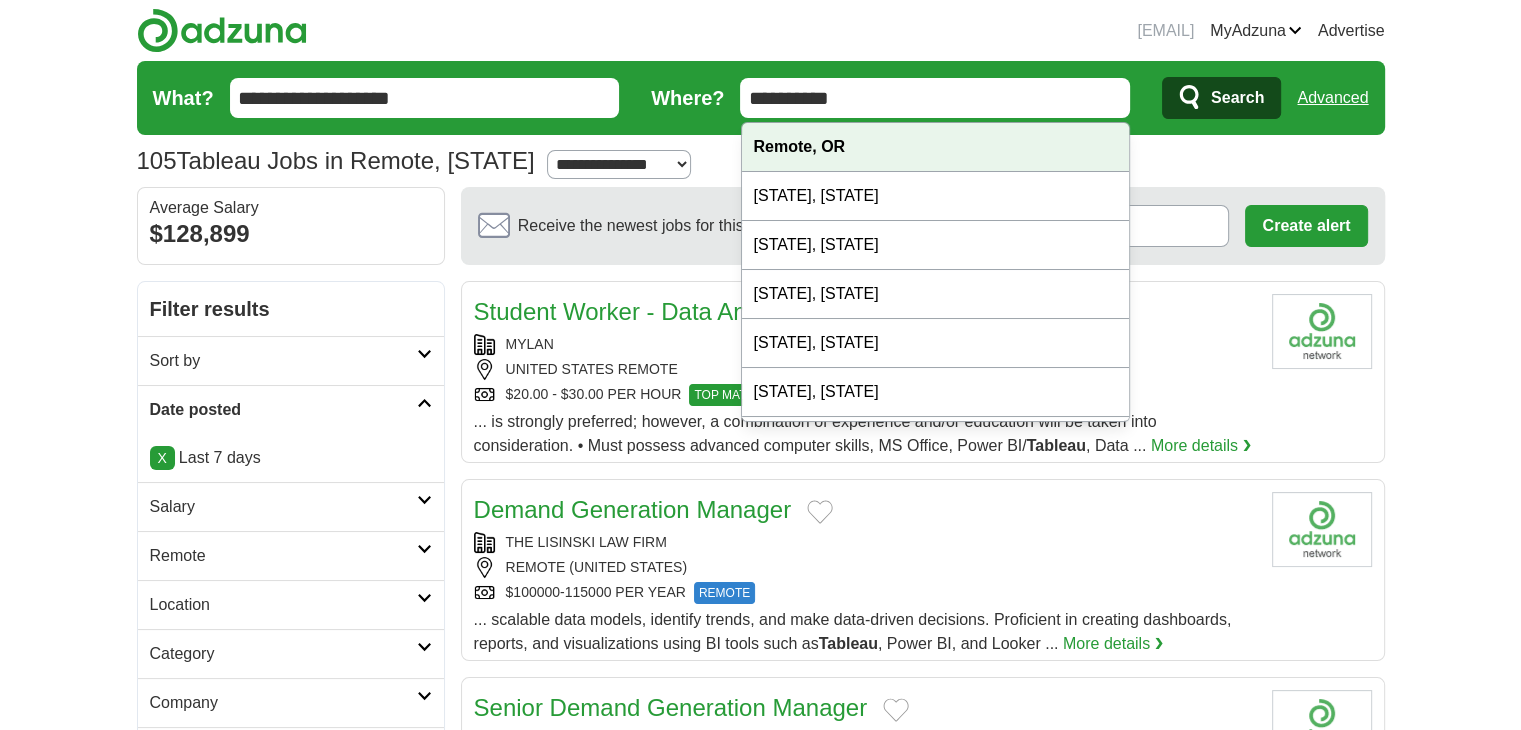 paste 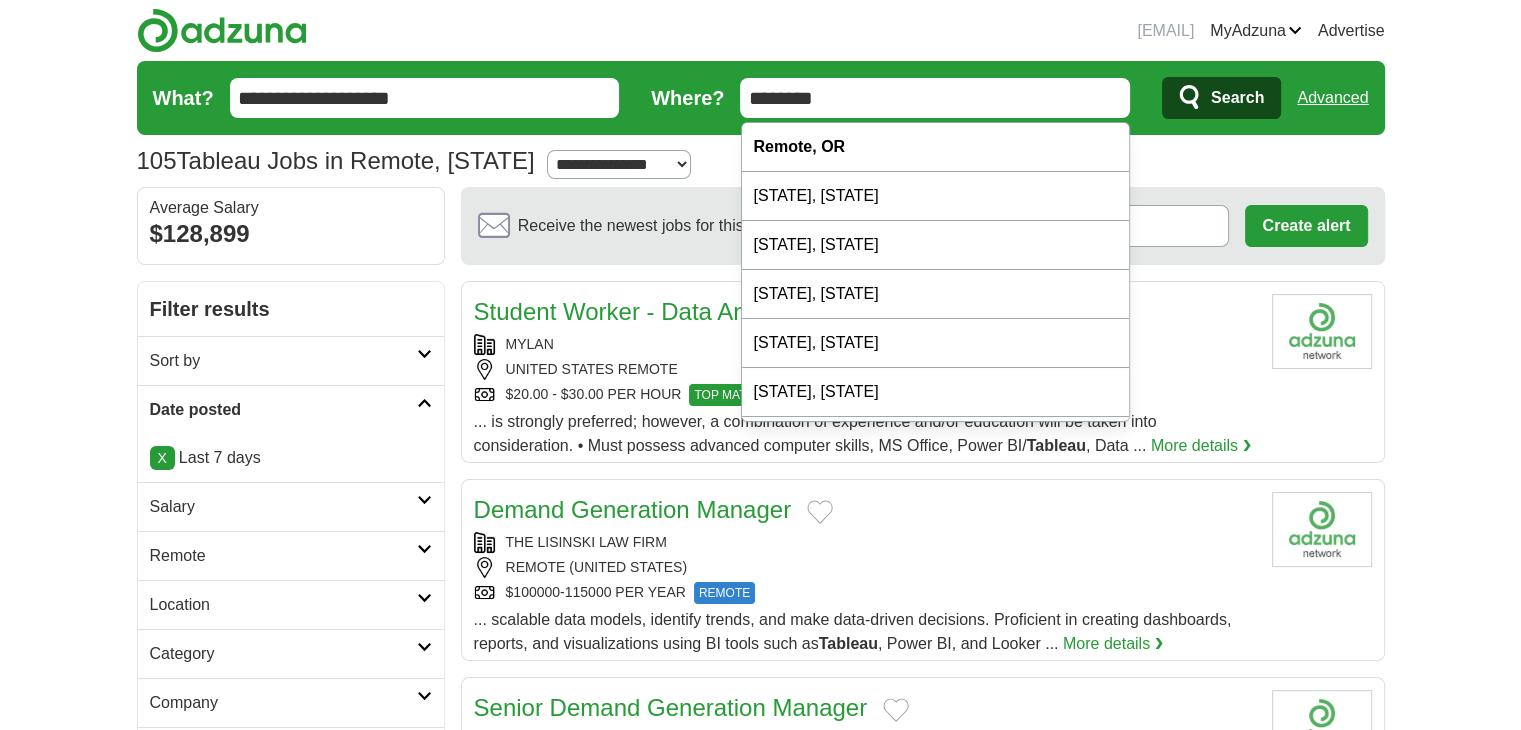 click on "********" at bounding box center (935, 98) 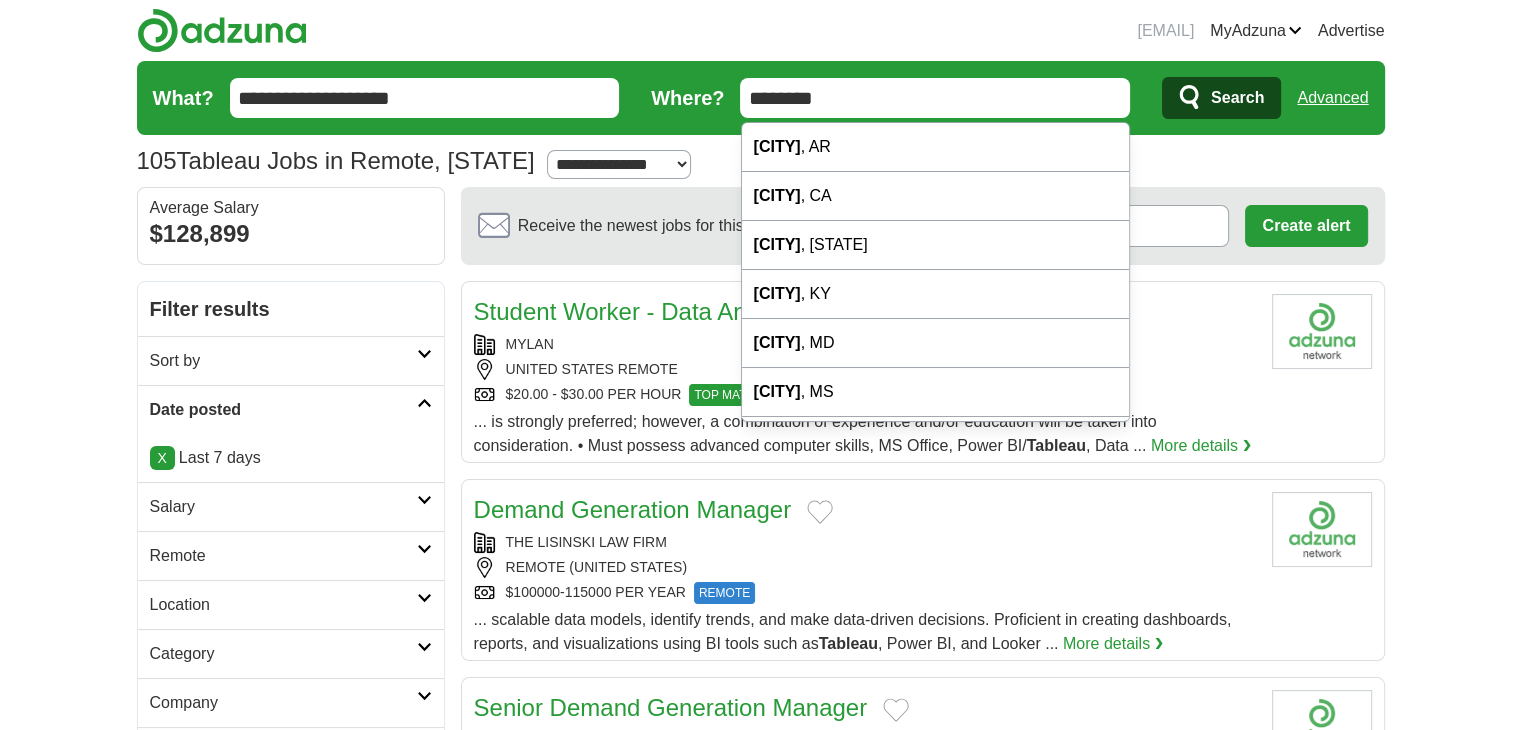 click on "********" at bounding box center [935, 98] 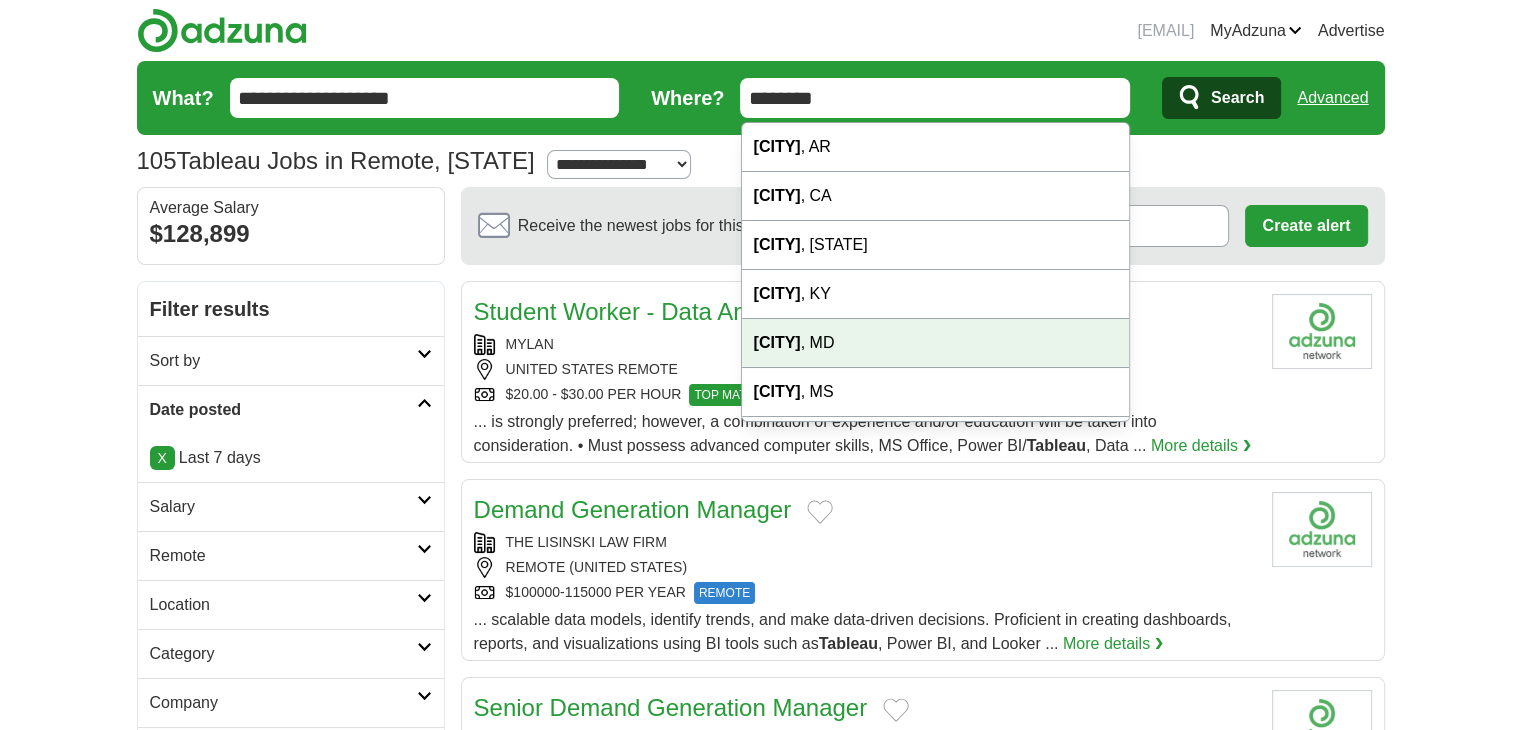 click on "Aberdeen , MD" at bounding box center [936, 343] 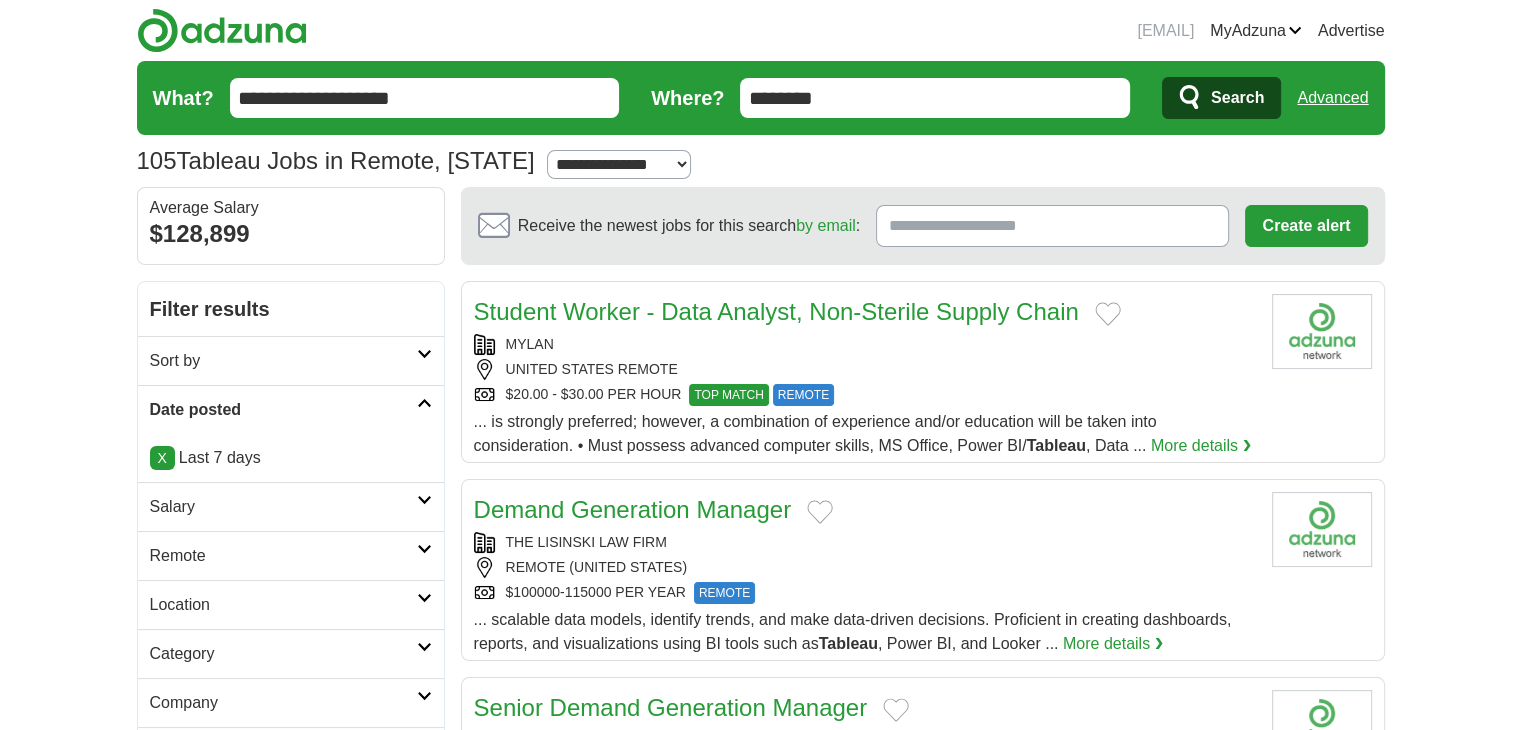 type on "**********" 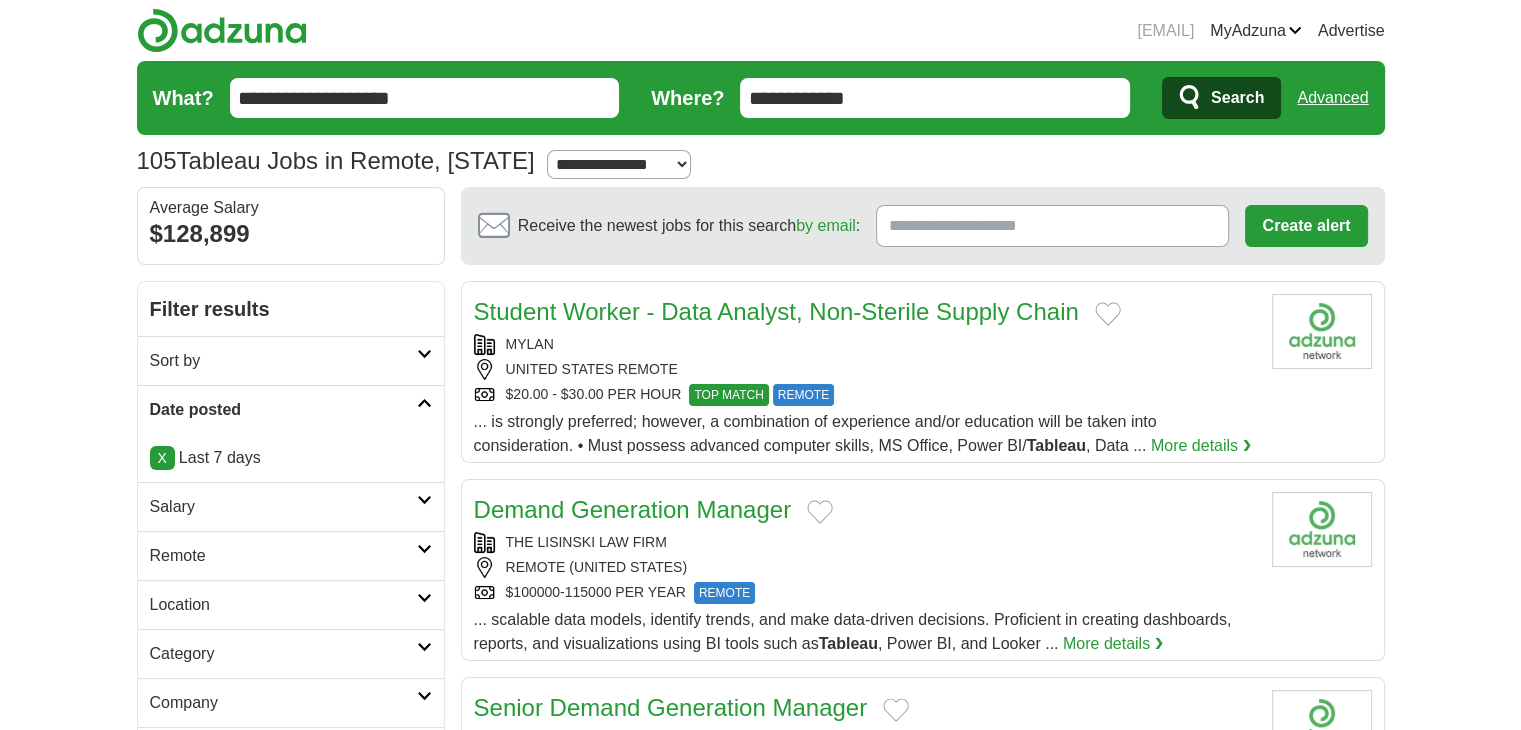 click 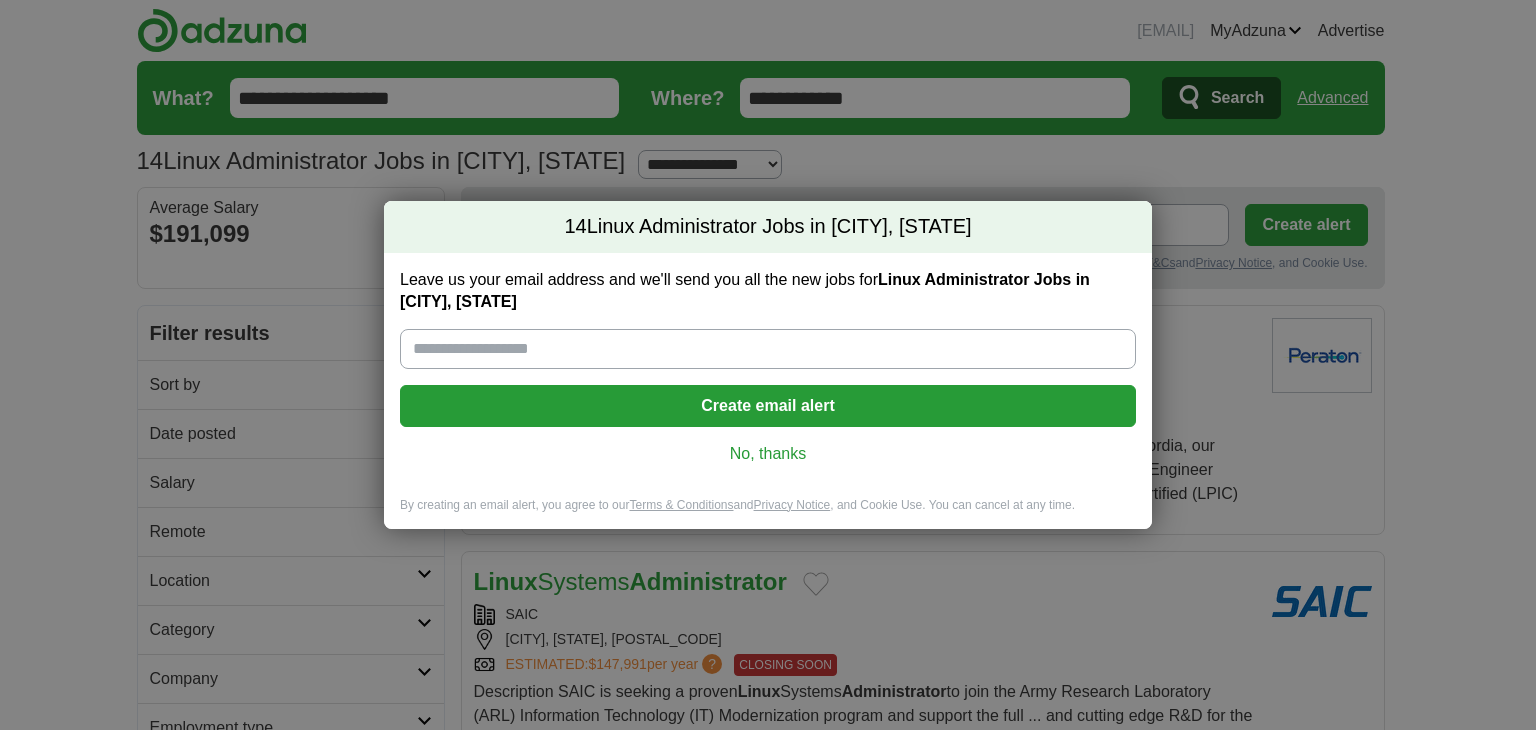 scroll, scrollTop: 0, scrollLeft: 0, axis: both 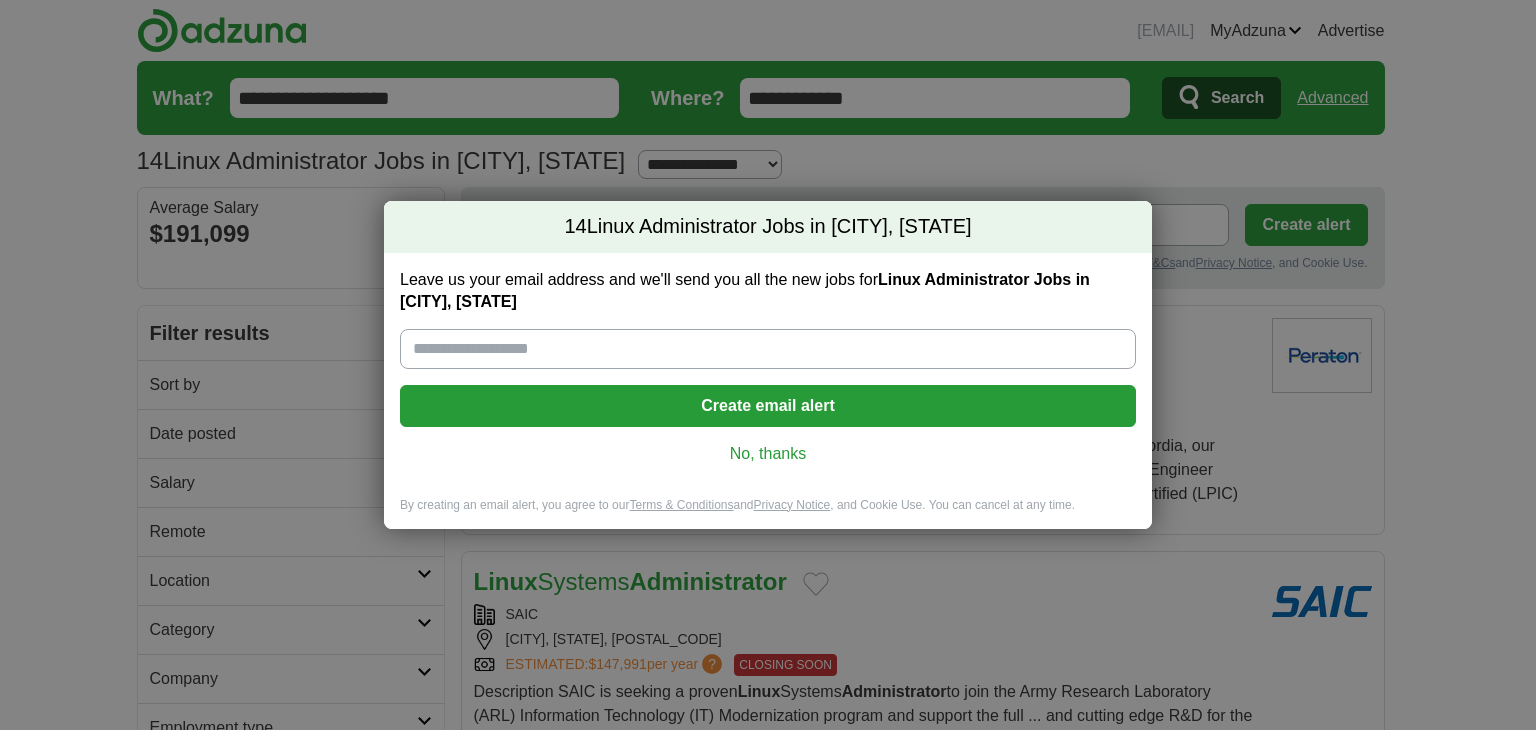 click on "No, thanks" at bounding box center (768, 454) 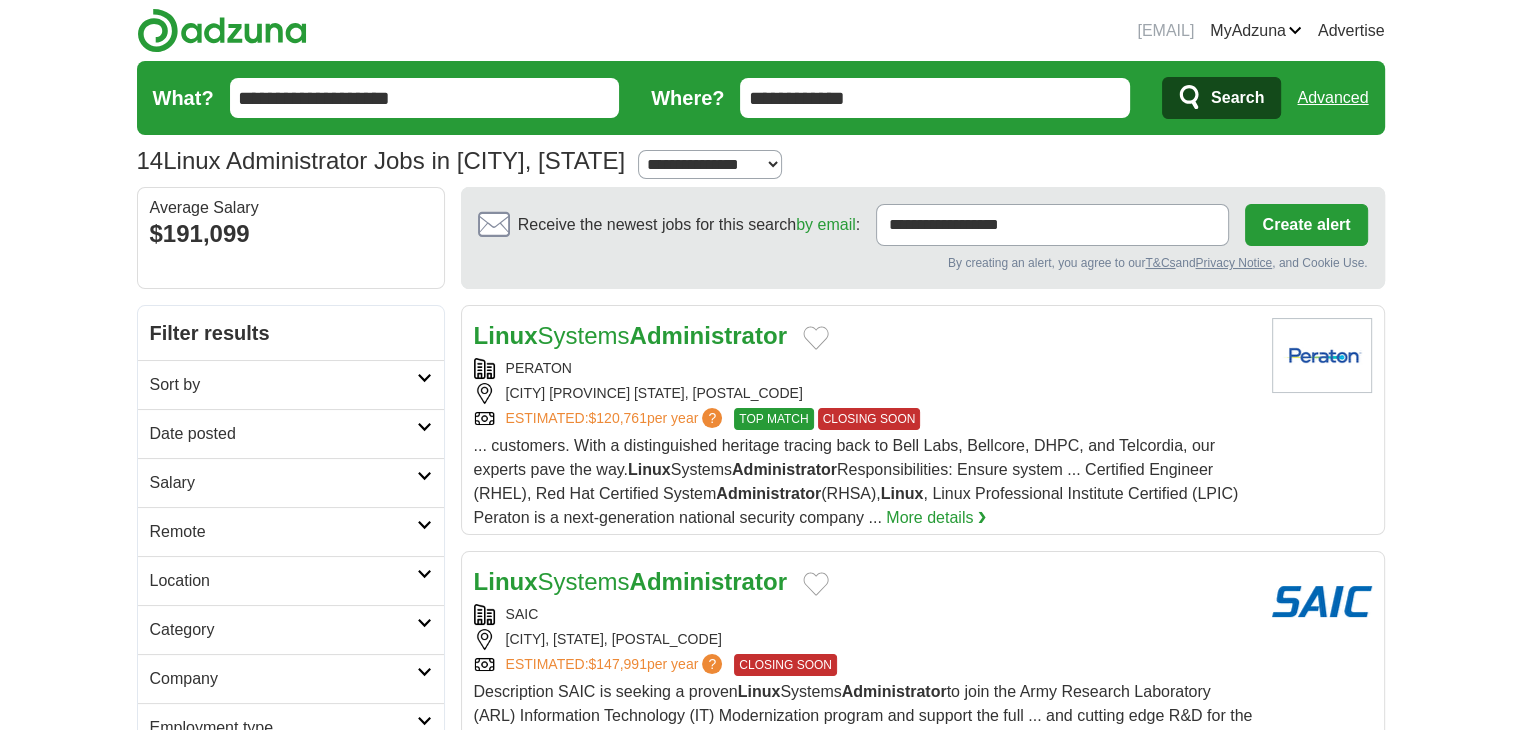 click on "**********" at bounding box center (710, 164) 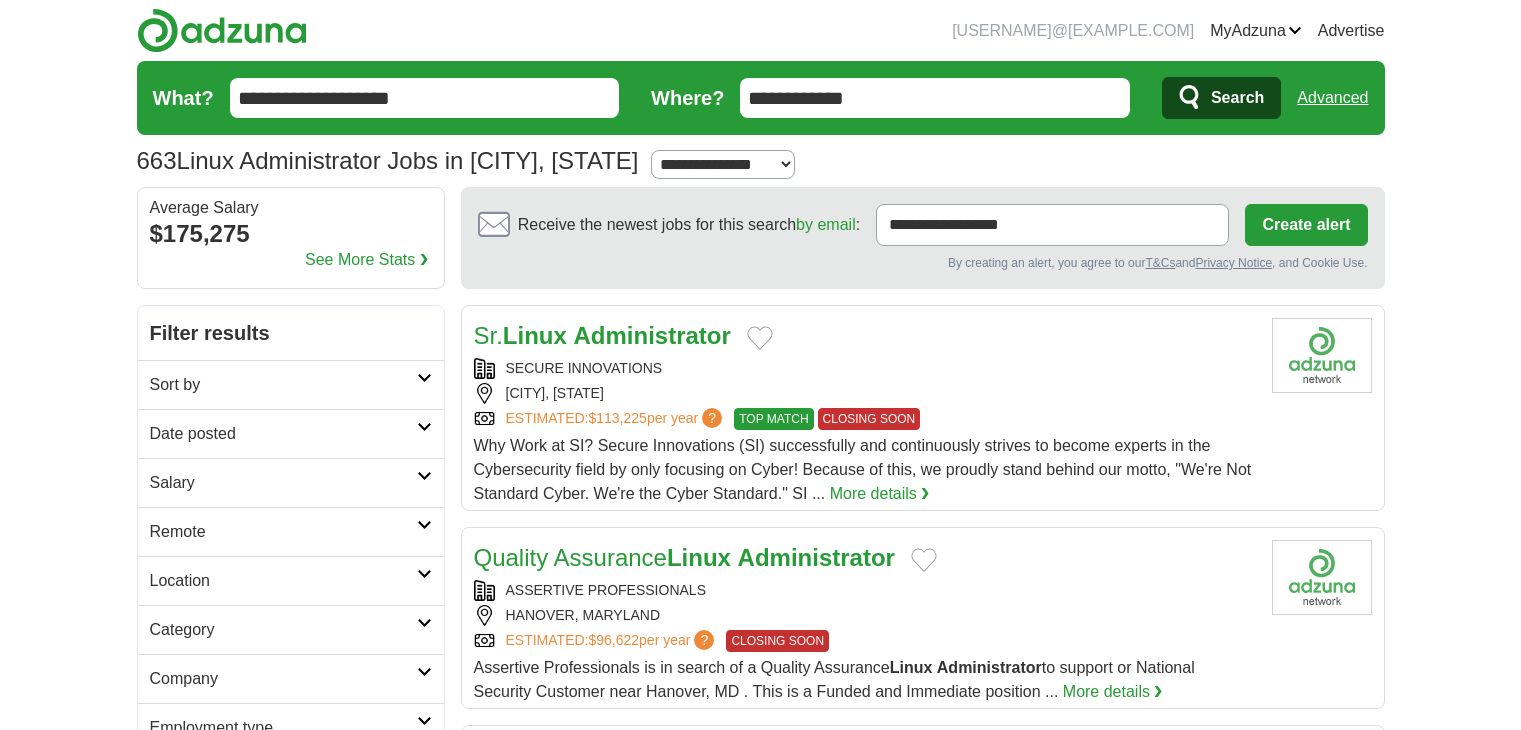 scroll, scrollTop: 0, scrollLeft: 0, axis: both 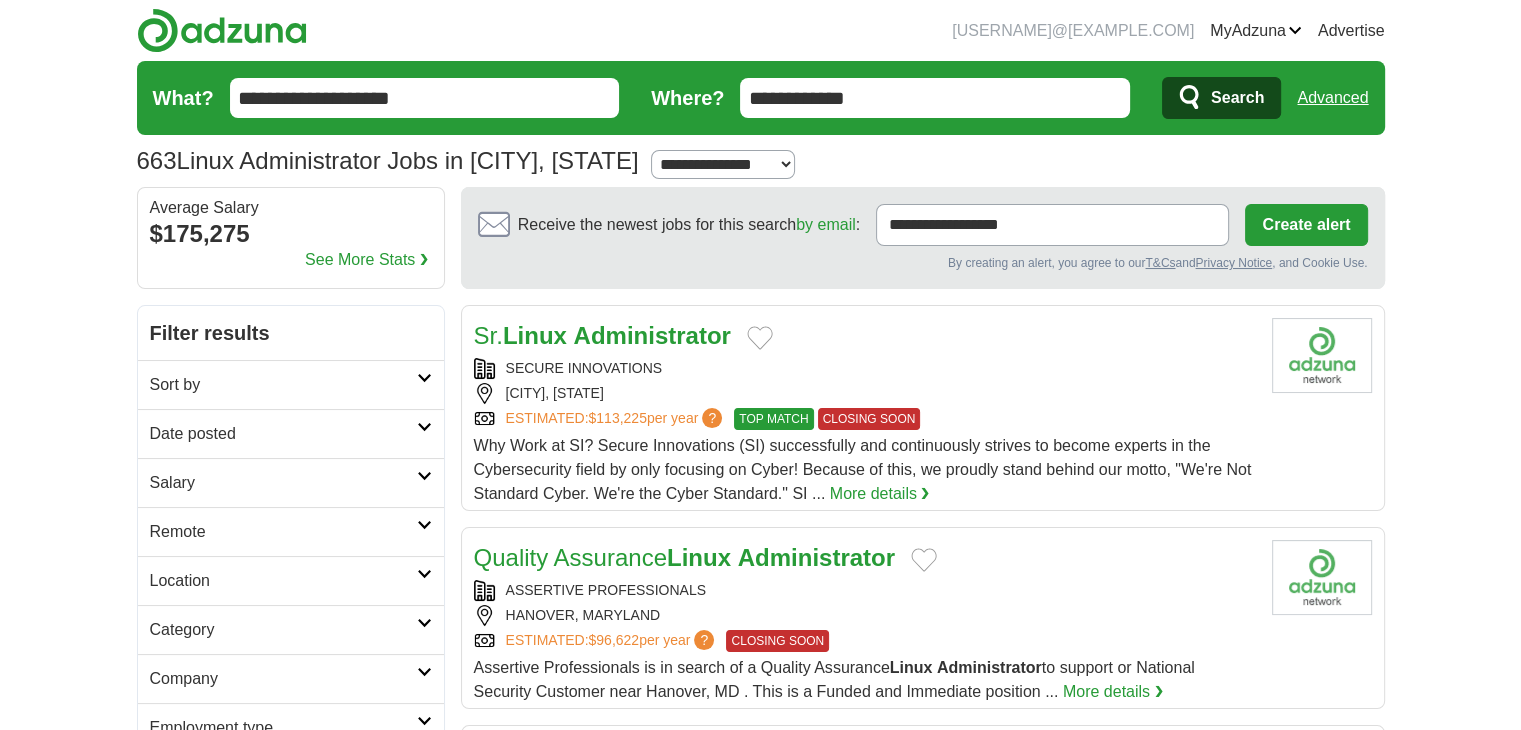 drag, startPoint x: 0, startPoint y: 0, endPoint x: 248, endPoint y: 387, distance: 459.64444 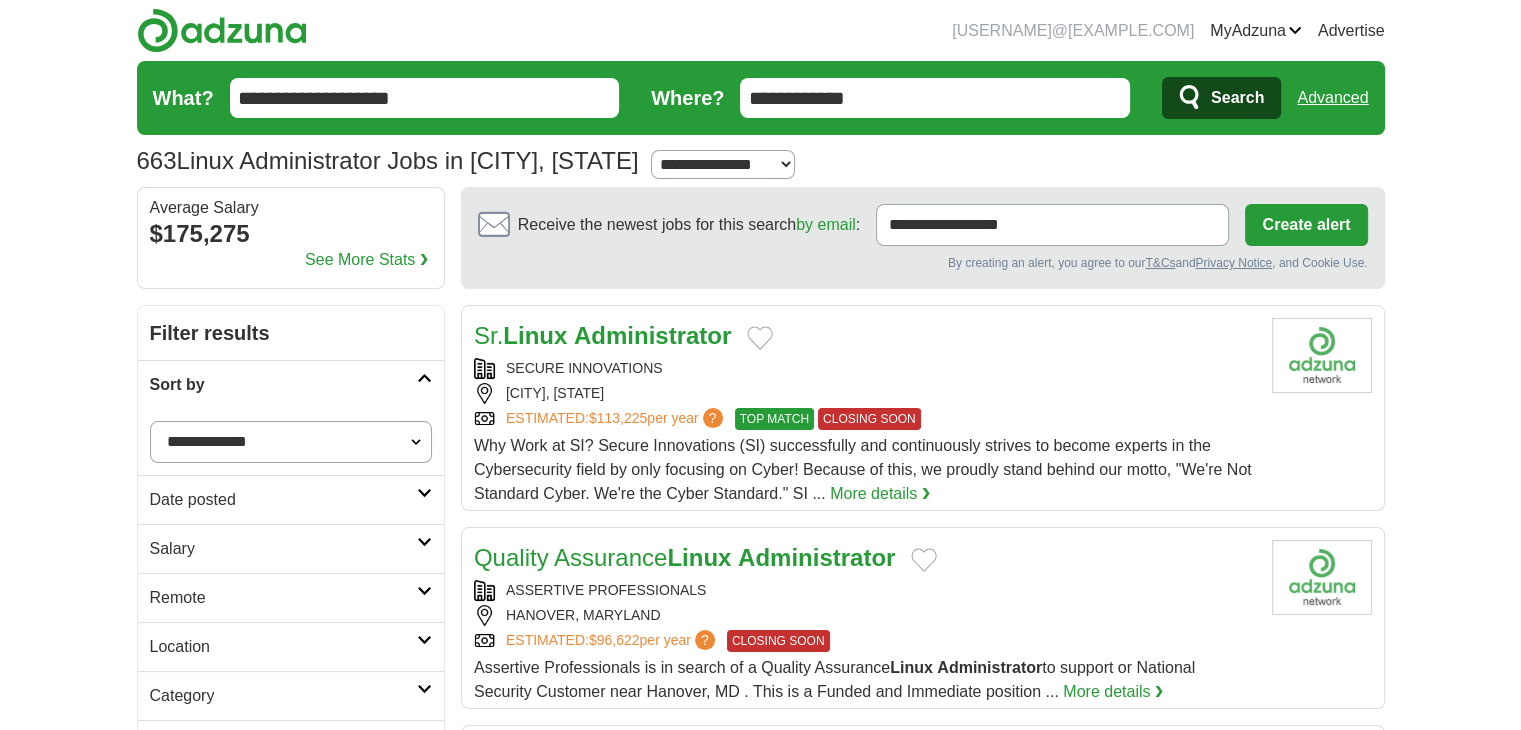 click on "Sort by" at bounding box center (283, 385) 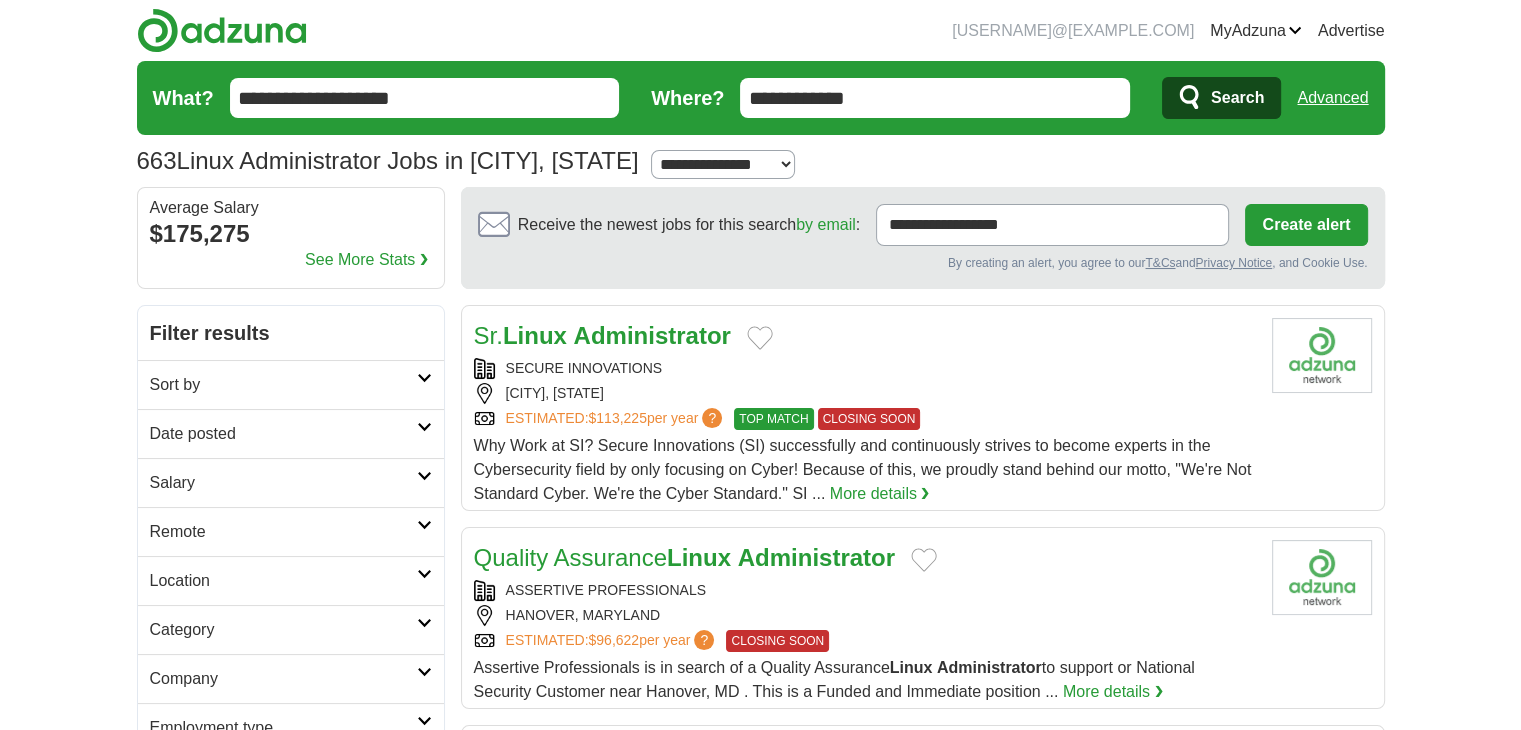 click on "Date posted" at bounding box center [283, 434] 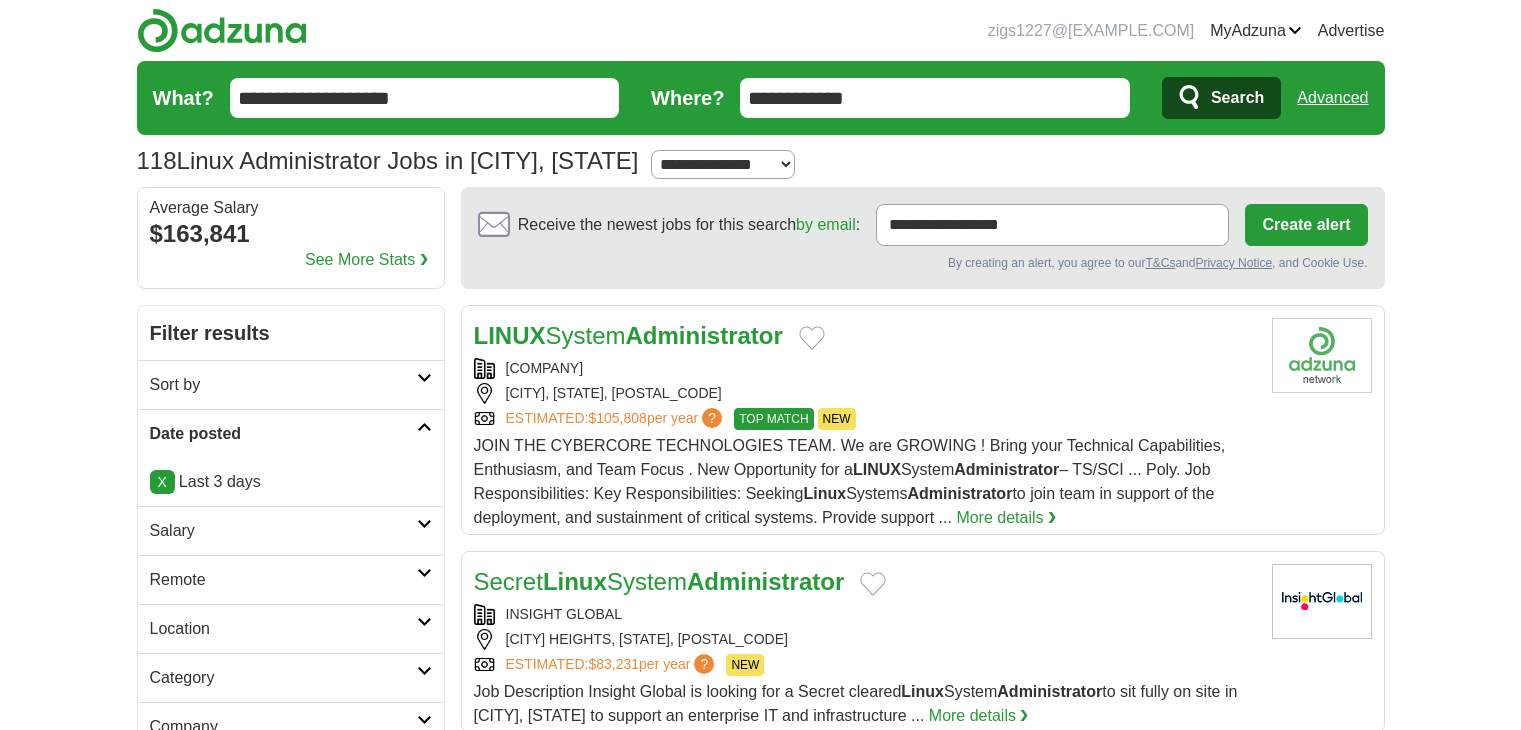 scroll, scrollTop: 0, scrollLeft: 0, axis: both 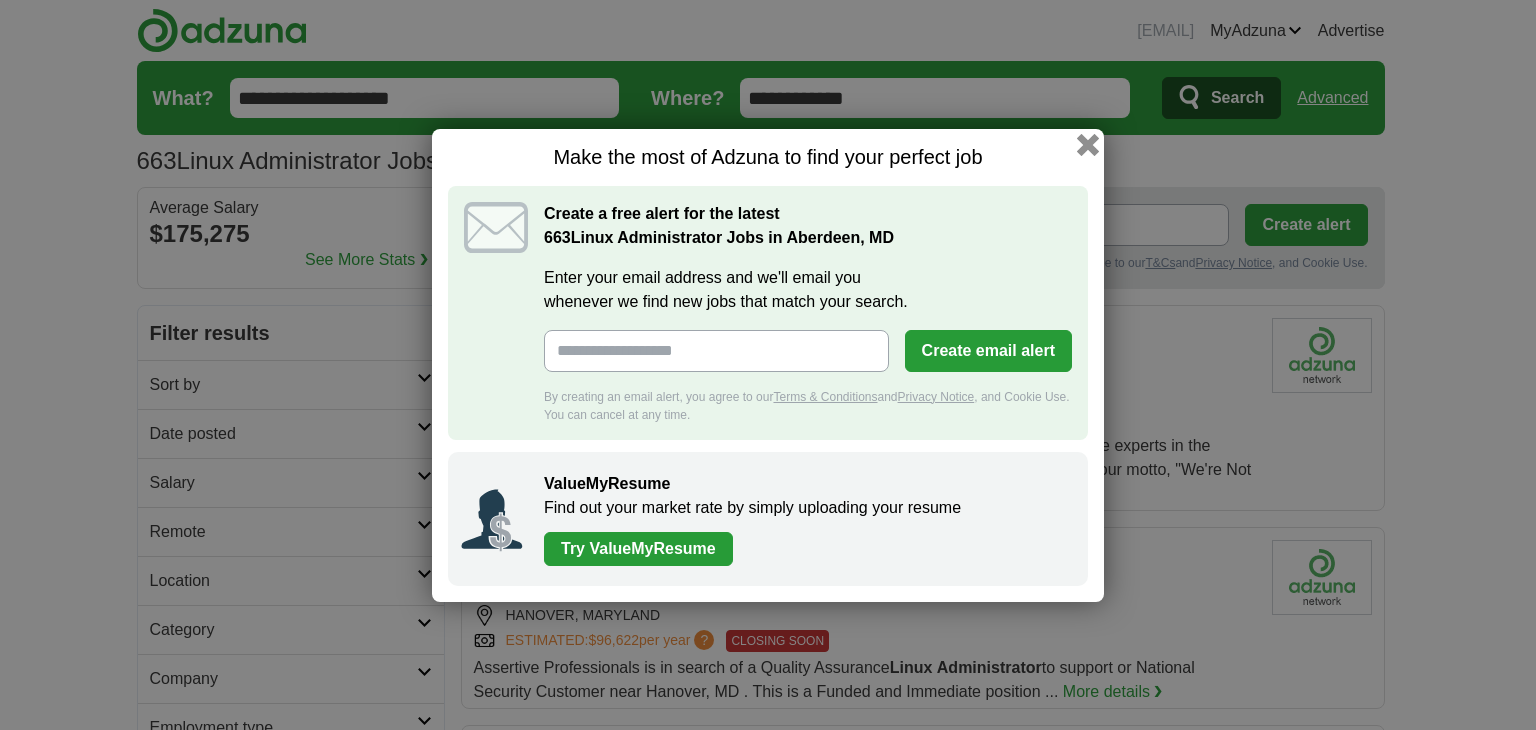 click at bounding box center (1088, 144) 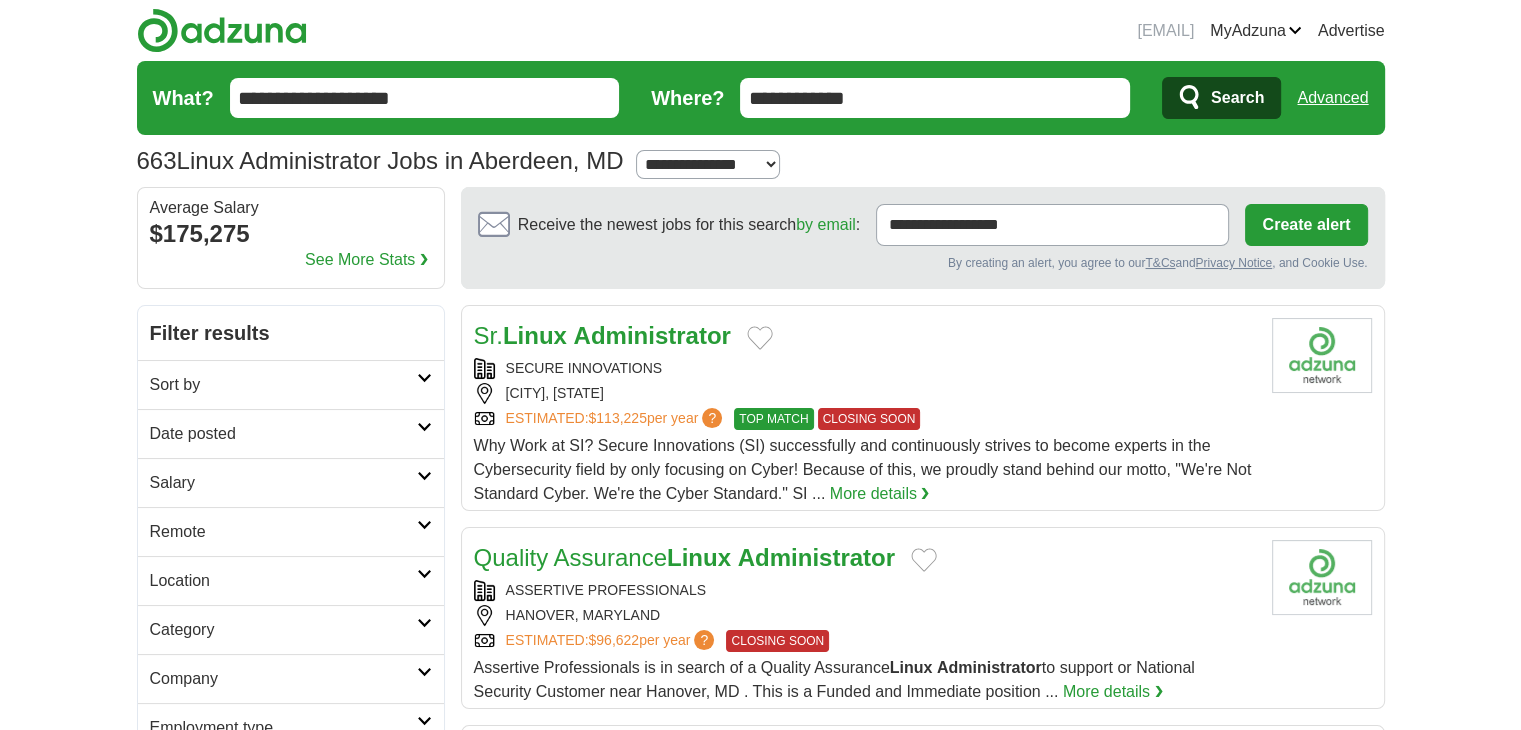click on "Date posted" at bounding box center (283, 434) 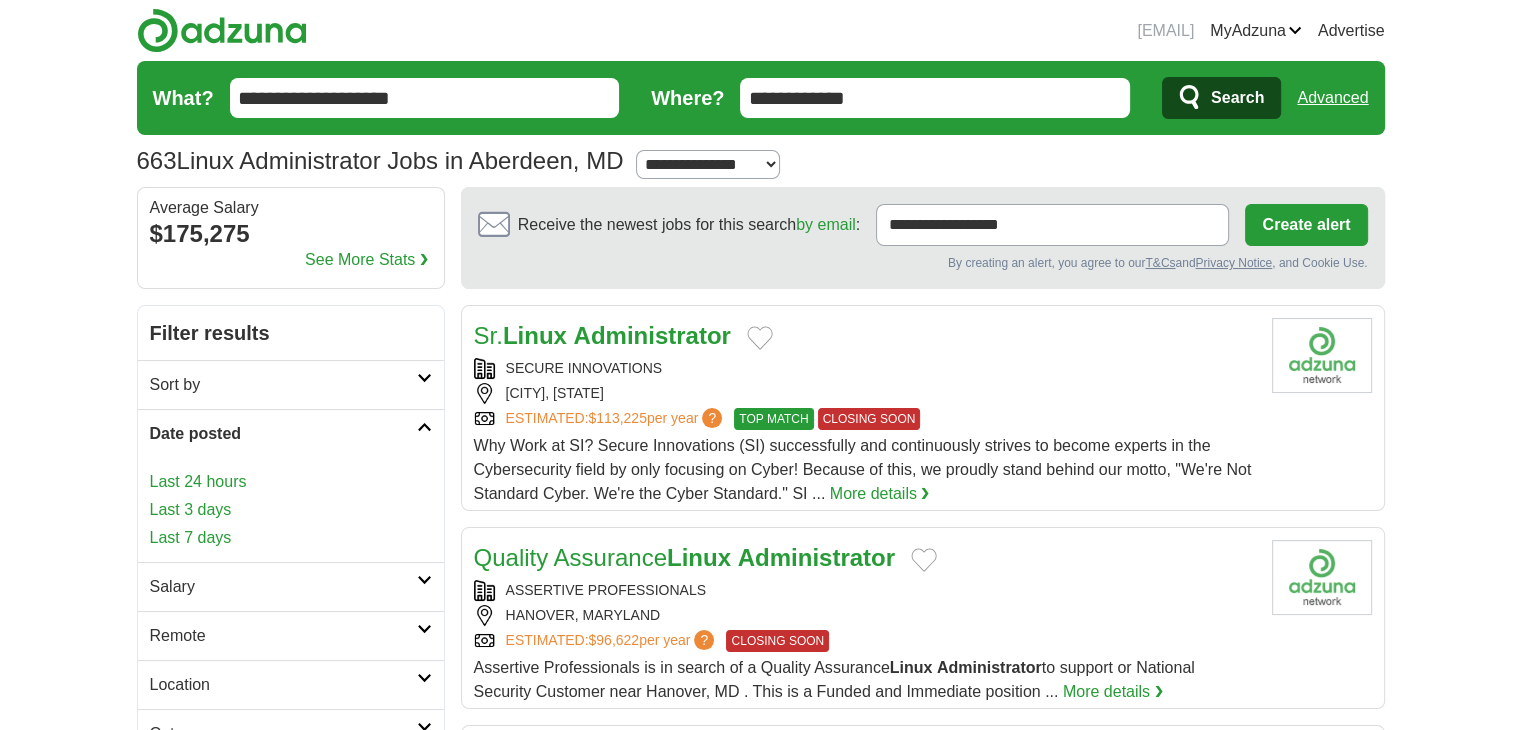 click on "Last 7 days" at bounding box center [291, 538] 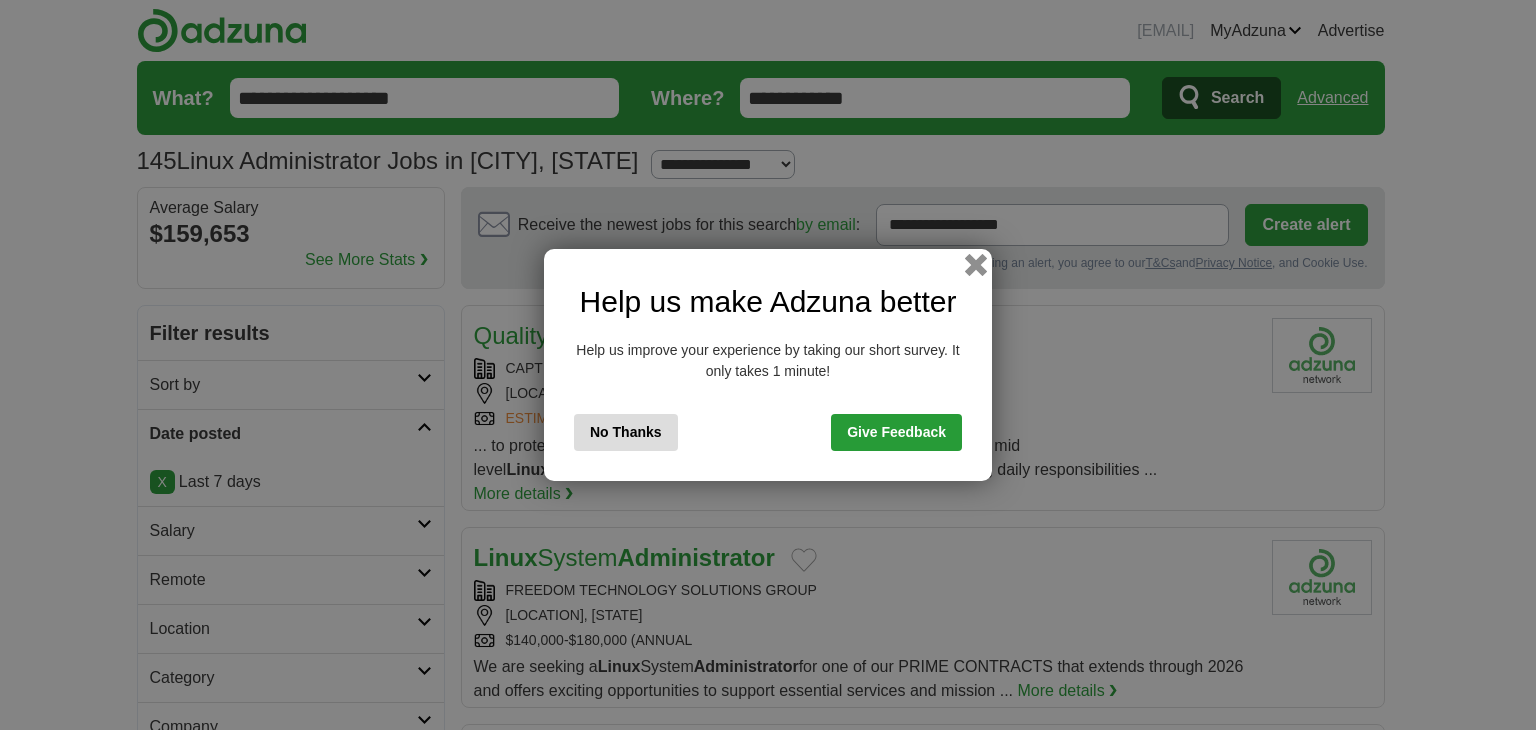scroll, scrollTop: 0, scrollLeft: 0, axis: both 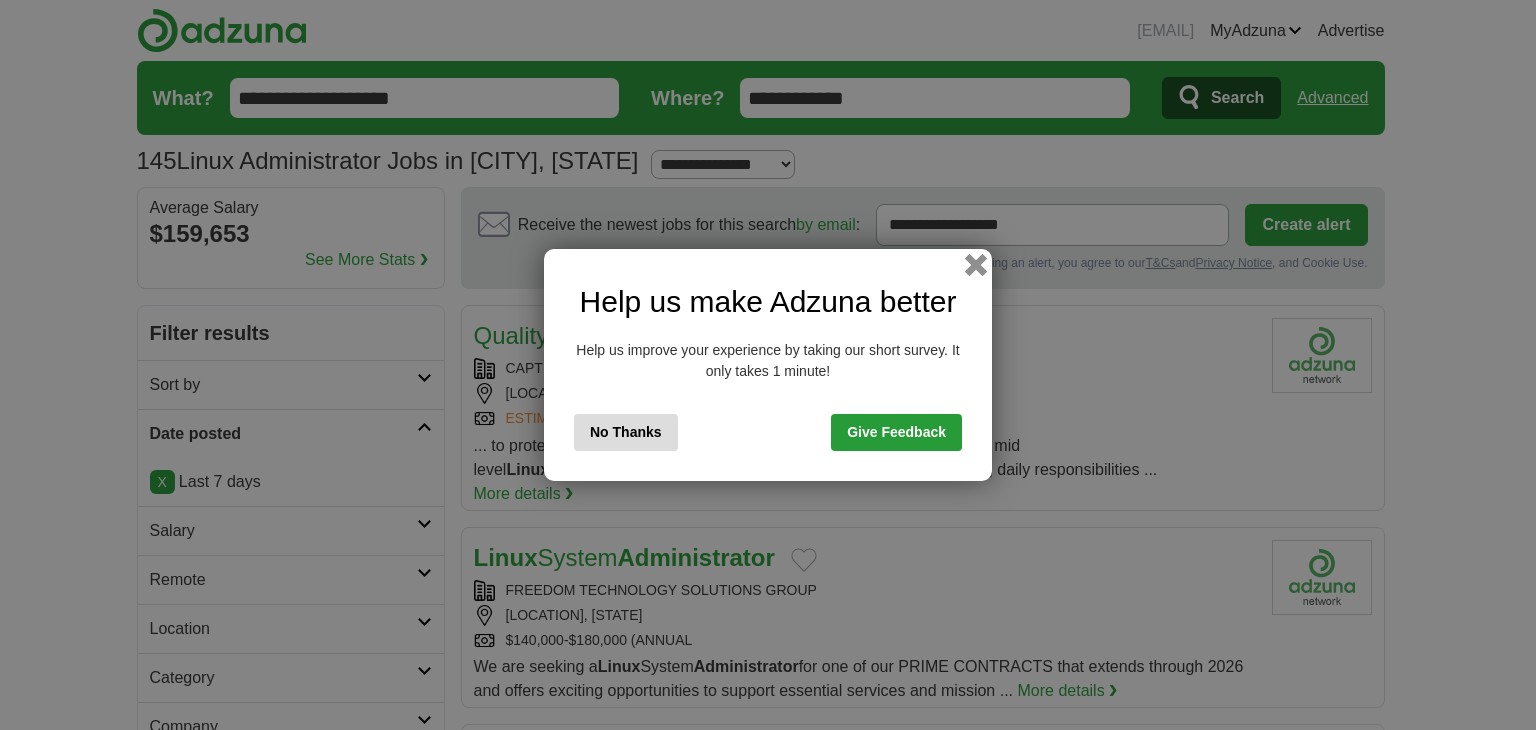 click at bounding box center (976, 265) 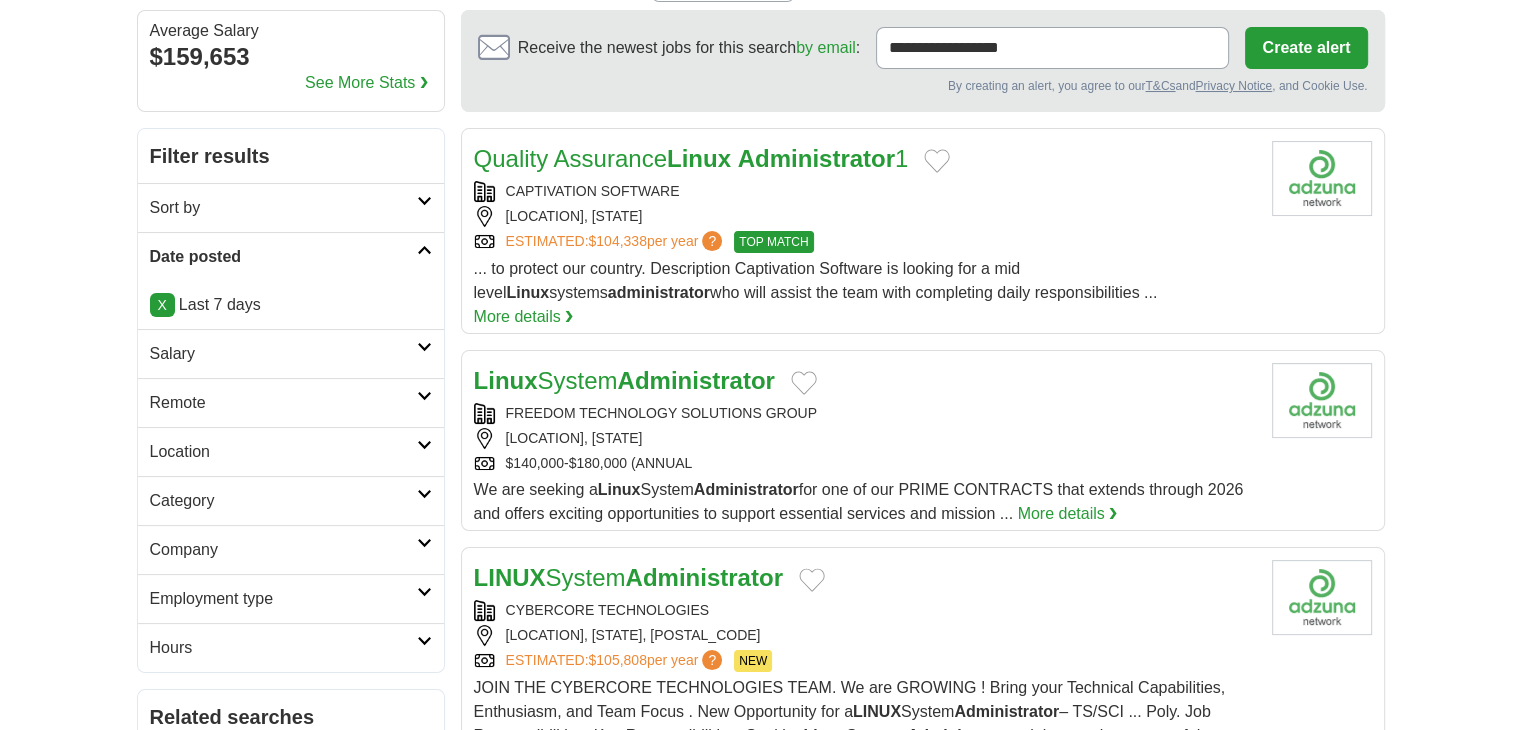 scroll, scrollTop: 200, scrollLeft: 0, axis: vertical 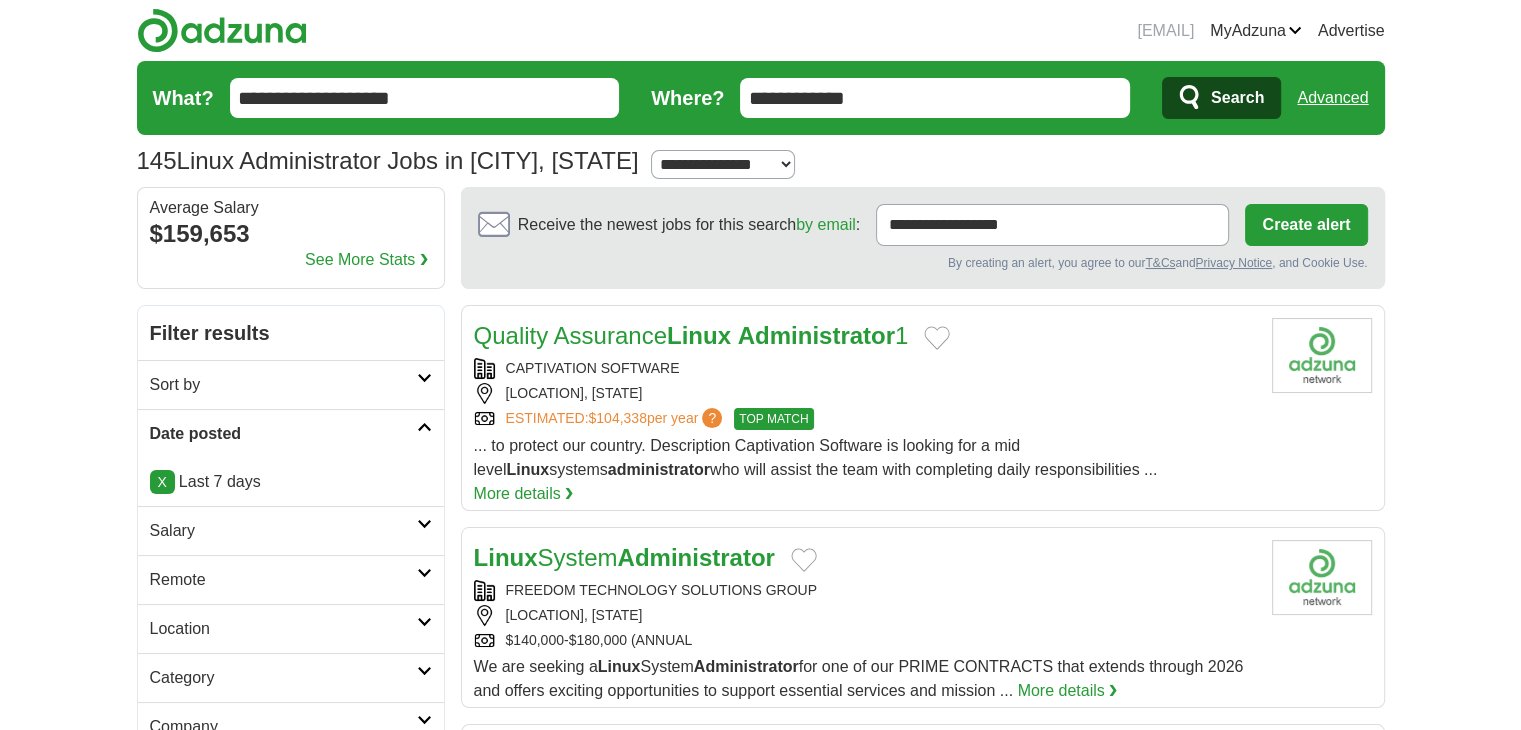 click on "**********" at bounding box center (425, 98) 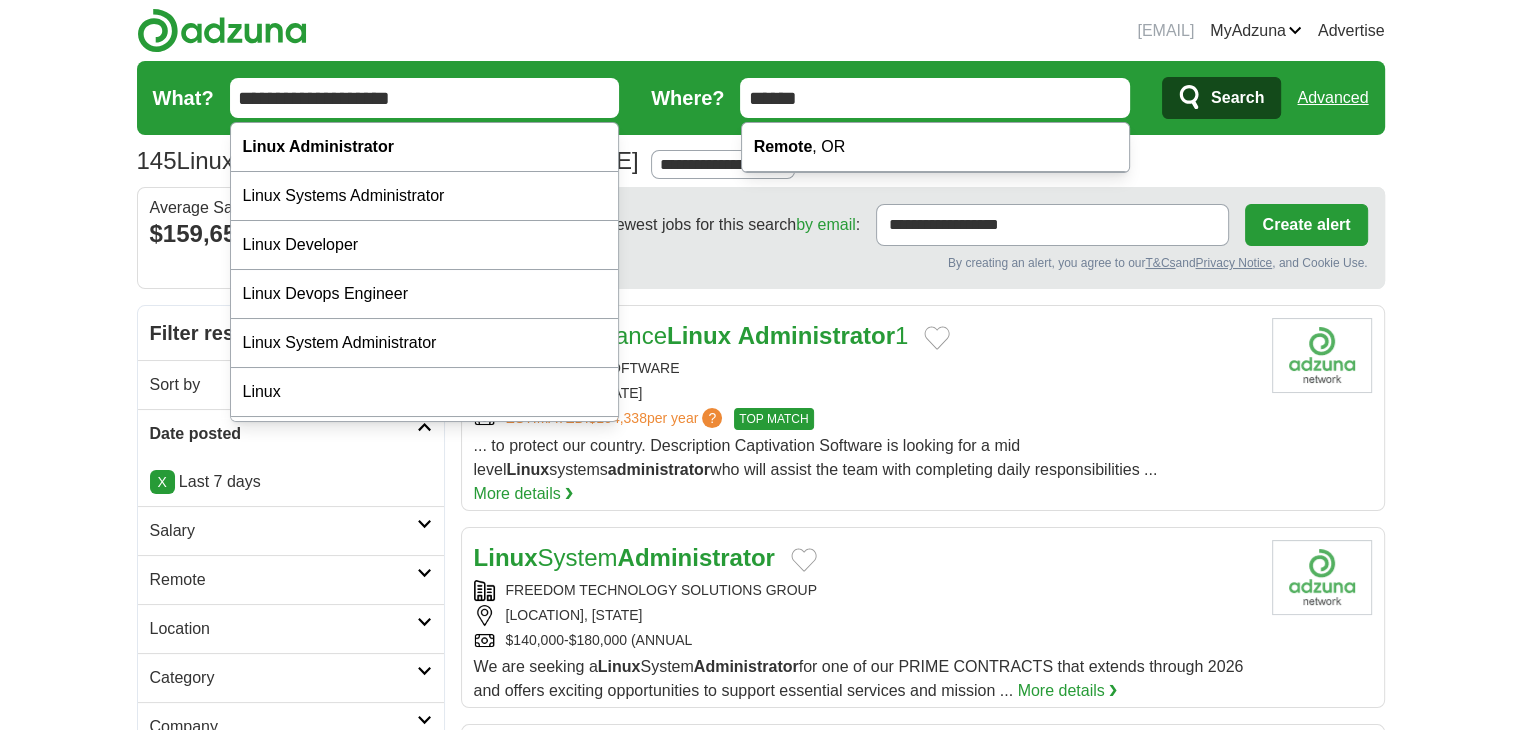 type on "******" 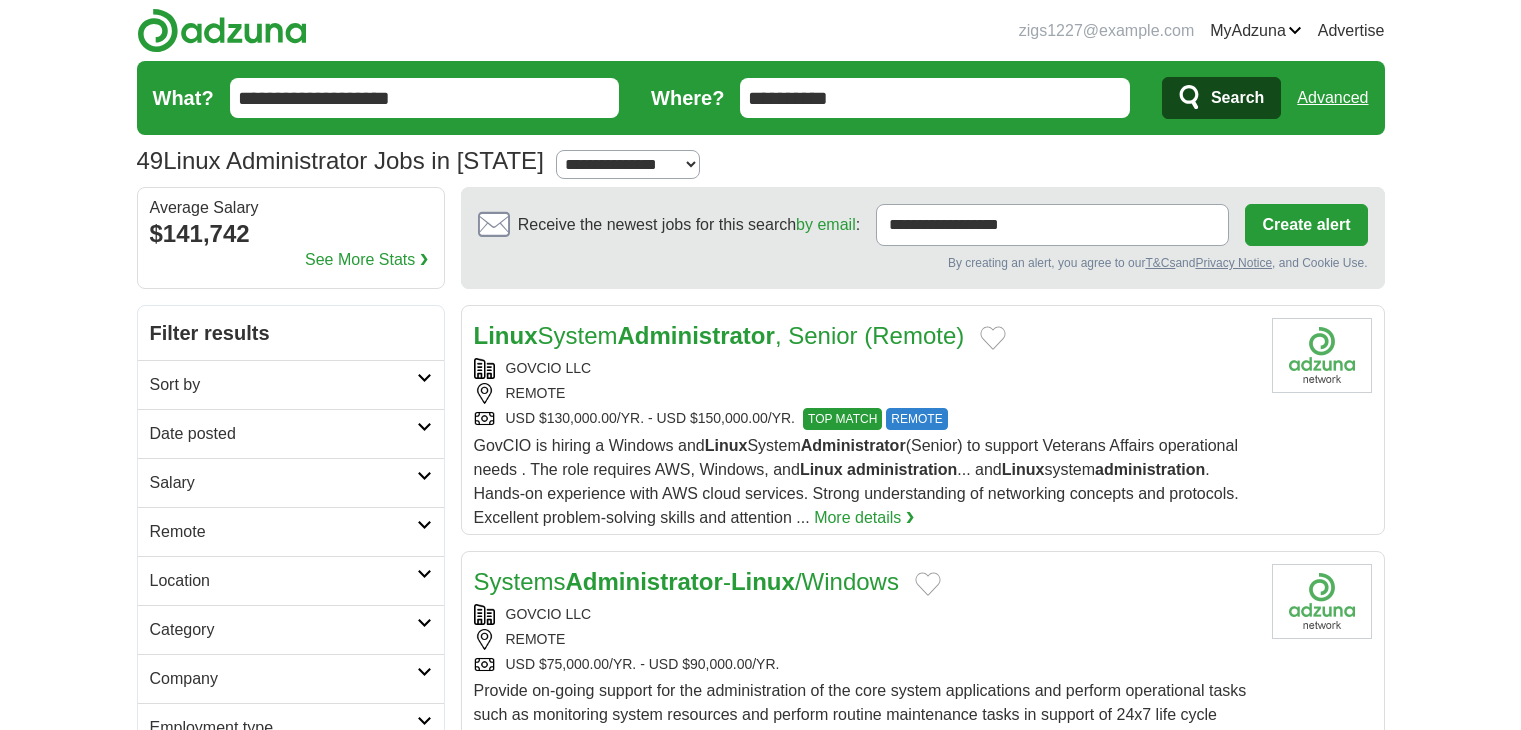 scroll, scrollTop: 0, scrollLeft: 0, axis: both 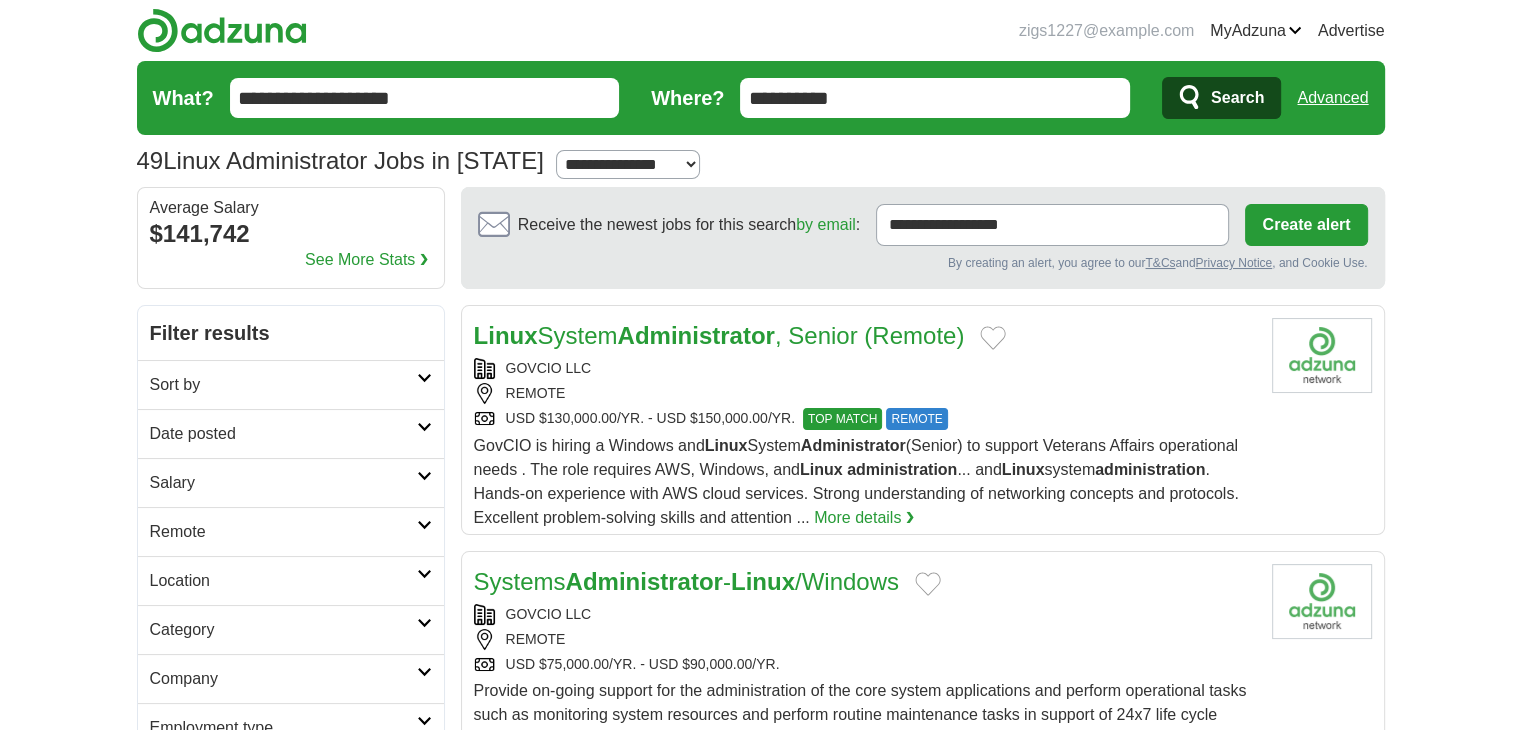 click on "Date posted" at bounding box center (291, 433) 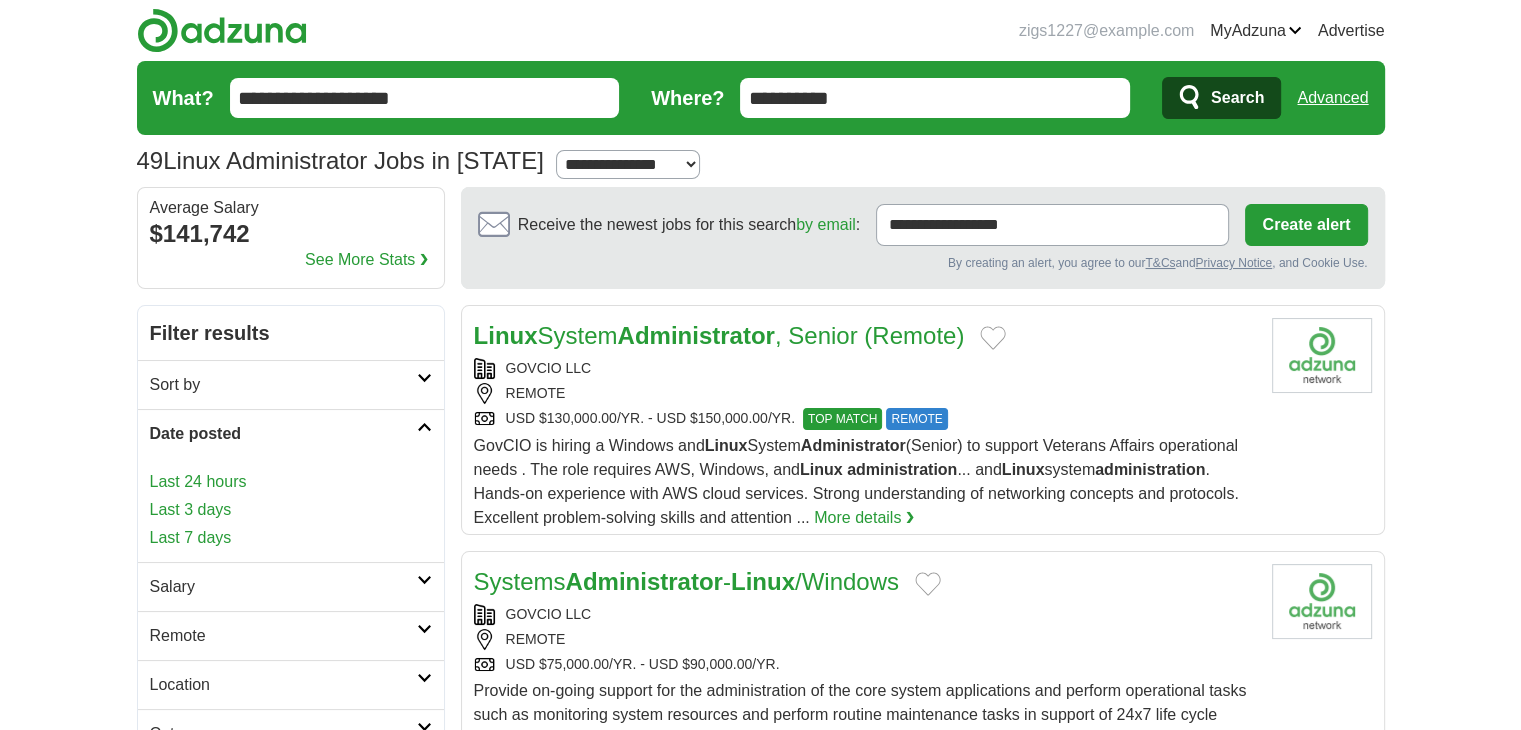 click on "Last 3 days" at bounding box center (291, 510) 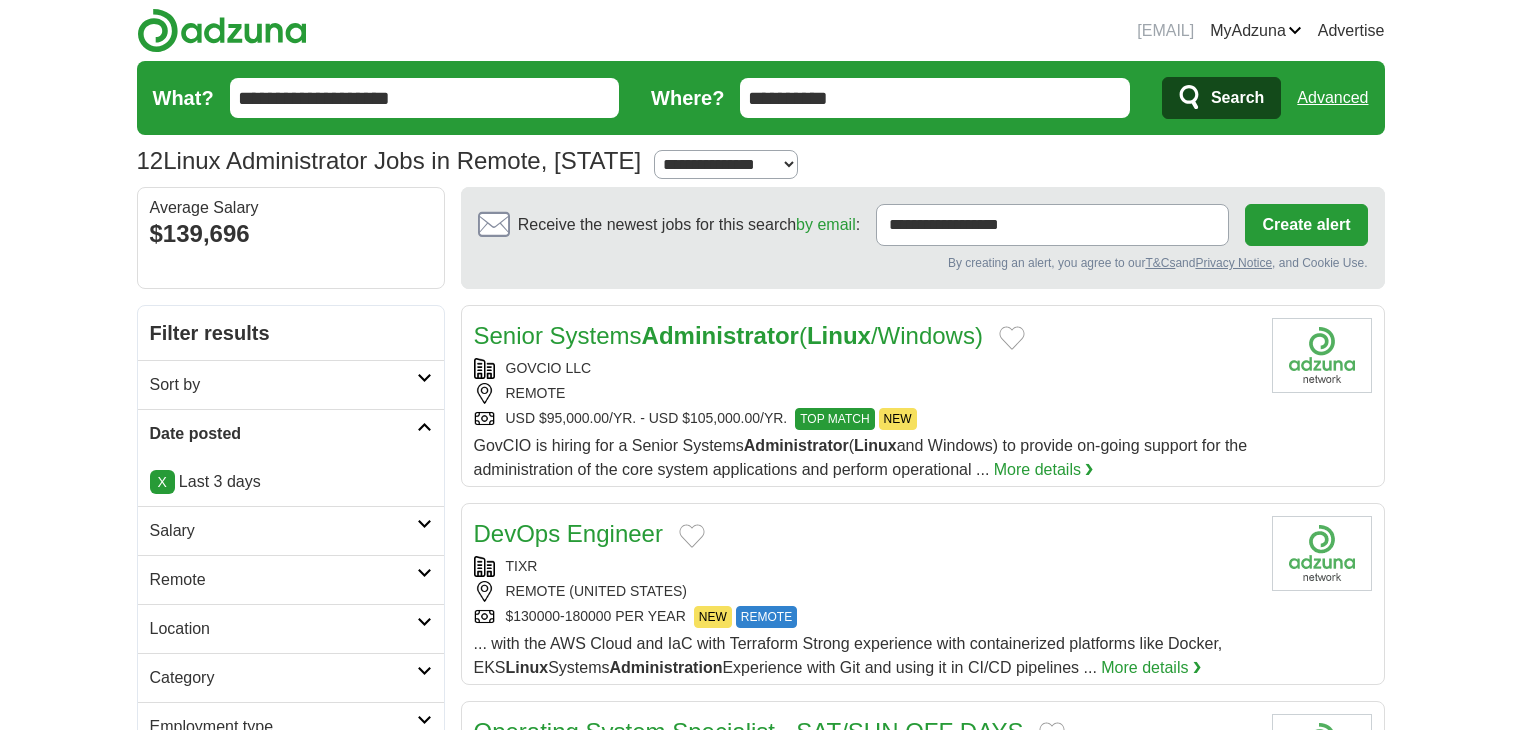 scroll, scrollTop: 0, scrollLeft: 0, axis: both 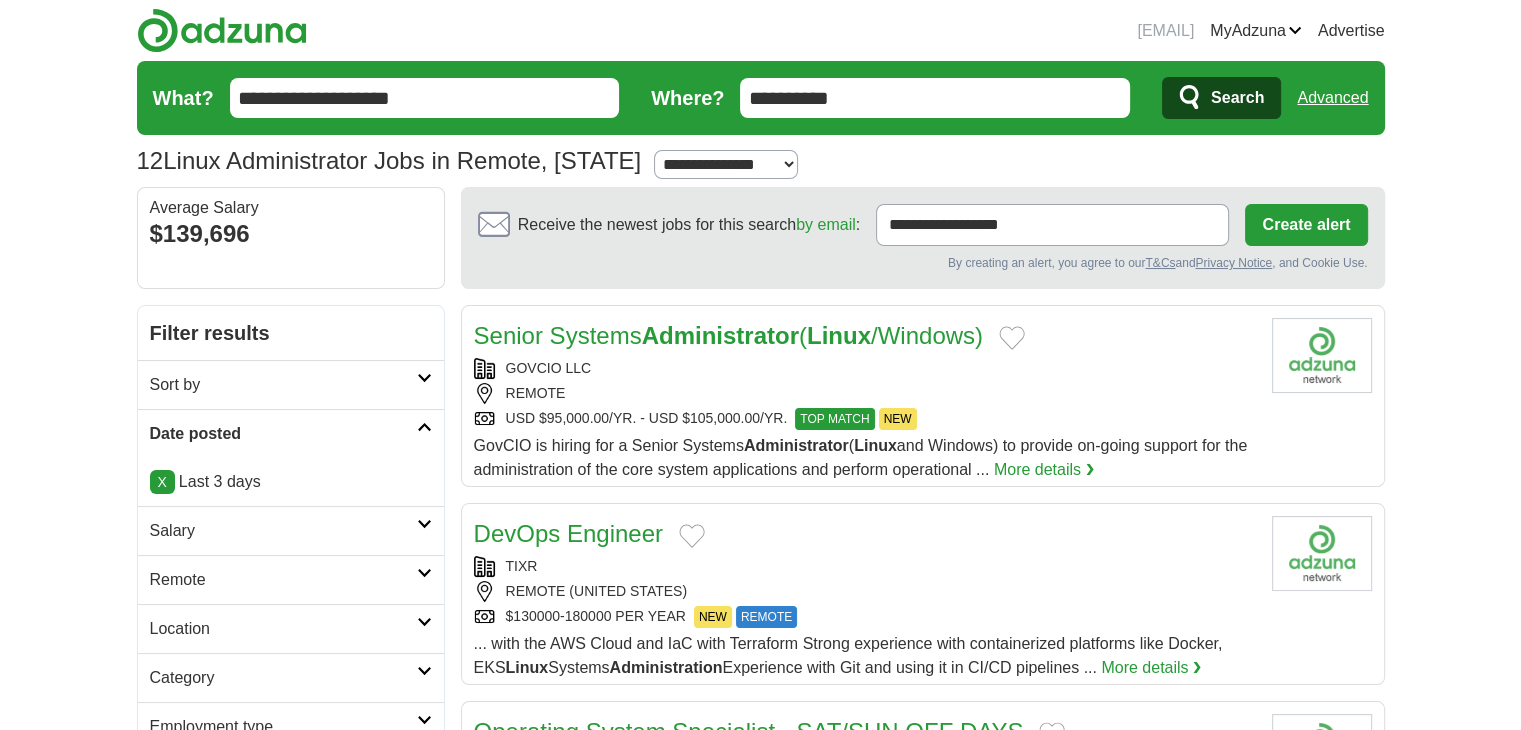 click on "X" at bounding box center (162, 482) 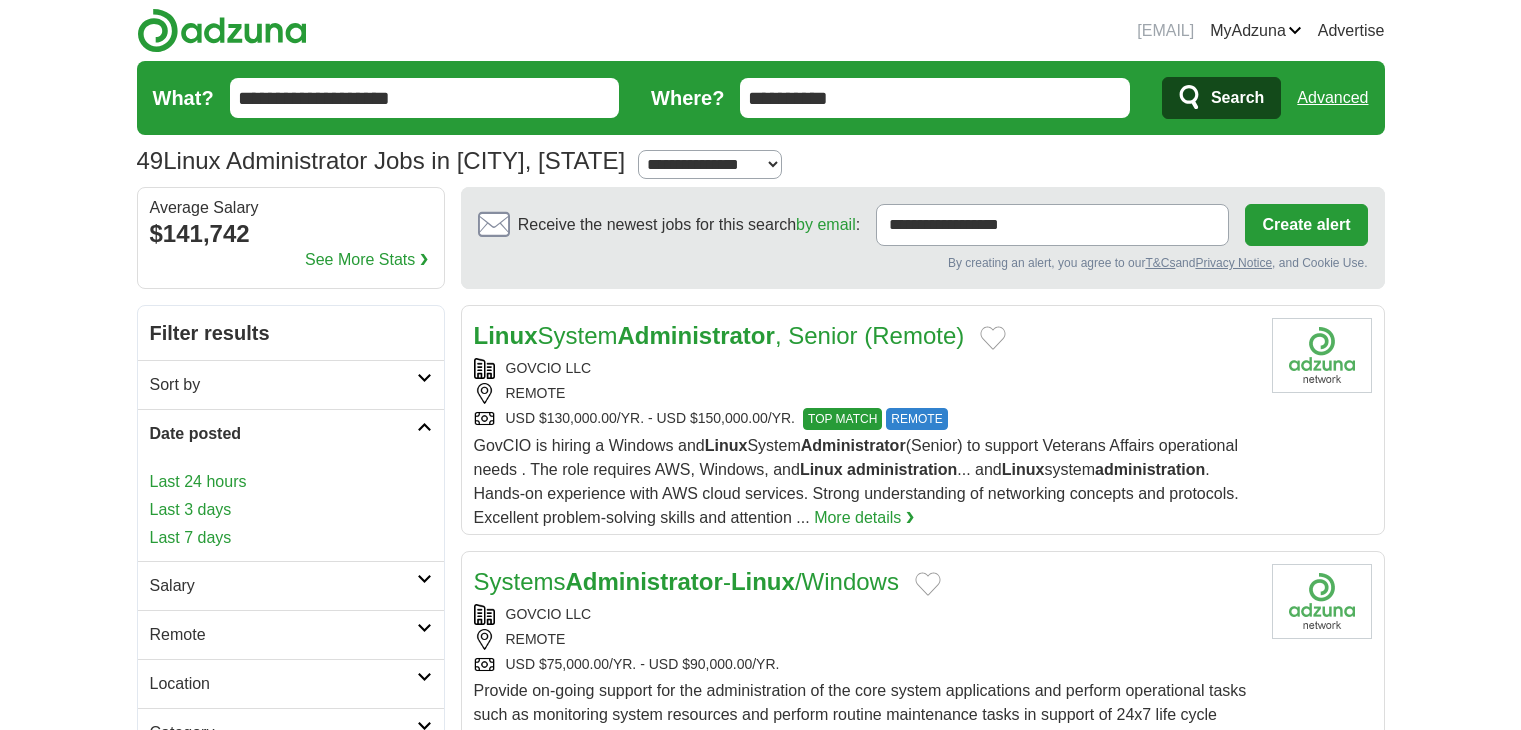 scroll, scrollTop: 0, scrollLeft: 0, axis: both 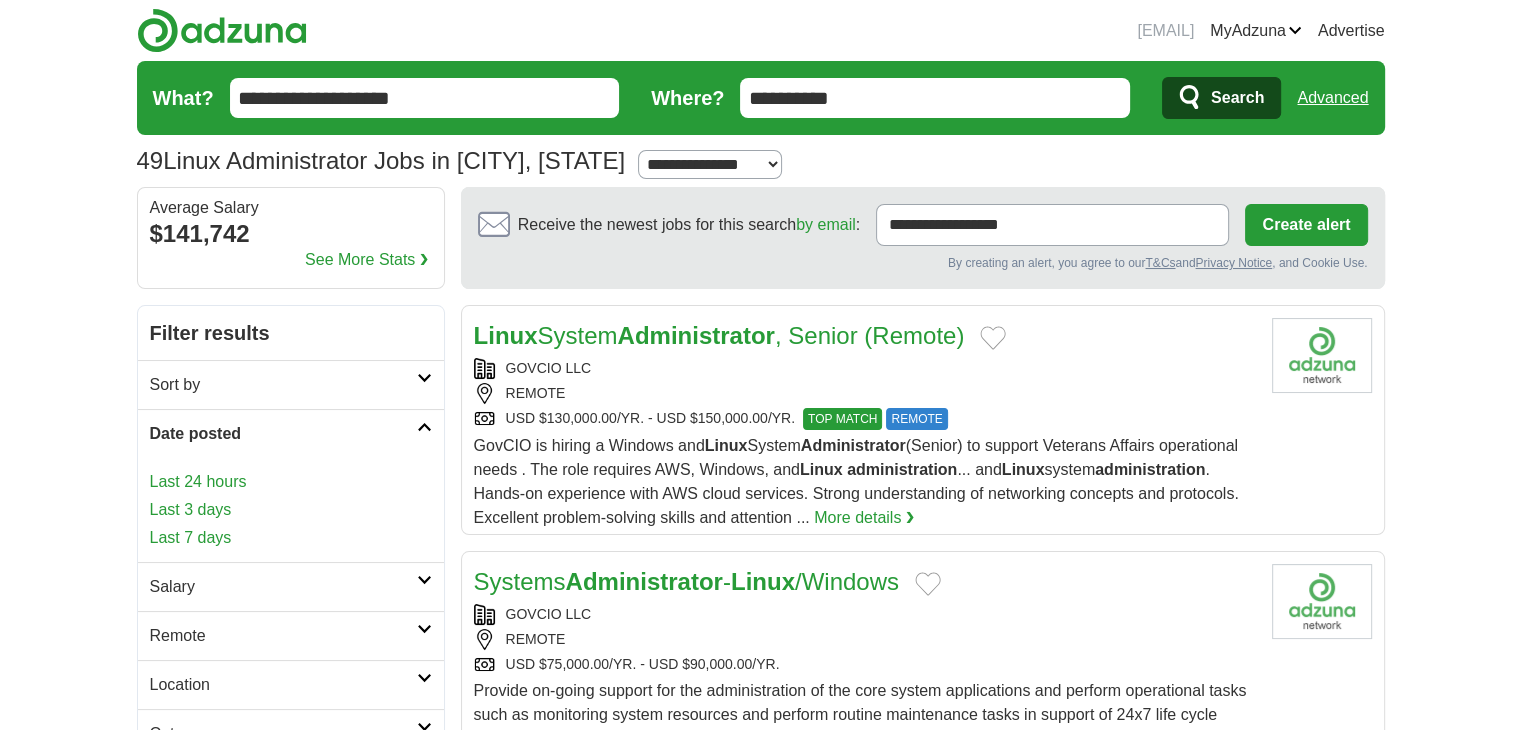 click on "Last 7 days" at bounding box center [291, 538] 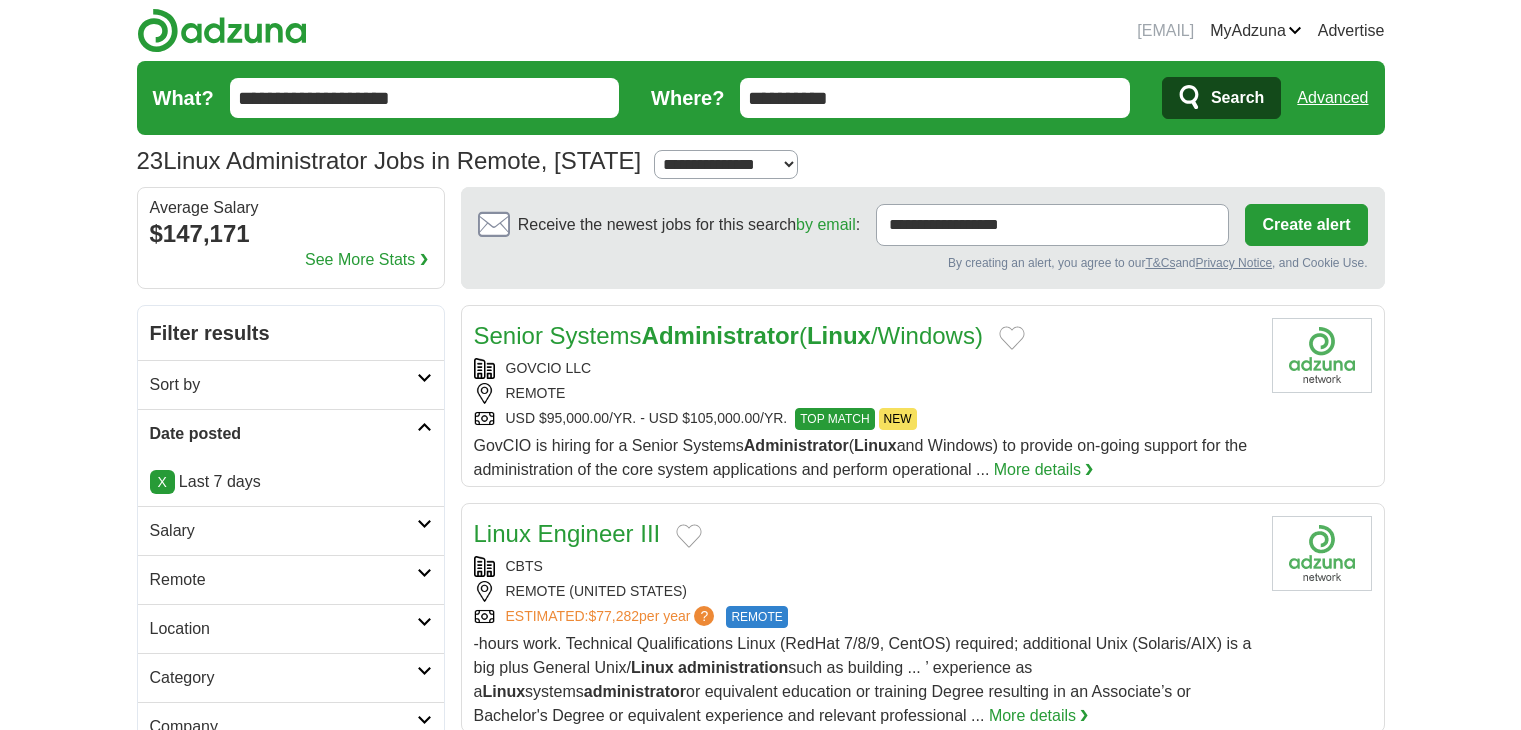 scroll, scrollTop: 0, scrollLeft: 0, axis: both 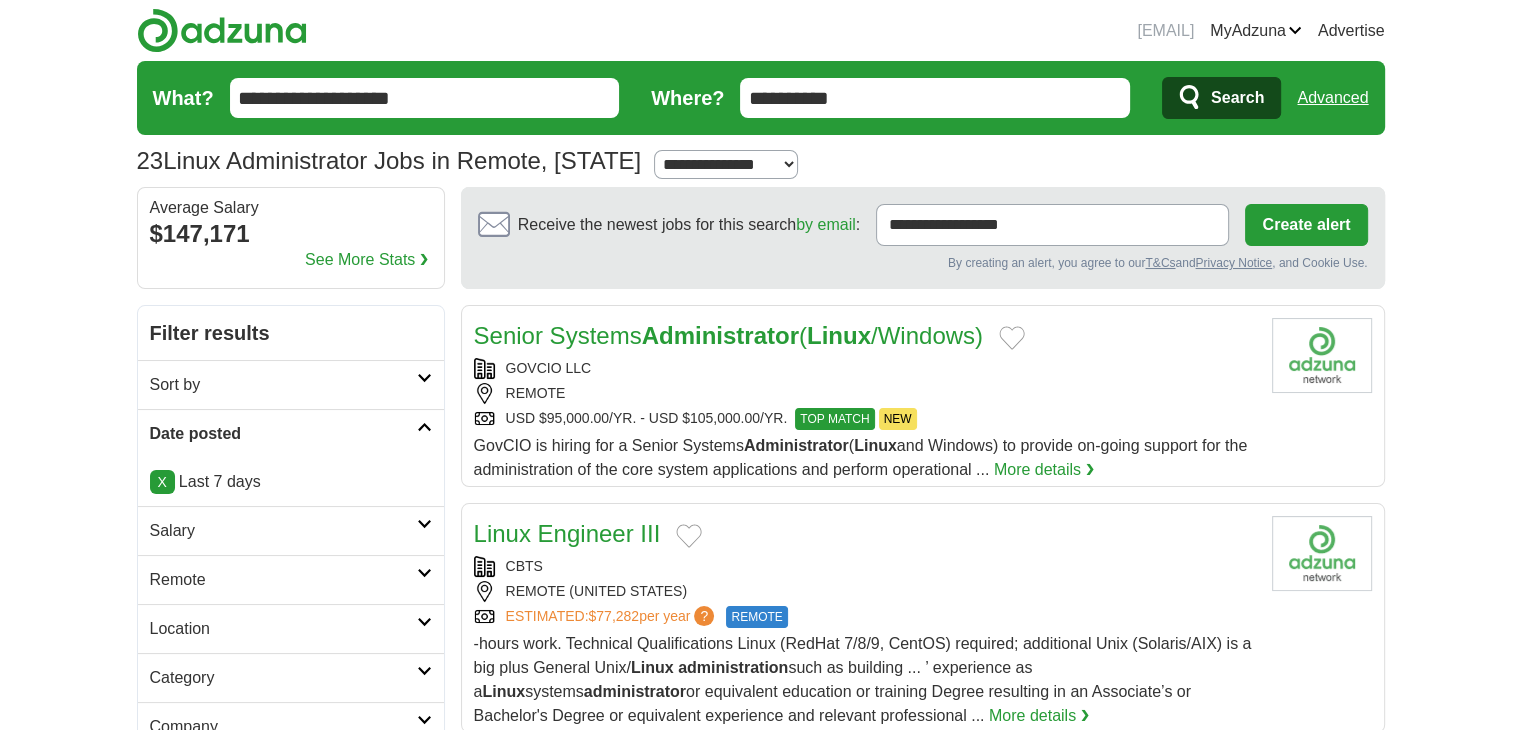 click on "Senior Systems  Administrator  ( Linux /Windows)" at bounding box center (728, 335) 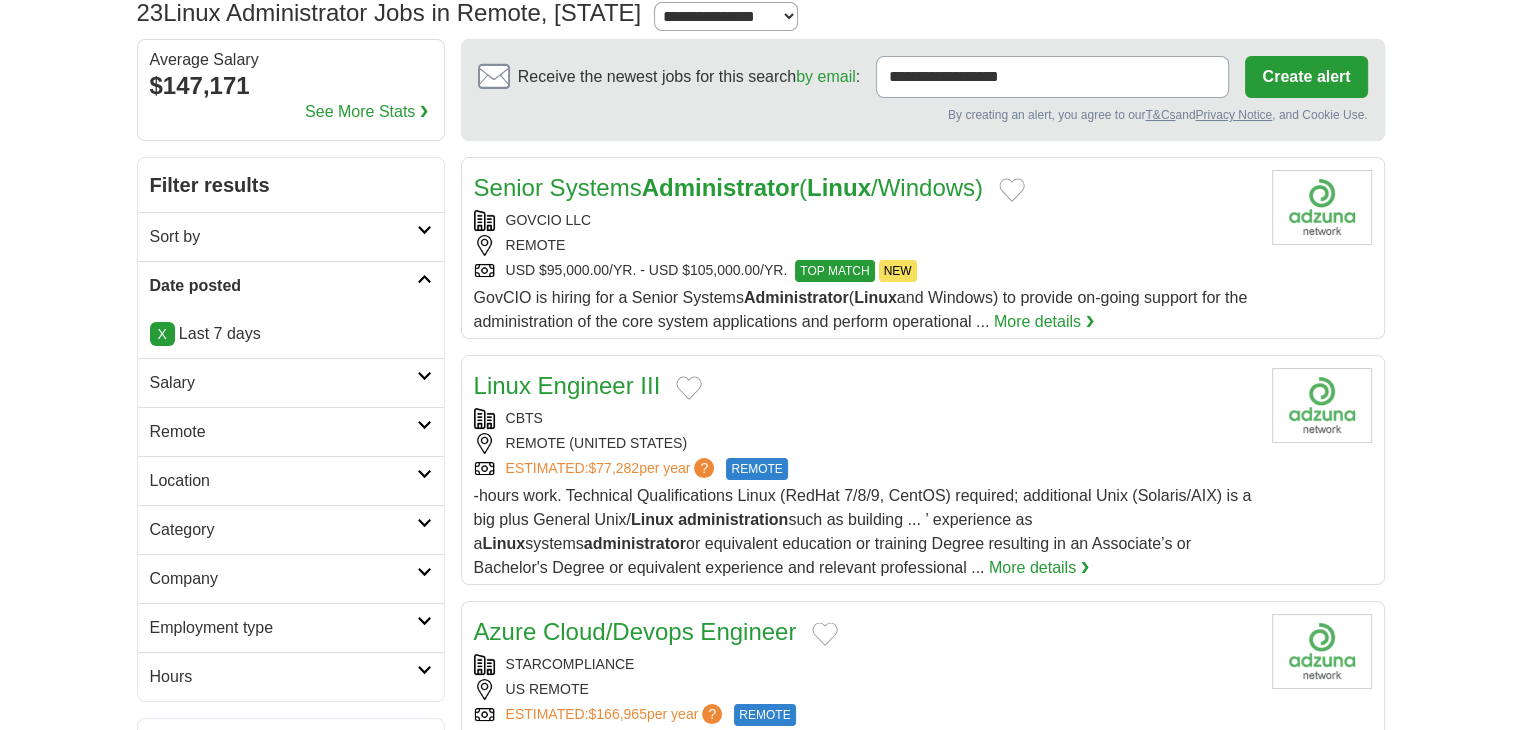 scroll, scrollTop: 100, scrollLeft: 0, axis: vertical 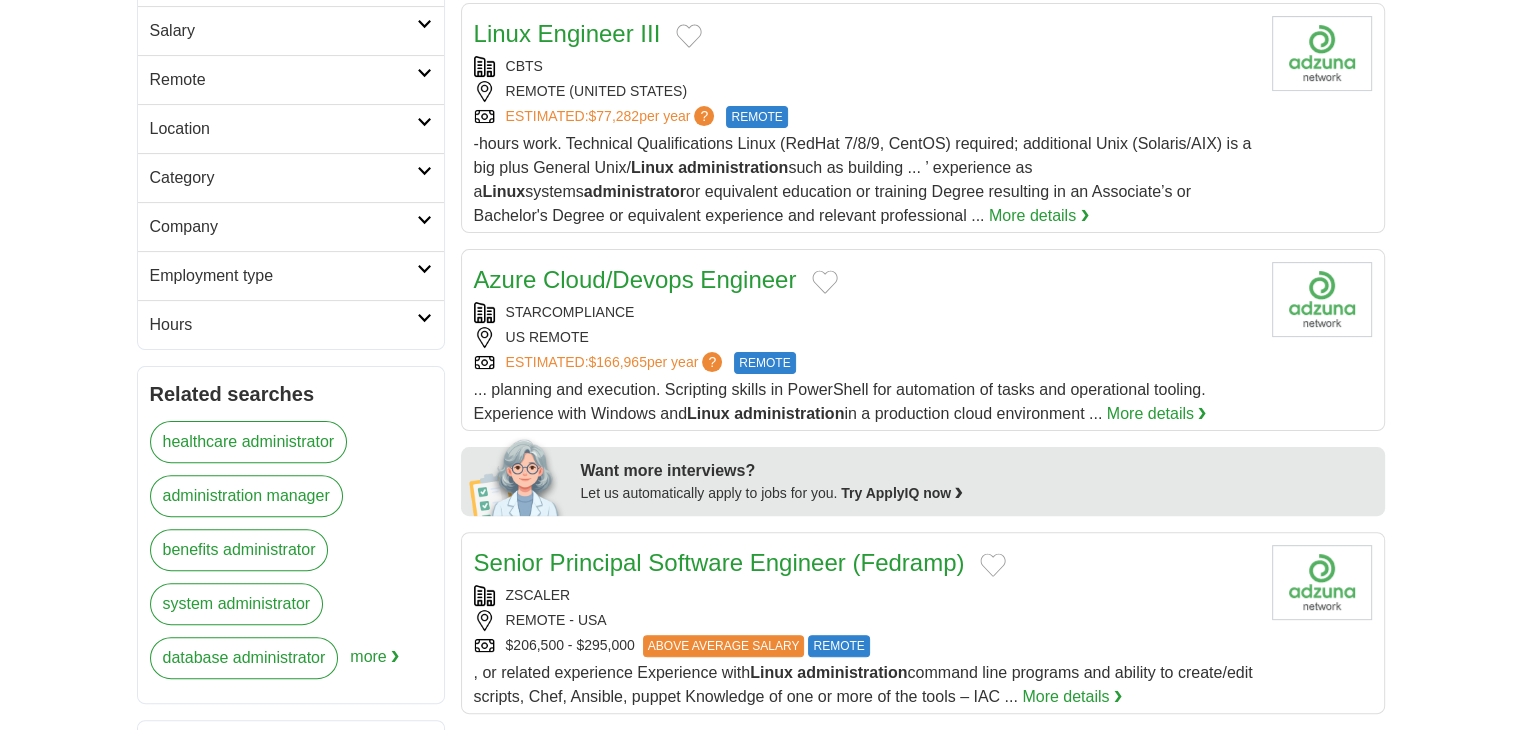 click on "Azure Cloud/Devops Engineer" at bounding box center (635, 279) 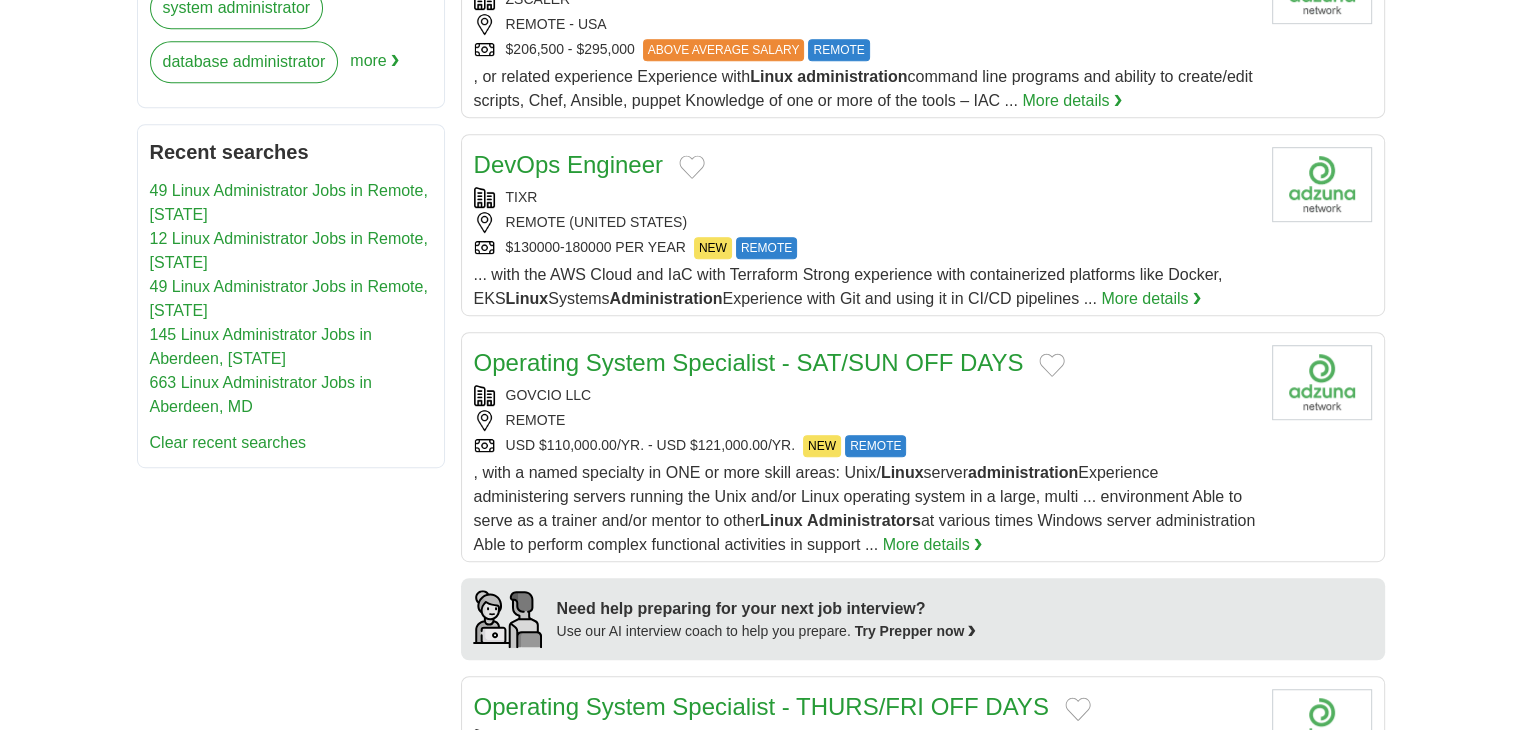 scroll, scrollTop: 1100, scrollLeft: 0, axis: vertical 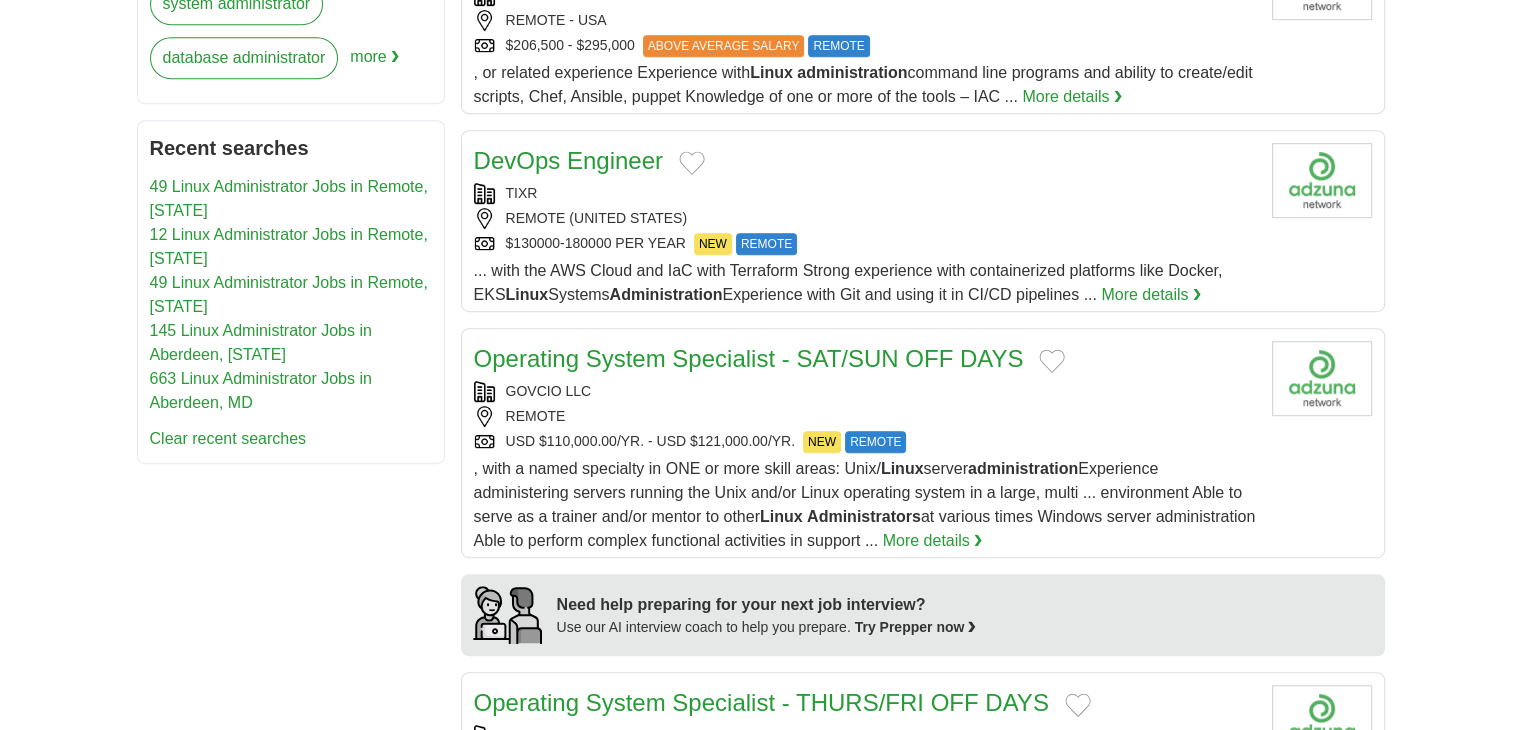 click on "DevOps Engineer" at bounding box center (568, 160) 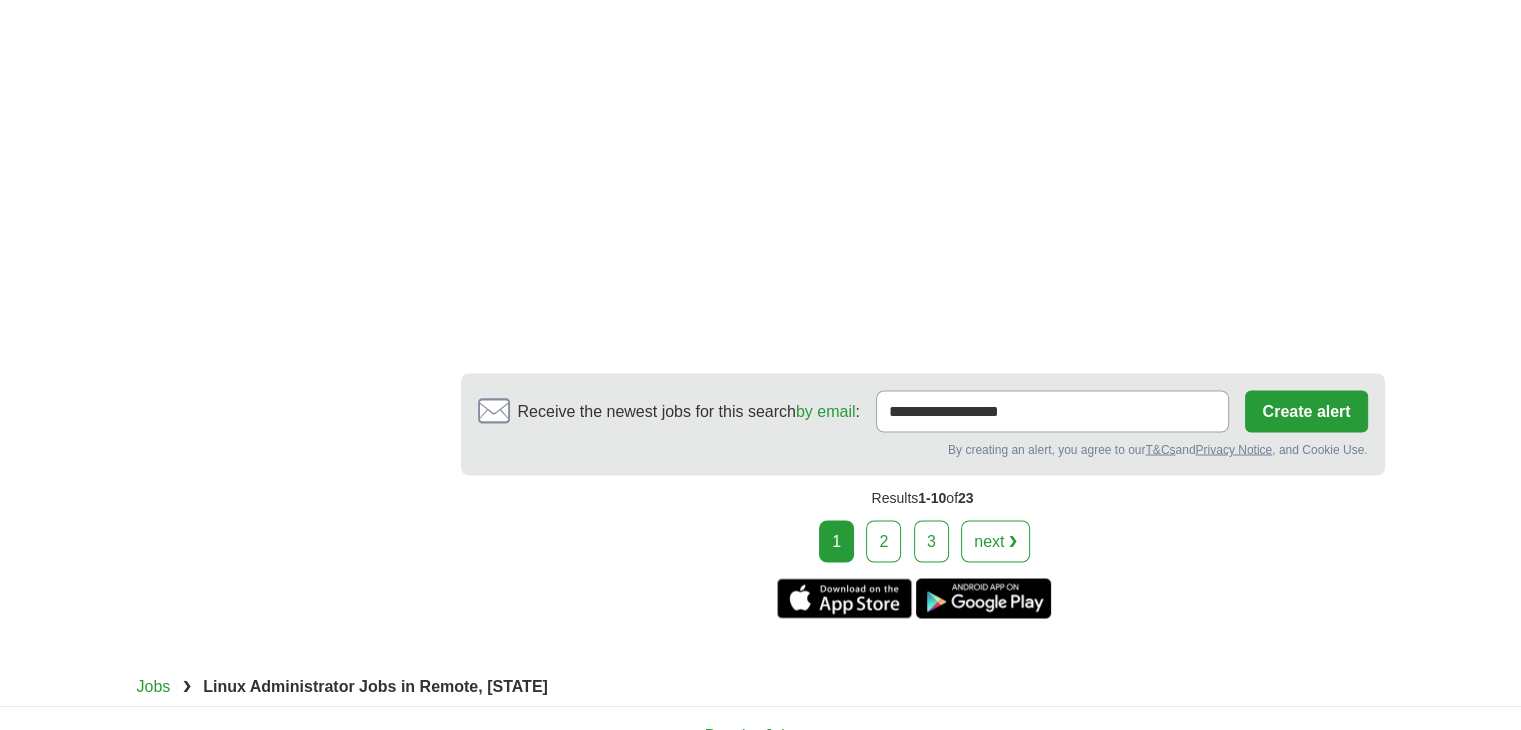 scroll, scrollTop: 3500, scrollLeft: 0, axis: vertical 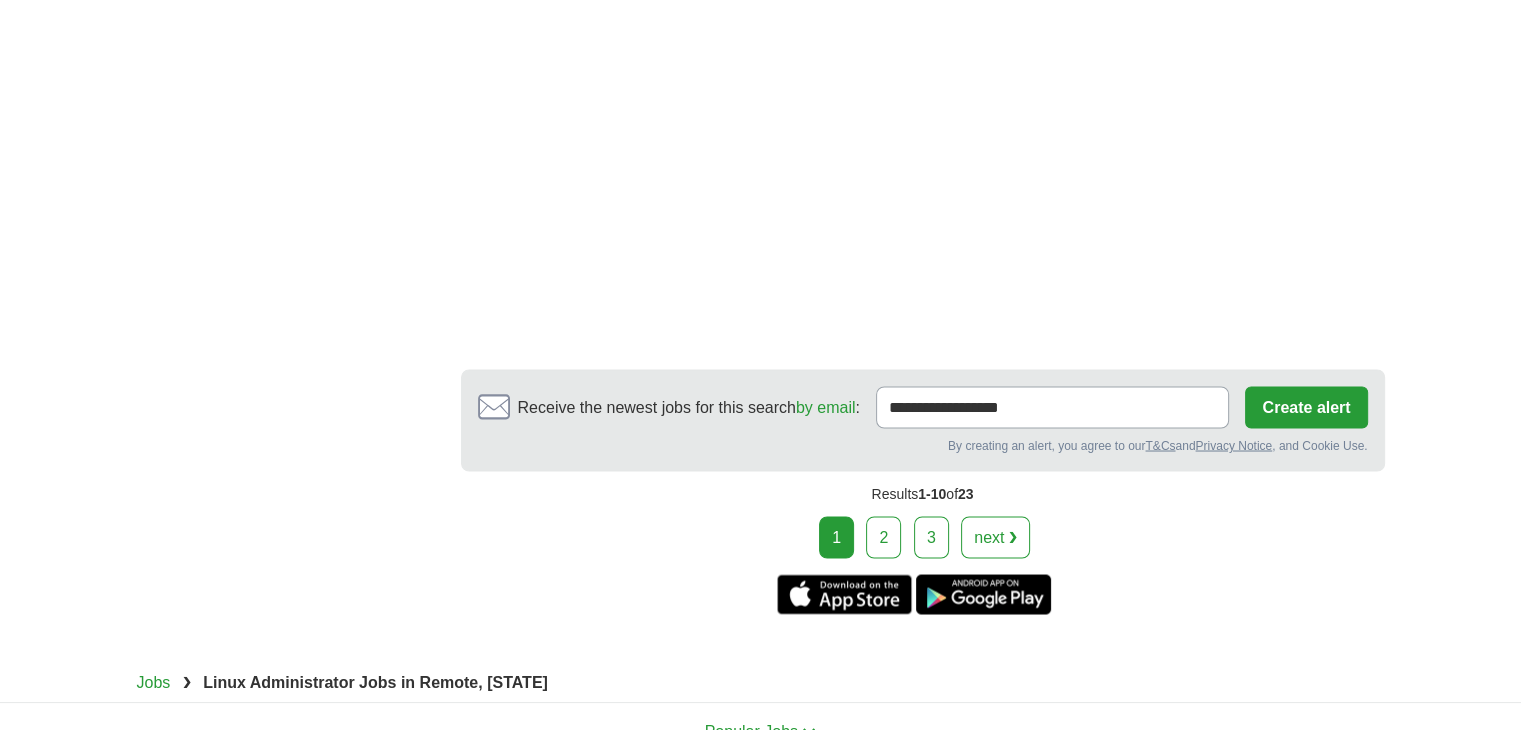 click on "2" at bounding box center [883, 537] 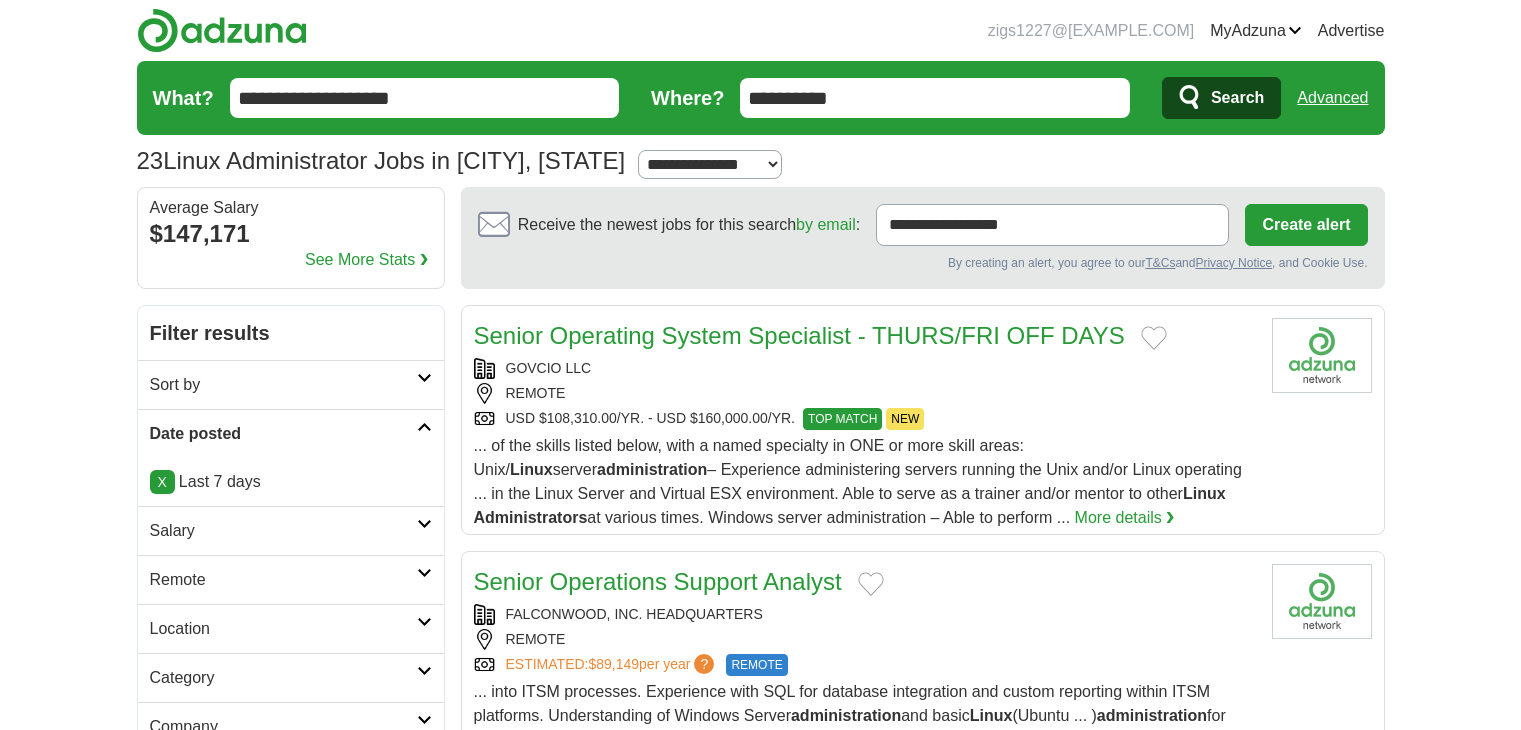 scroll, scrollTop: 0, scrollLeft: 0, axis: both 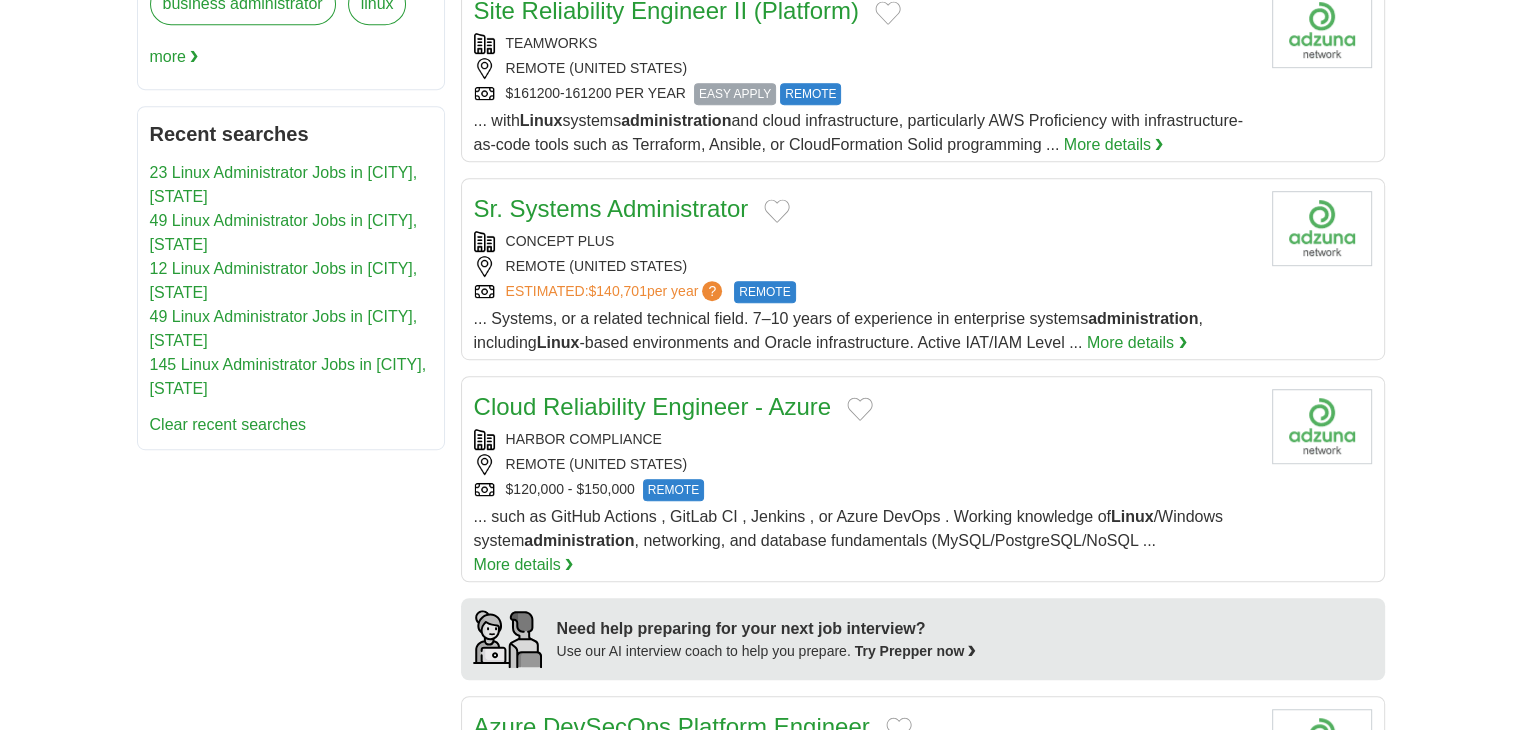 click on "Sr. Systems Administrator" at bounding box center [611, 208] 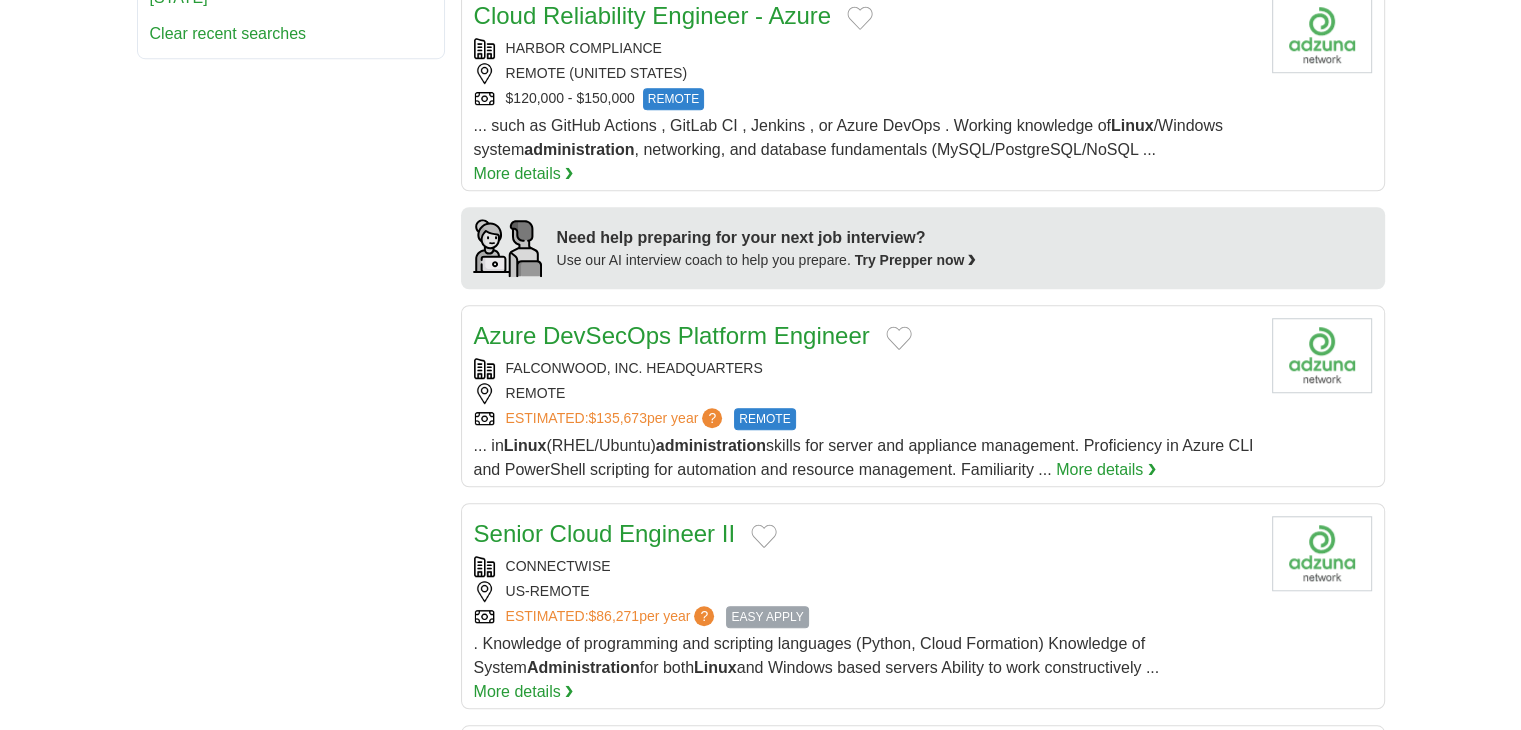 scroll, scrollTop: 1600, scrollLeft: 0, axis: vertical 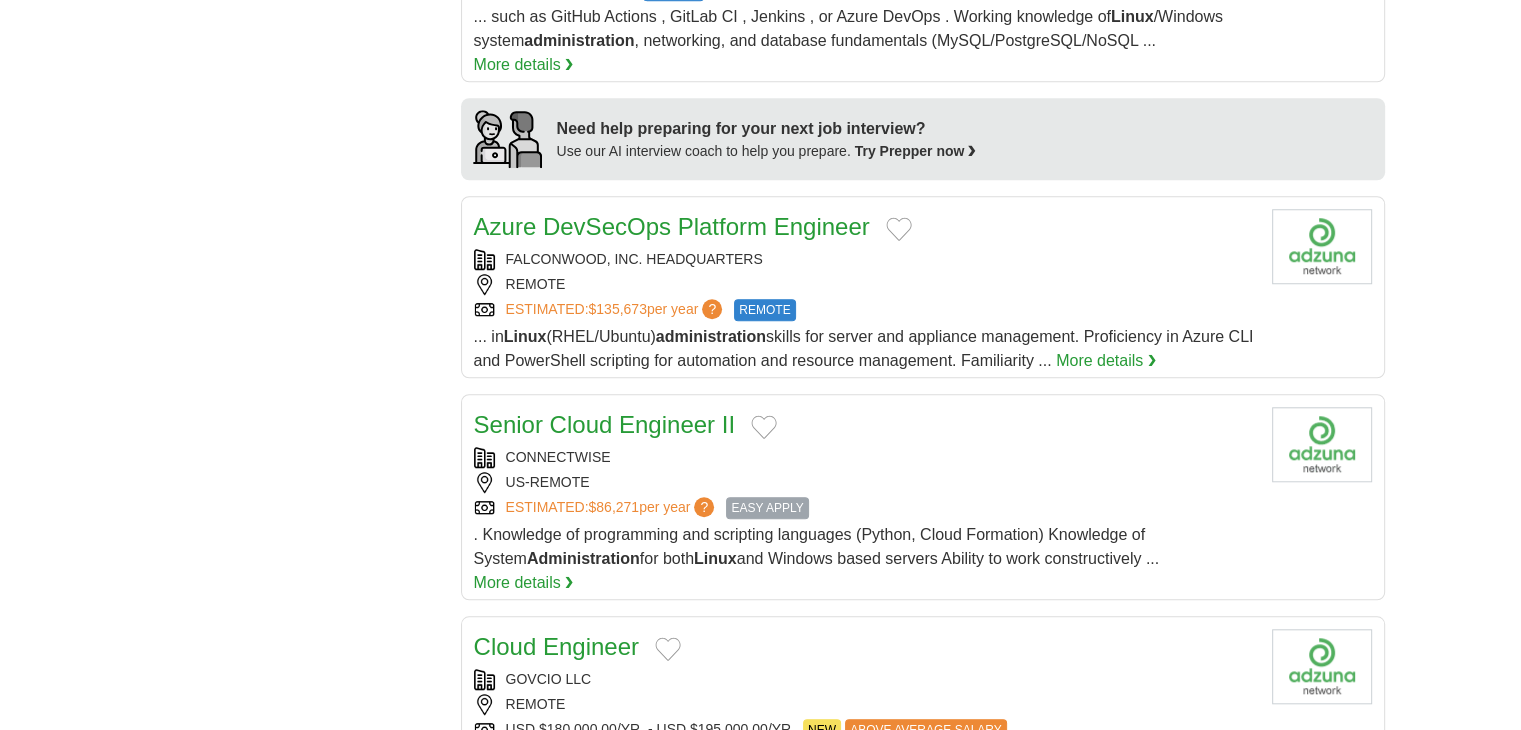 click on "Azure DevSecOps Platform Engineer" at bounding box center [672, 226] 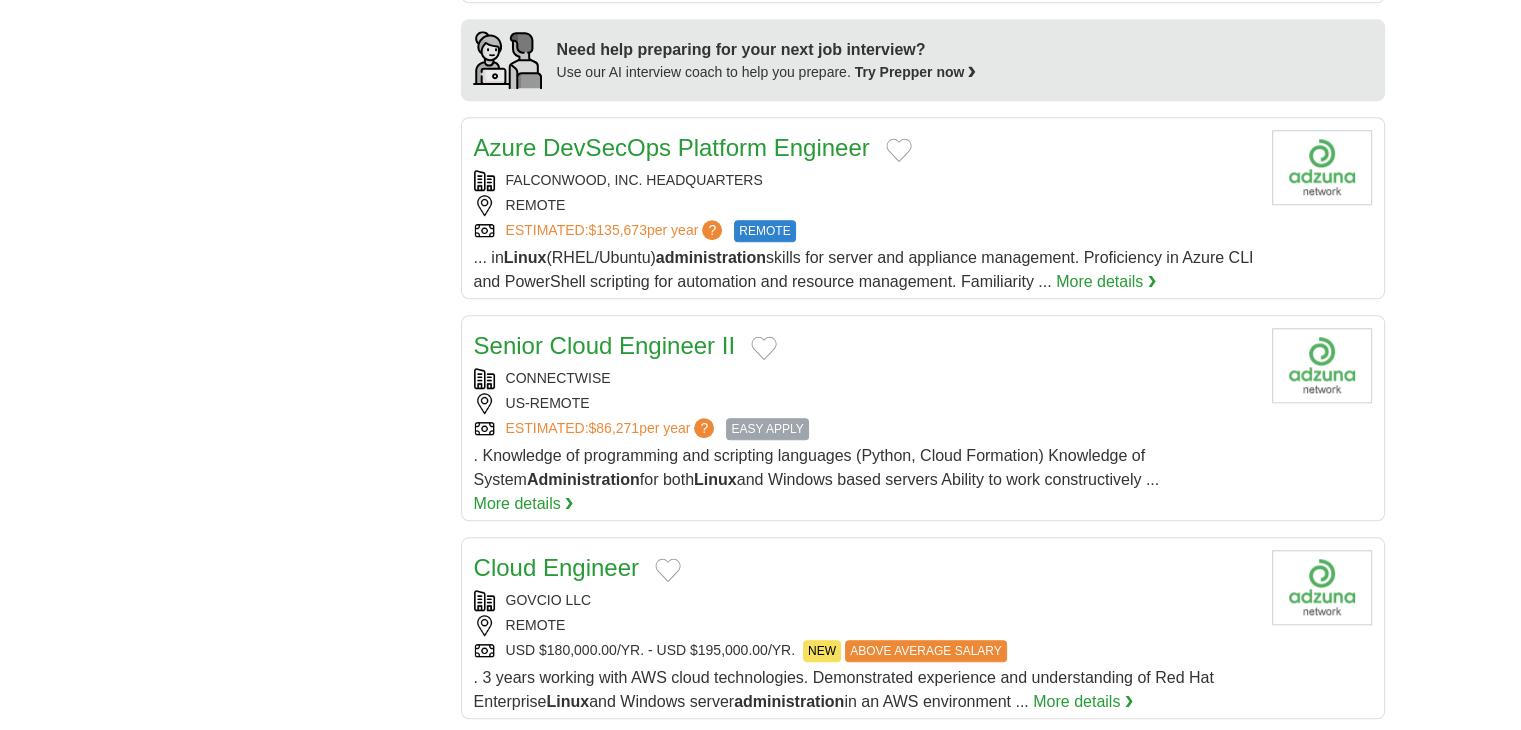 scroll, scrollTop: 1800, scrollLeft: 0, axis: vertical 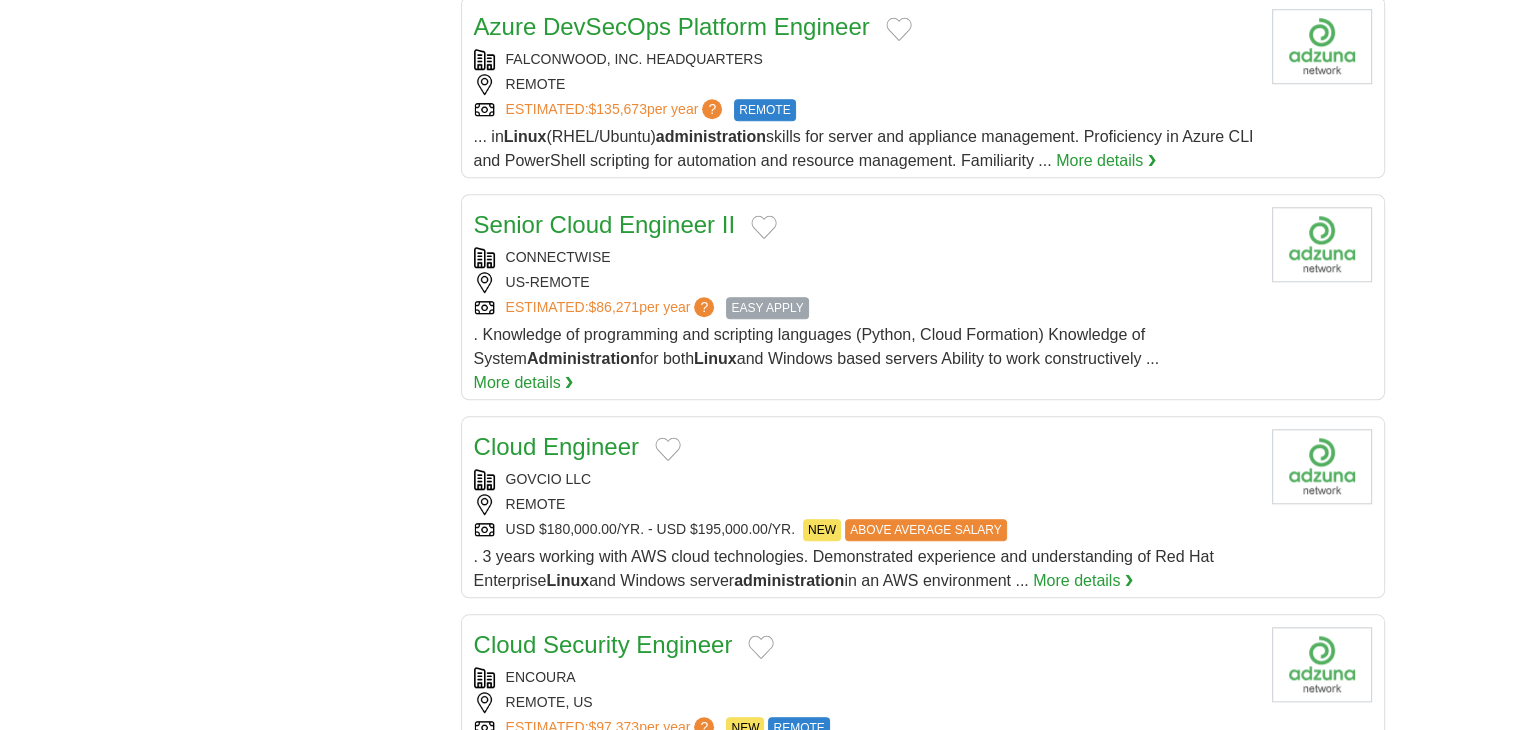 click on "Cloud Engineer" at bounding box center (556, 446) 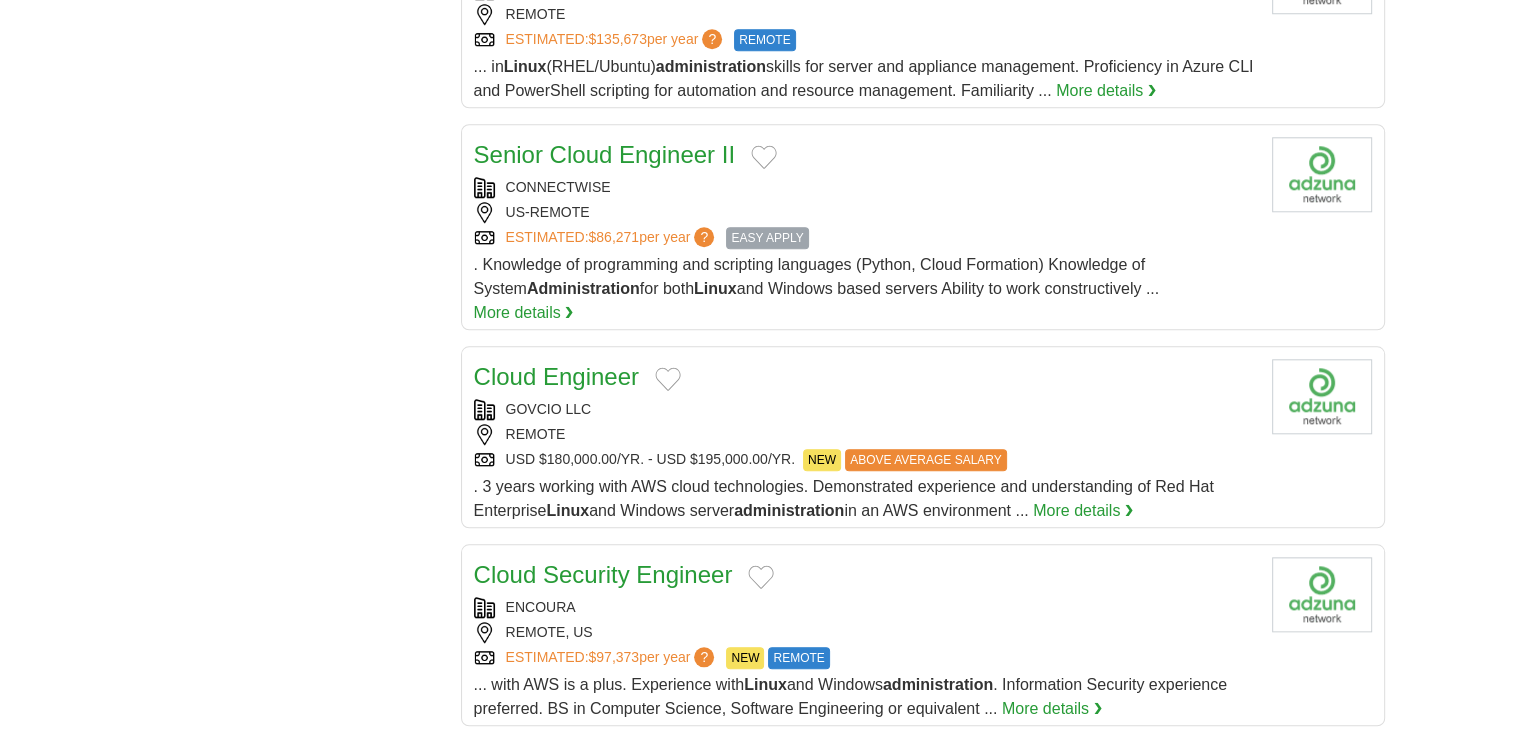 scroll, scrollTop: 2000, scrollLeft: 0, axis: vertical 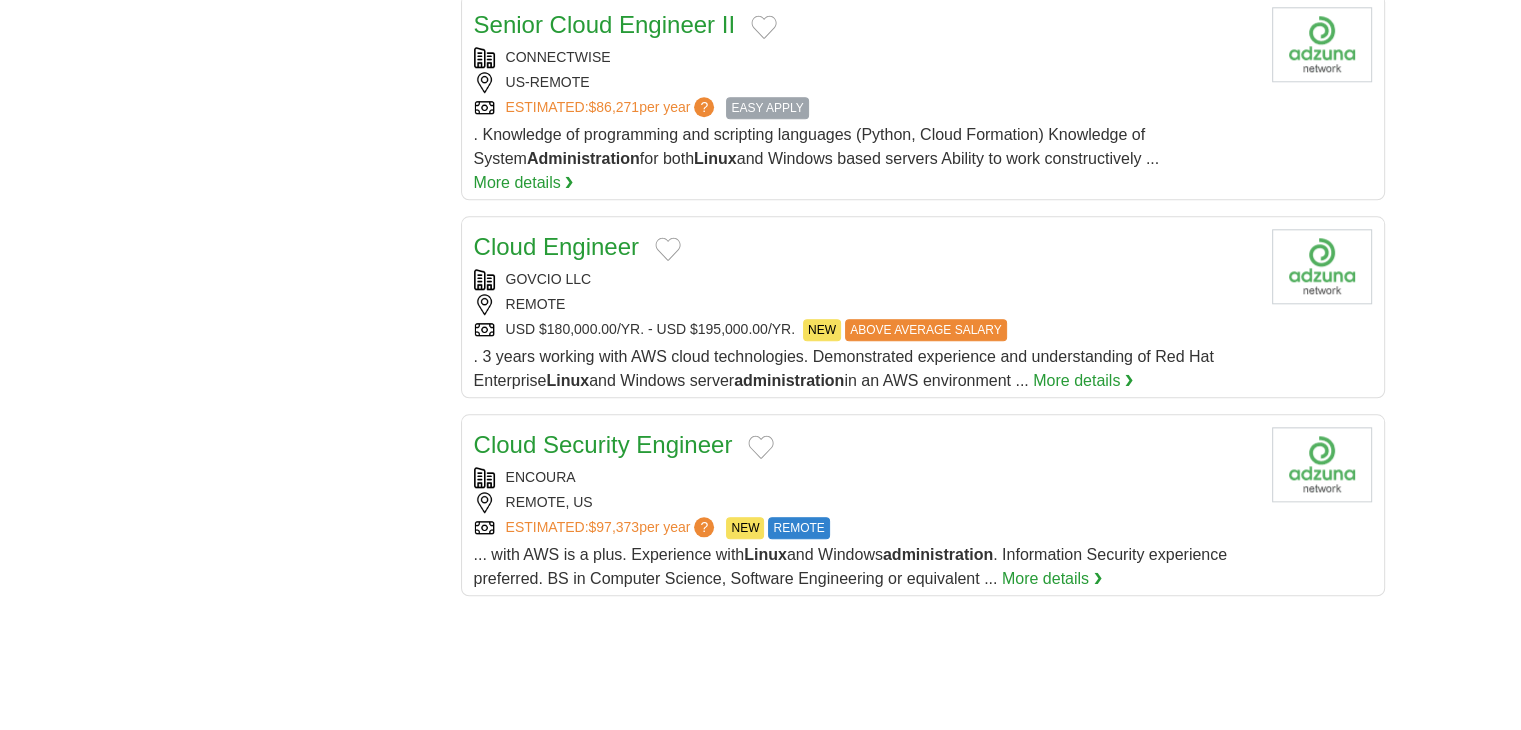 click on "Cloud Security Engineer" at bounding box center [603, 444] 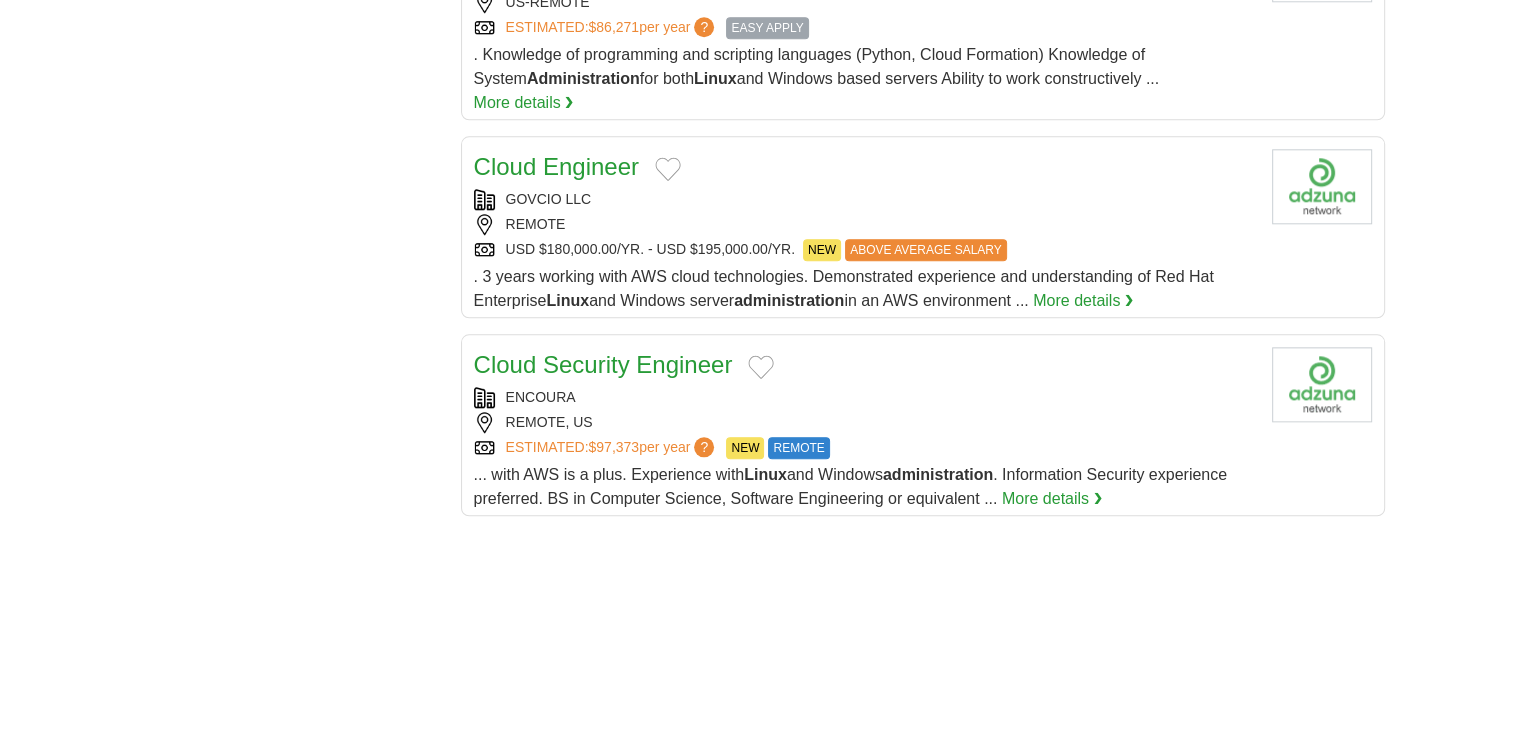 scroll, scrollTop: 2200, scrollLeft: 0, axis: vertical 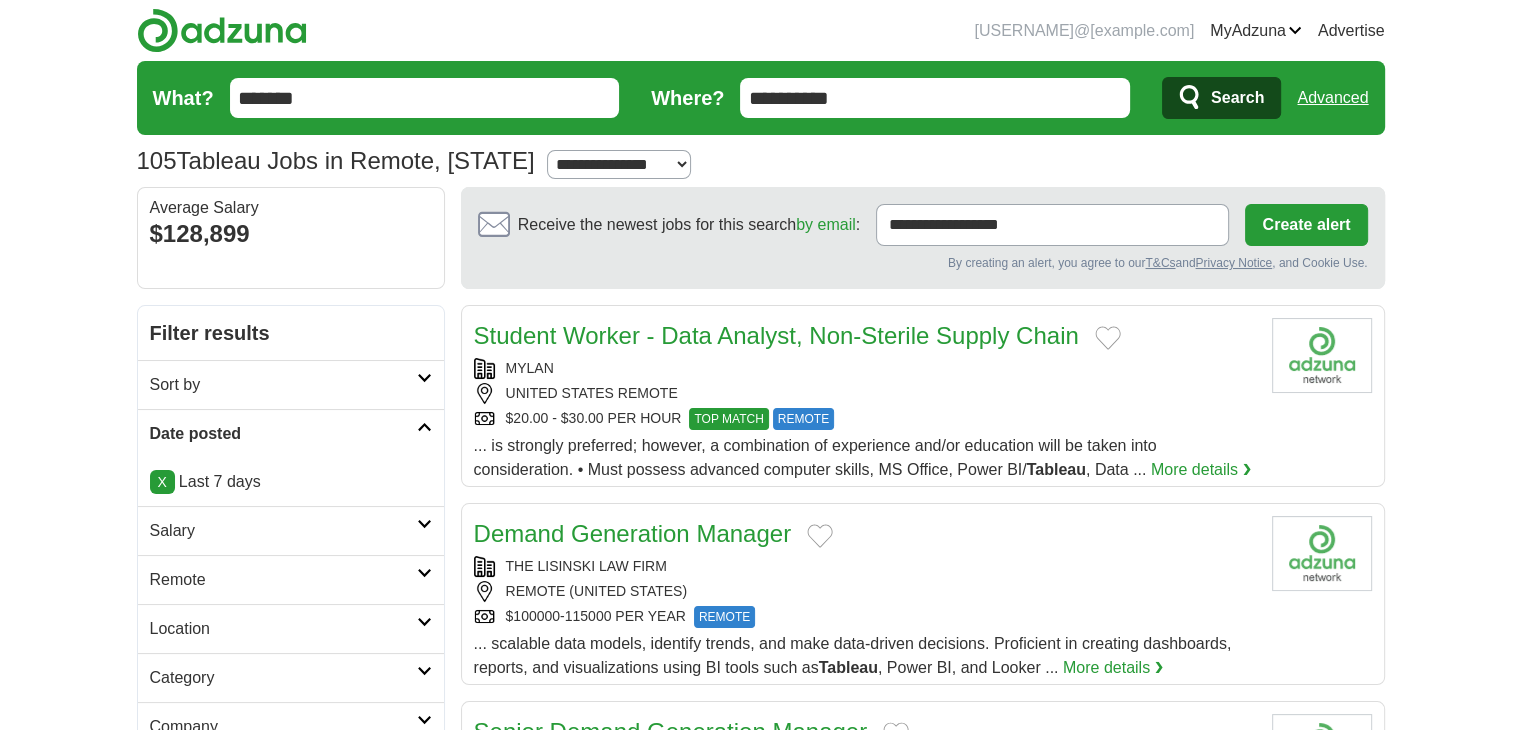 click on "*******" at bounding box center [425, 98] 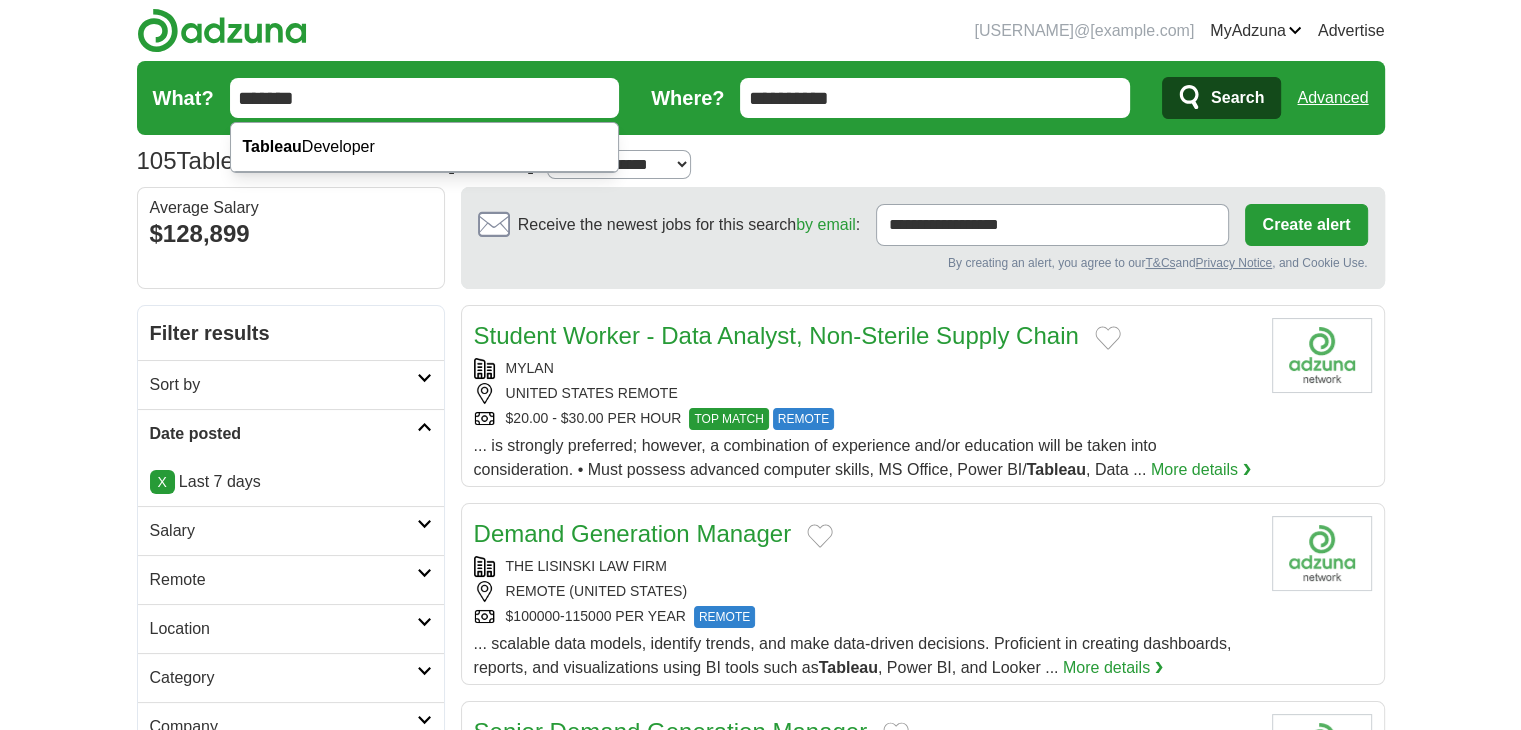 click on "*******" at bounding box center [425, 98] 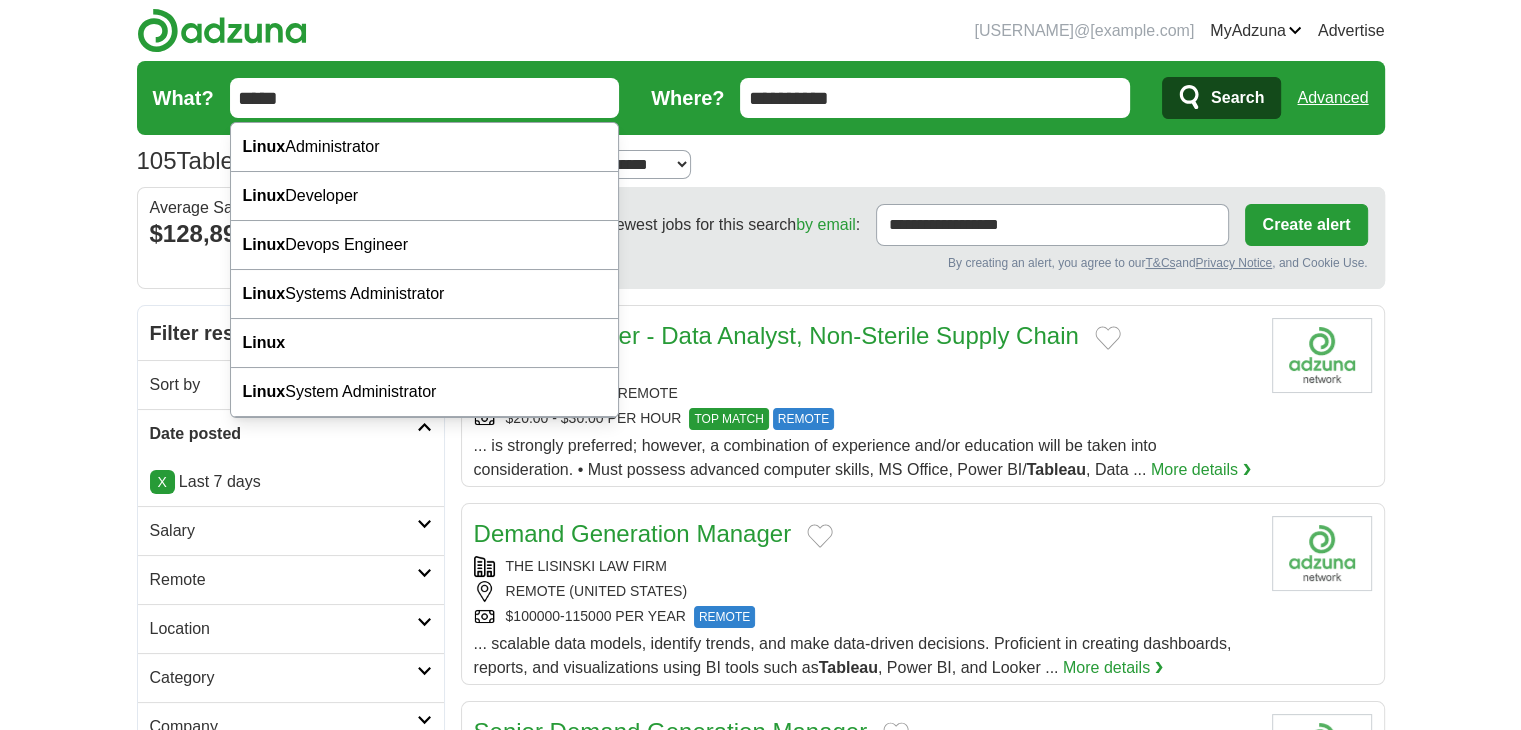 type on "*****" 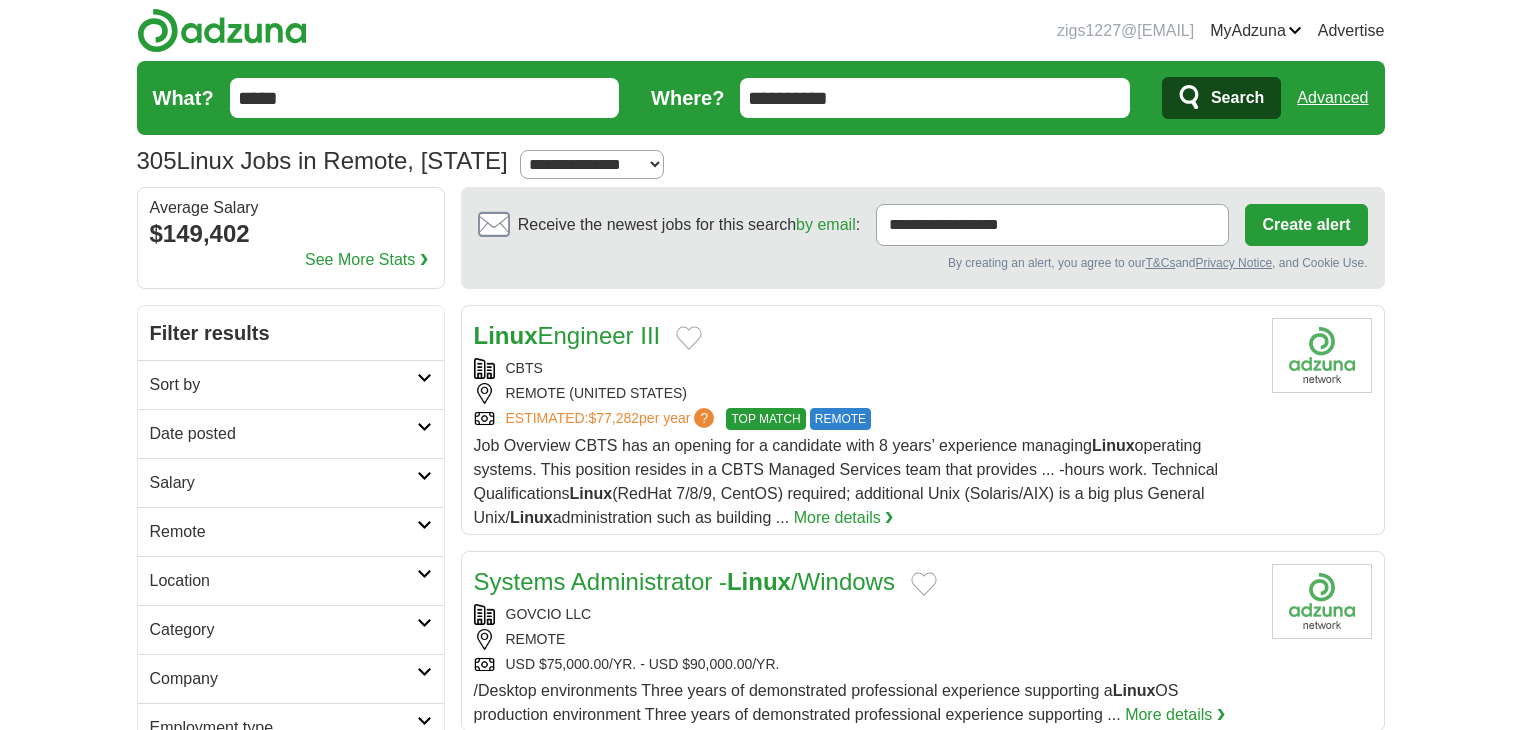 scroll, scrollTop: 0, scrollLeft: 0, axis: both 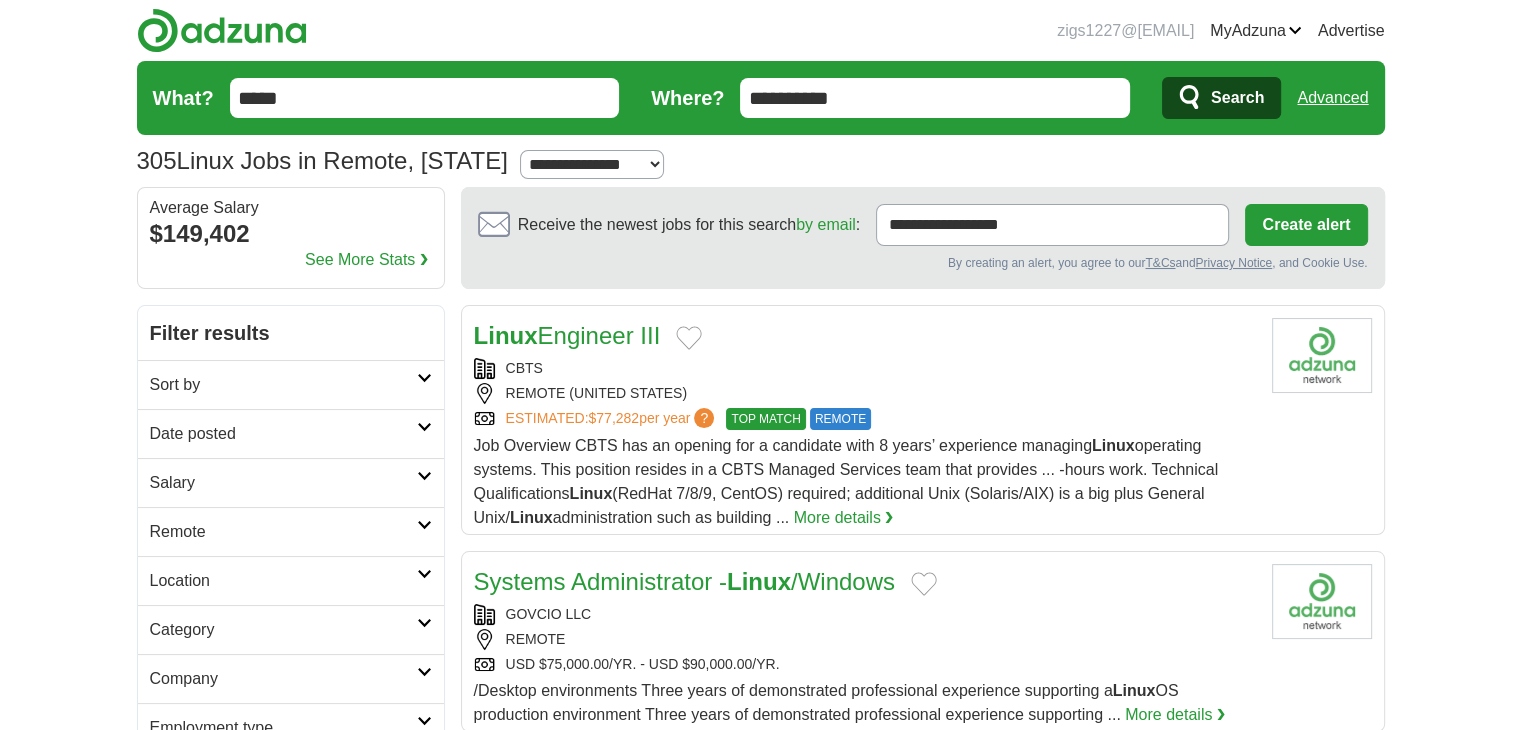 click on "Date posted" at bounding box center [283, 434] 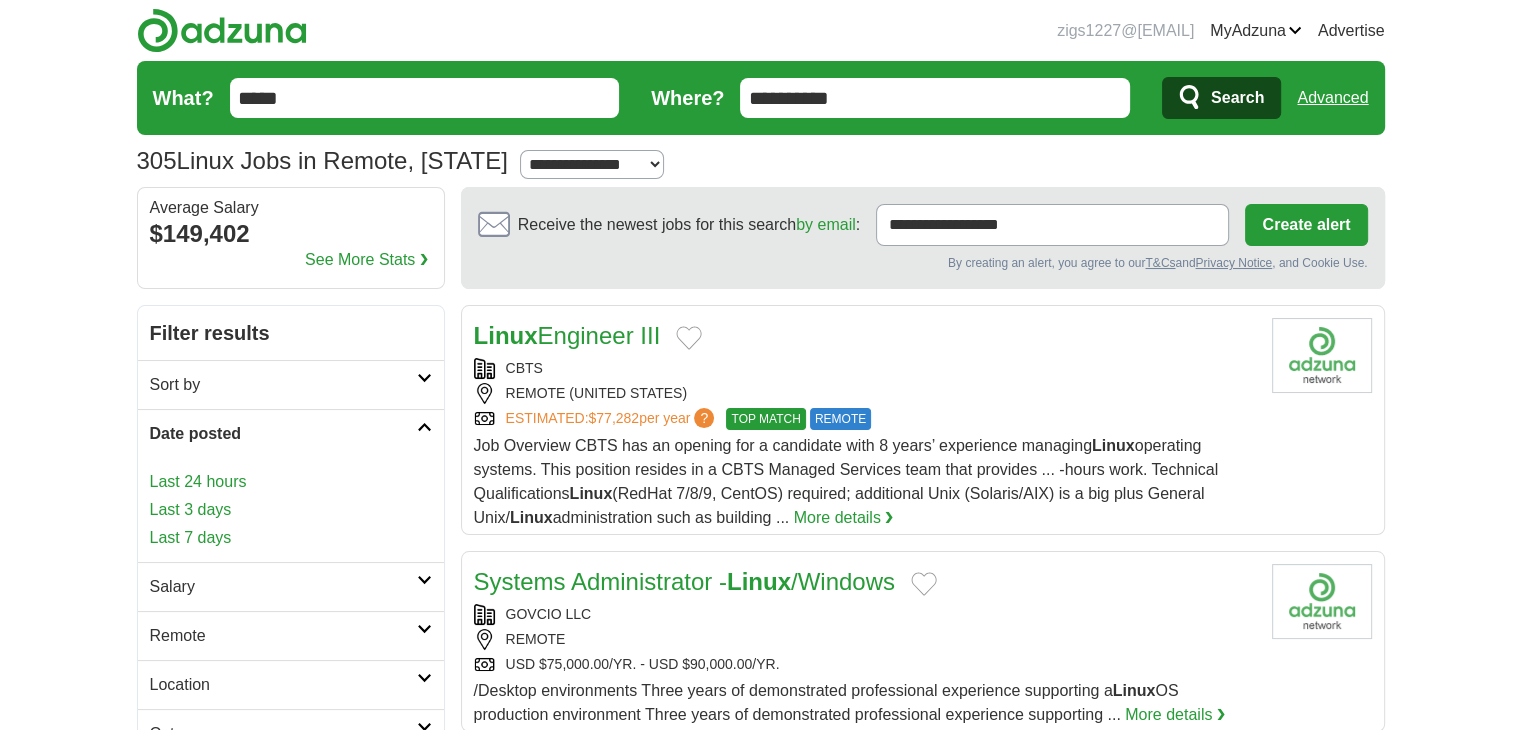 click on "Last 24 hours" at bounding box center [291, 482] 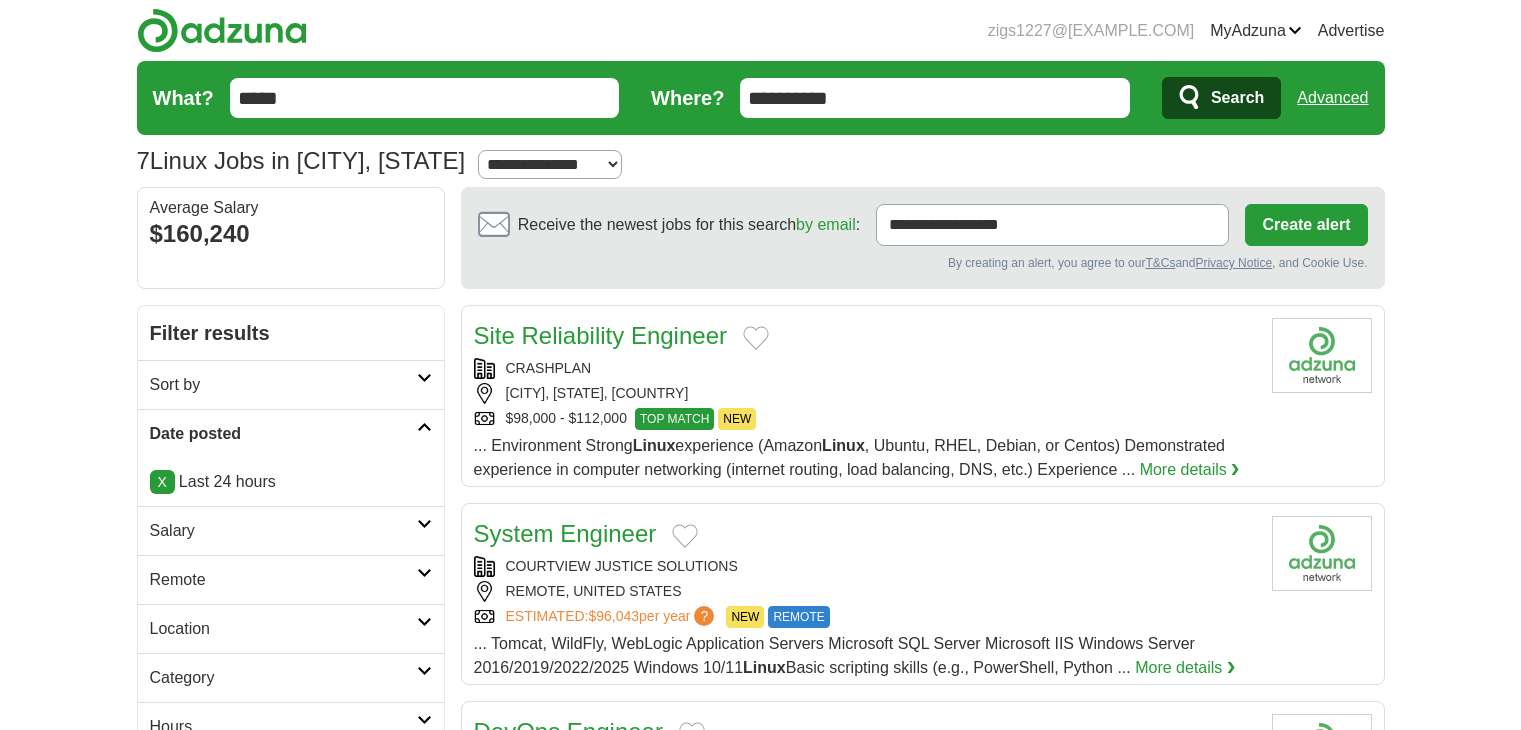 scroll, scrollTop: 0, scrollLeft: 0, axis: both 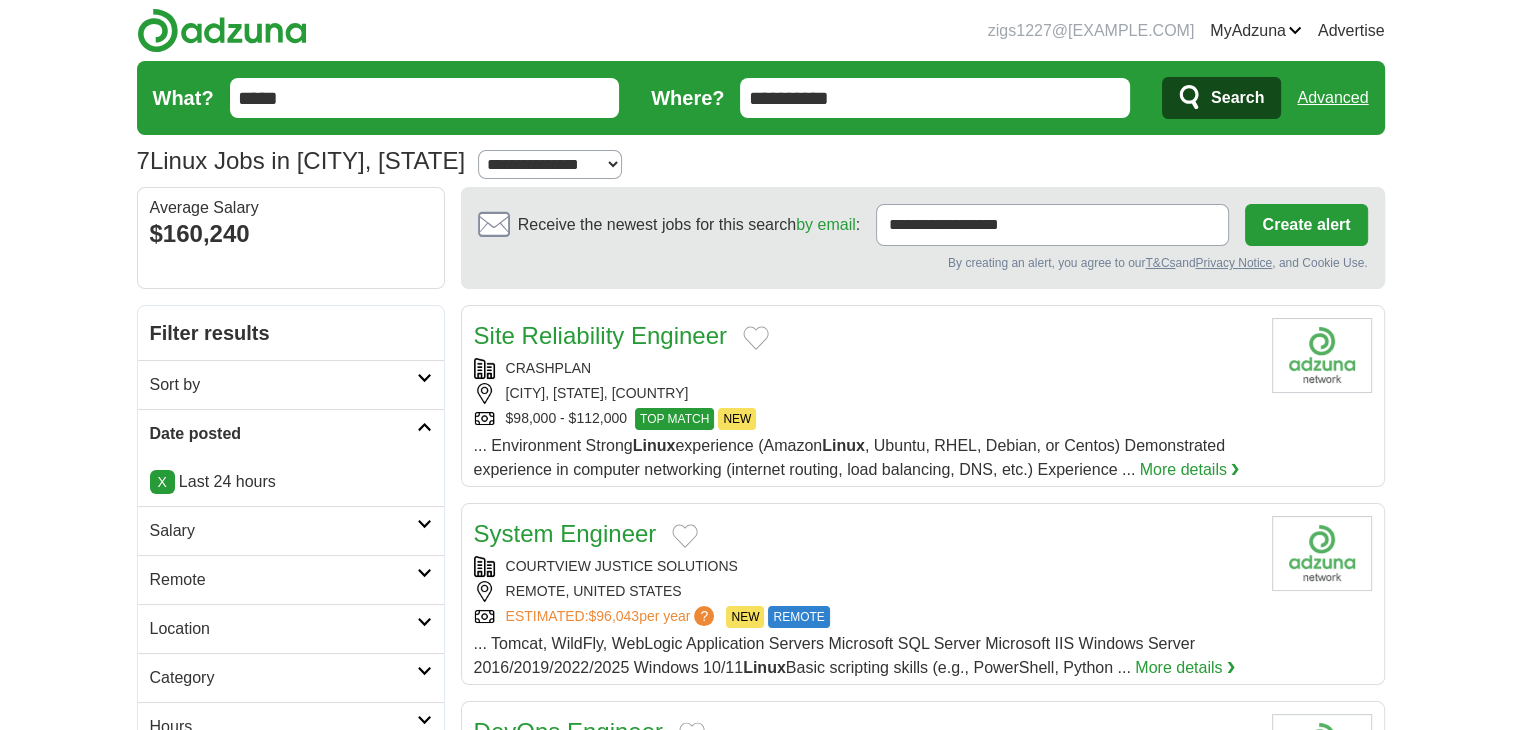 click on "Site Reliability Engineer" at bounding box center (600, 335) 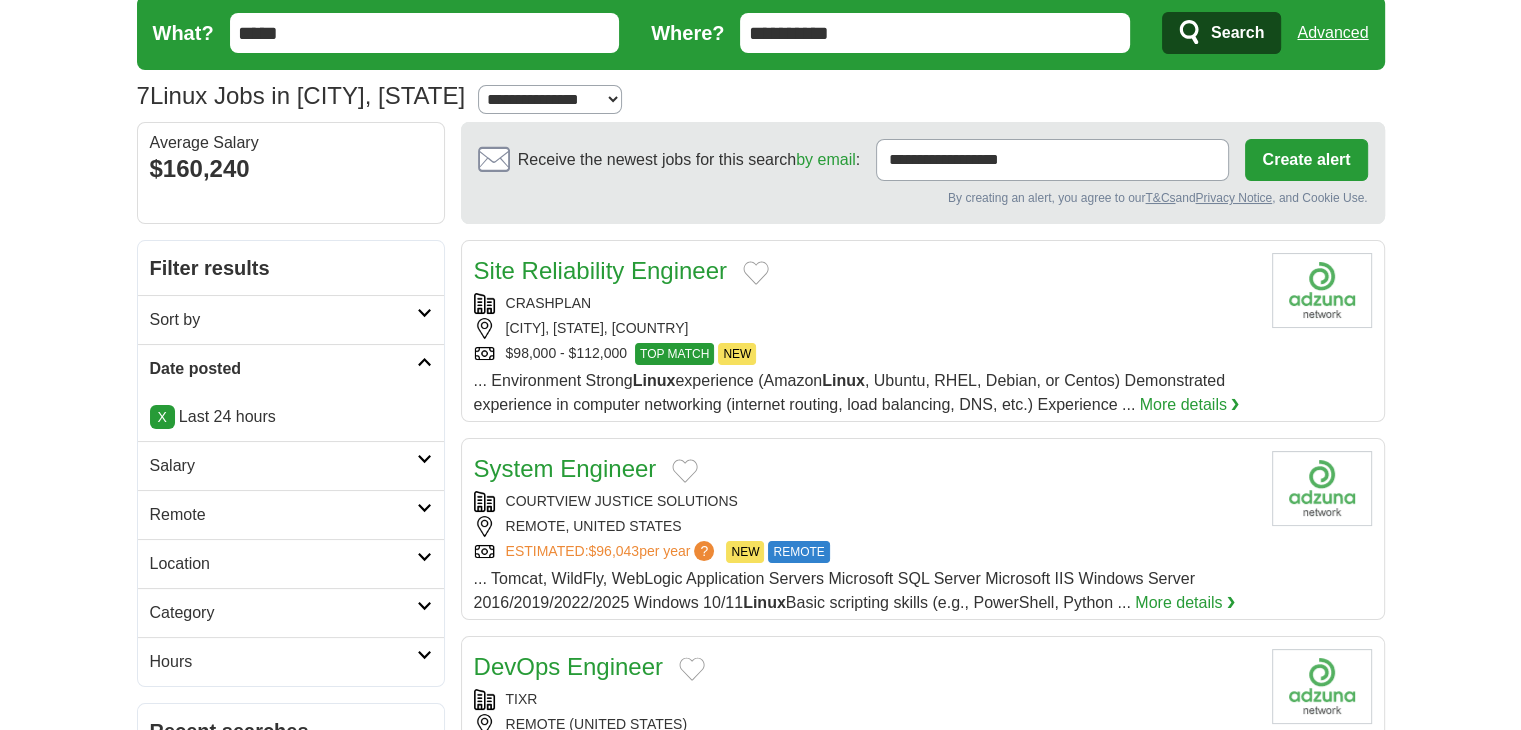 scroll, scrollTop: 200, scrollLeft: 0, axis: vertical 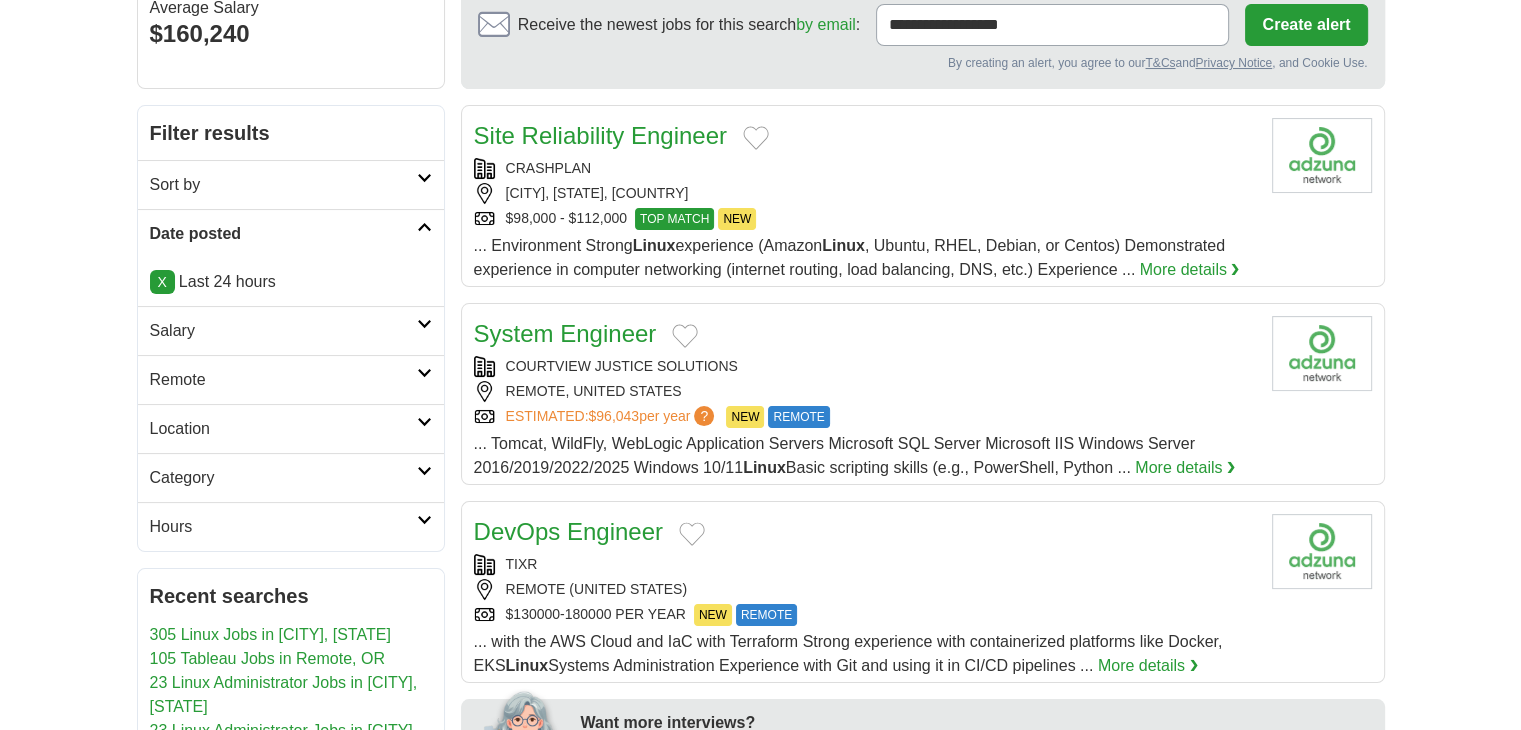 click on "System Engineer" at bounding box center [565, 333] 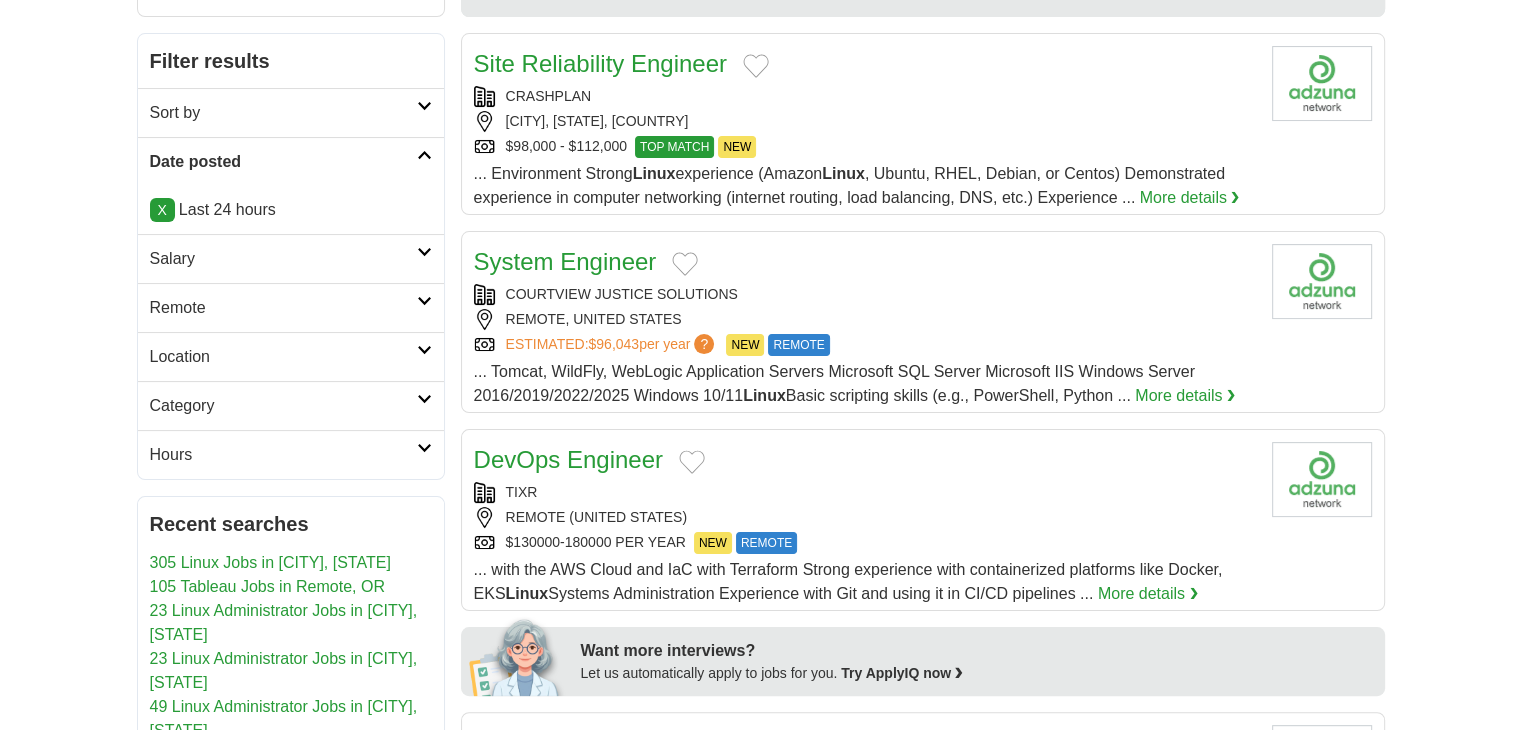 scroll, scrollTop: 500, scrollLeft: 0, axis: vertical 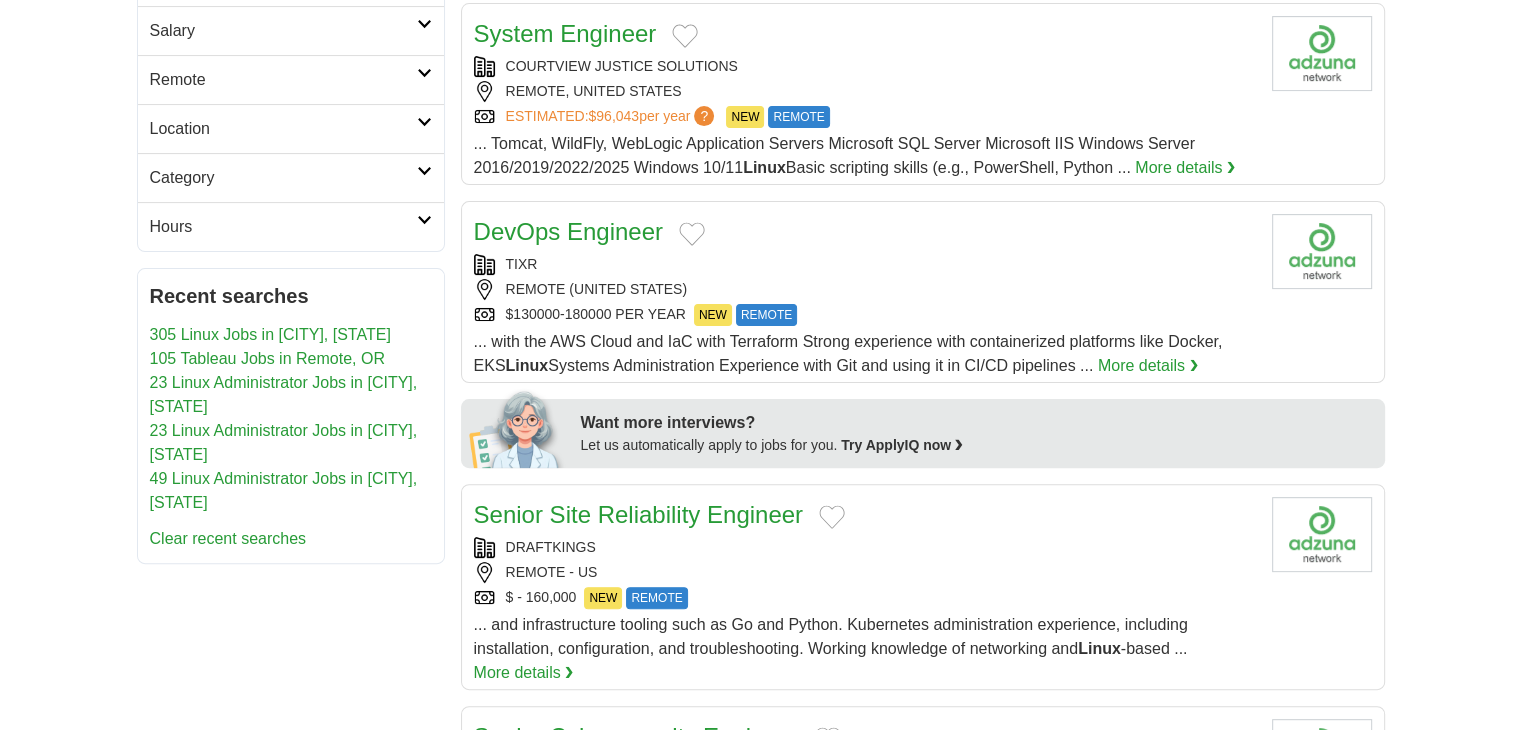 click on "DevOps Engineer" at bounding box center (568, 231) 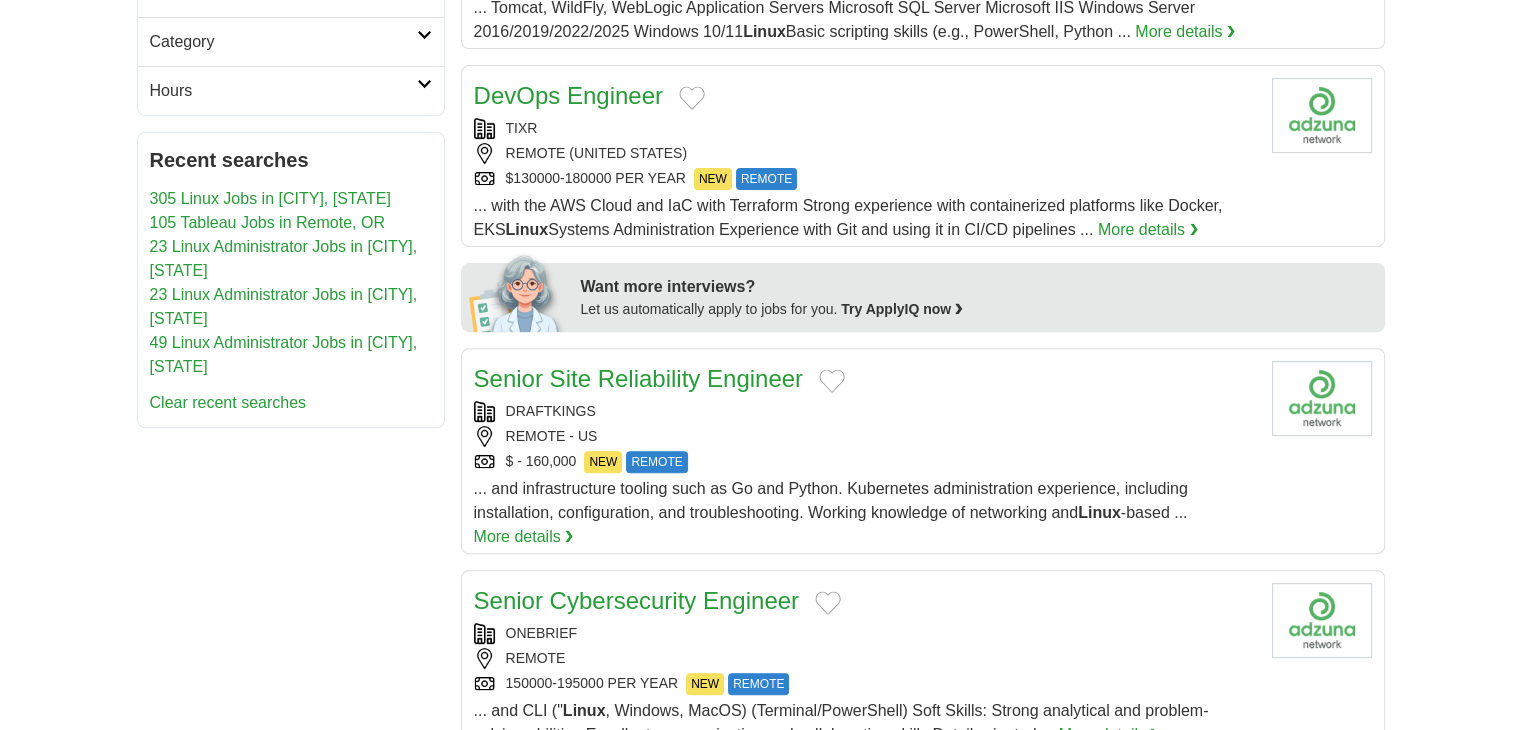 scroll, scrollTop: 800, scrollLeft: 0, axis: vertical 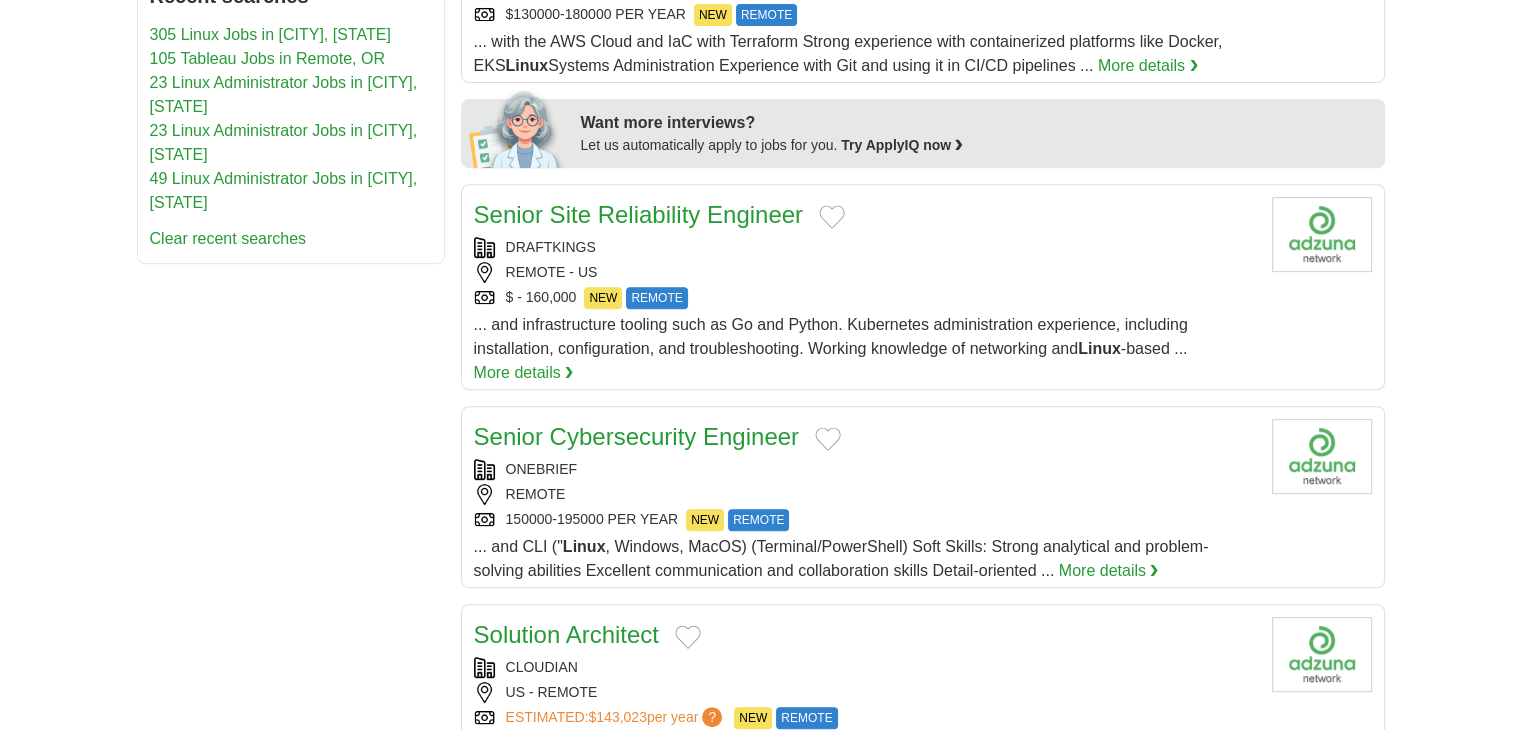click on "Senior Site Reliability Engineer" at bounding box center [639, 214] 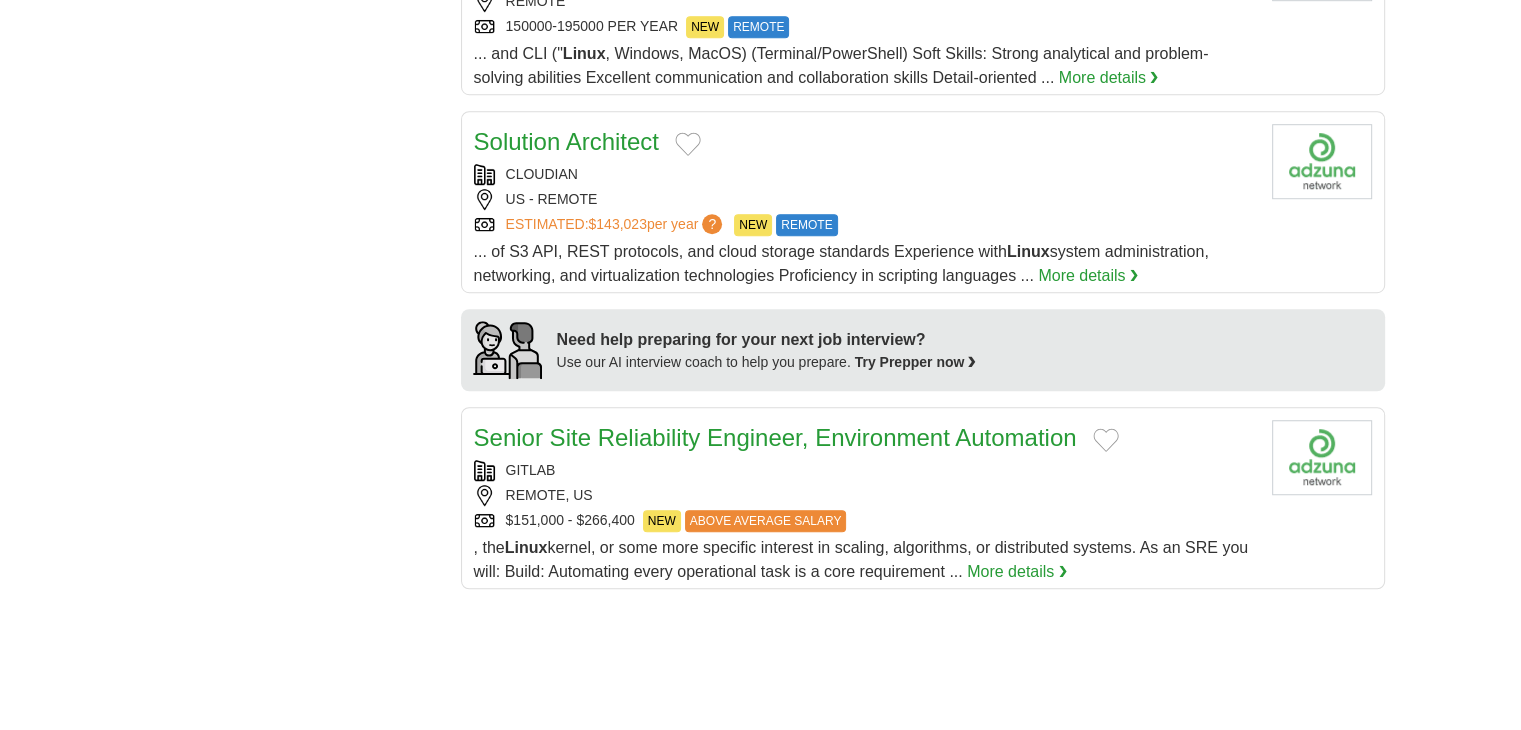 scroll, scrollTop: 1400, scrollLeft: 0, axis: vertical 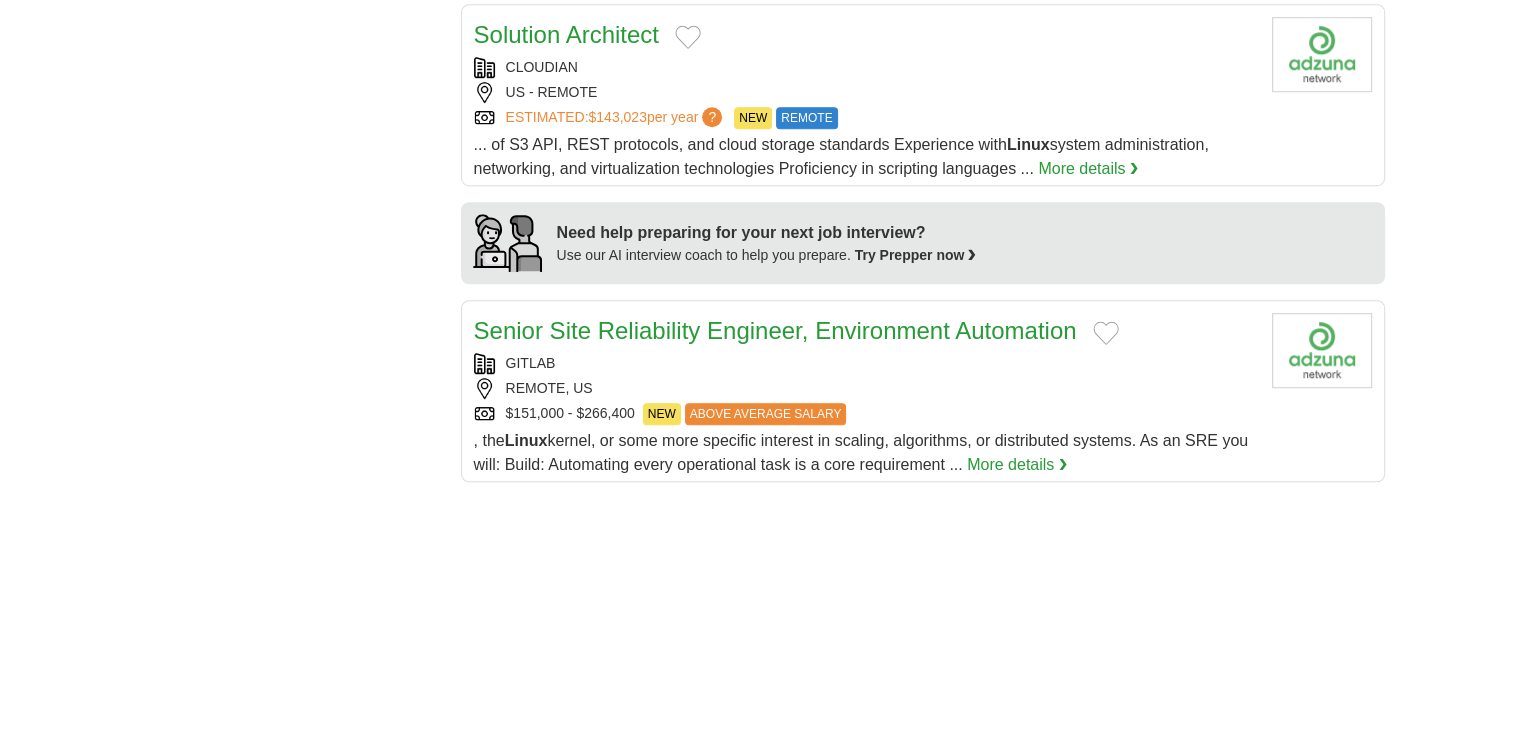 click on "Senior Site Reliability Engineer, Environment Automation" at bounding box center [775, 330] 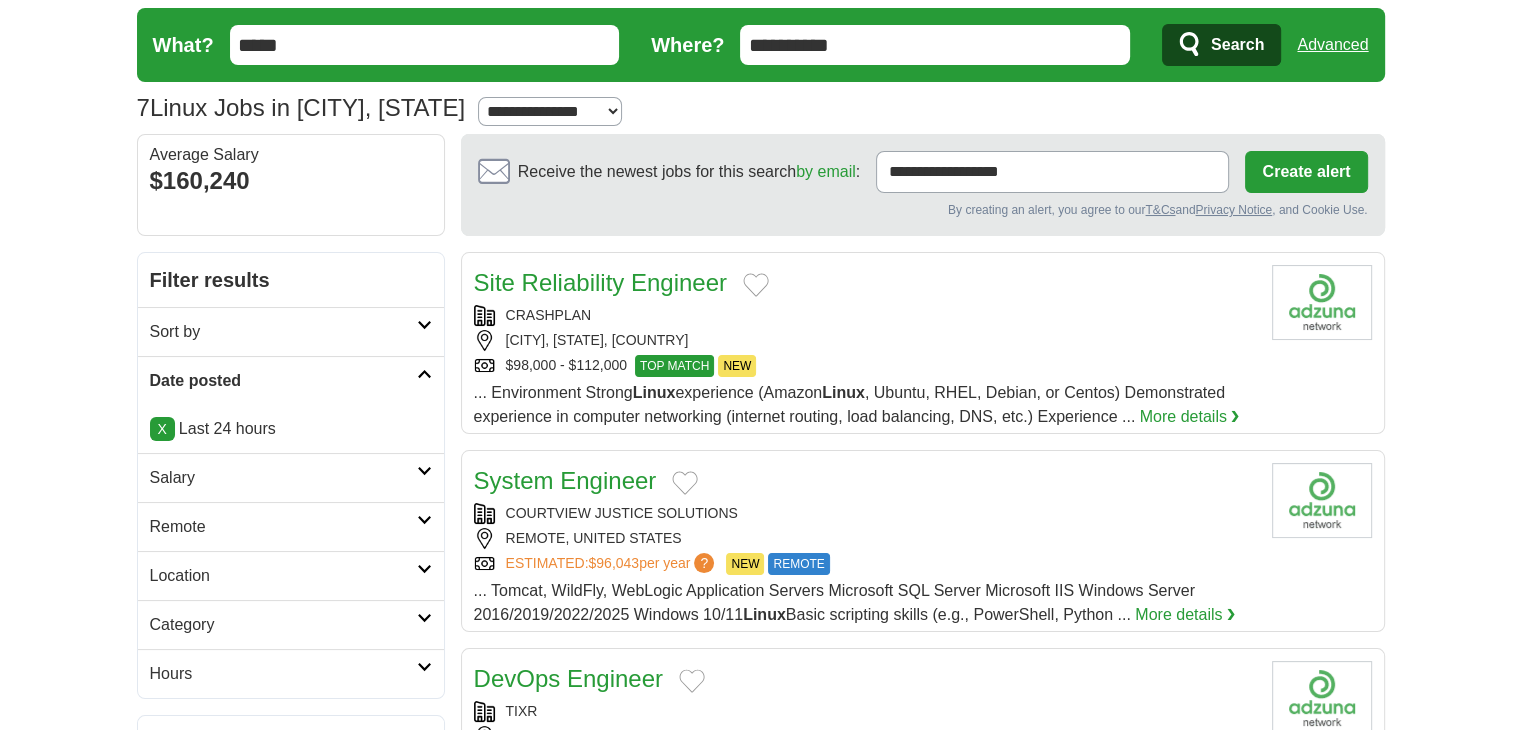 scroll, scrollTop: 0, scrollLeft: 0, axis: both 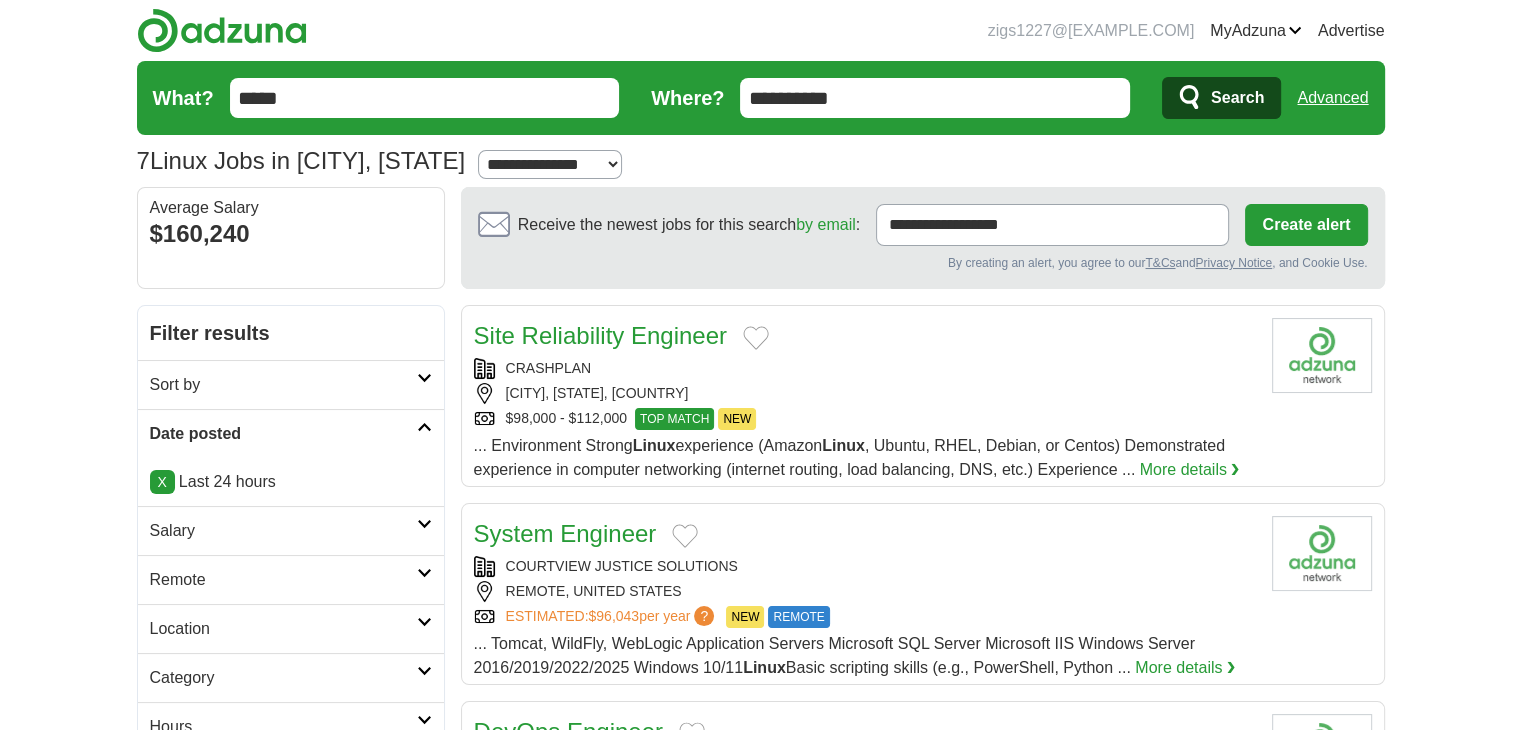 click on "*****" at bounding box center (425, 98) 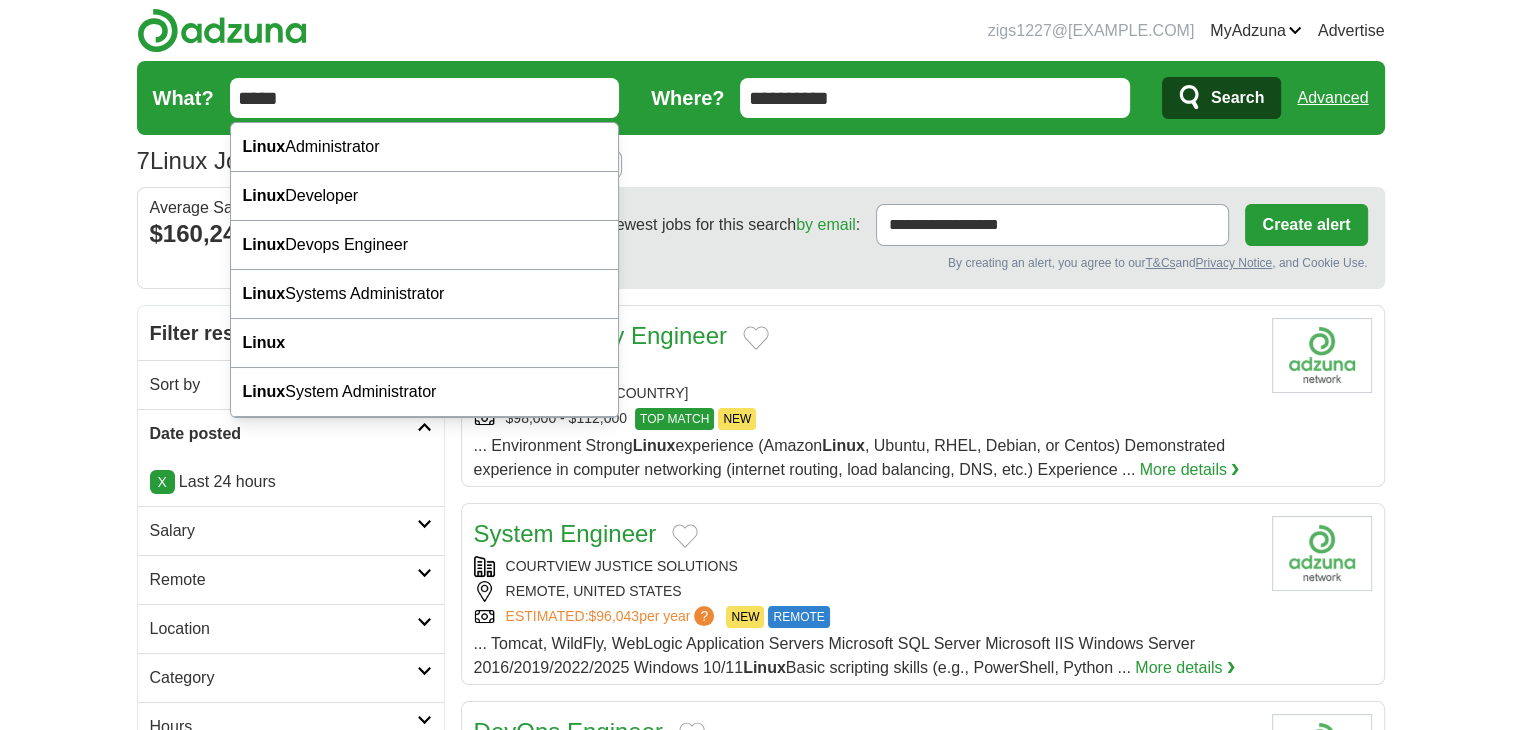 click on "*****" at bounding box center (425, 98) 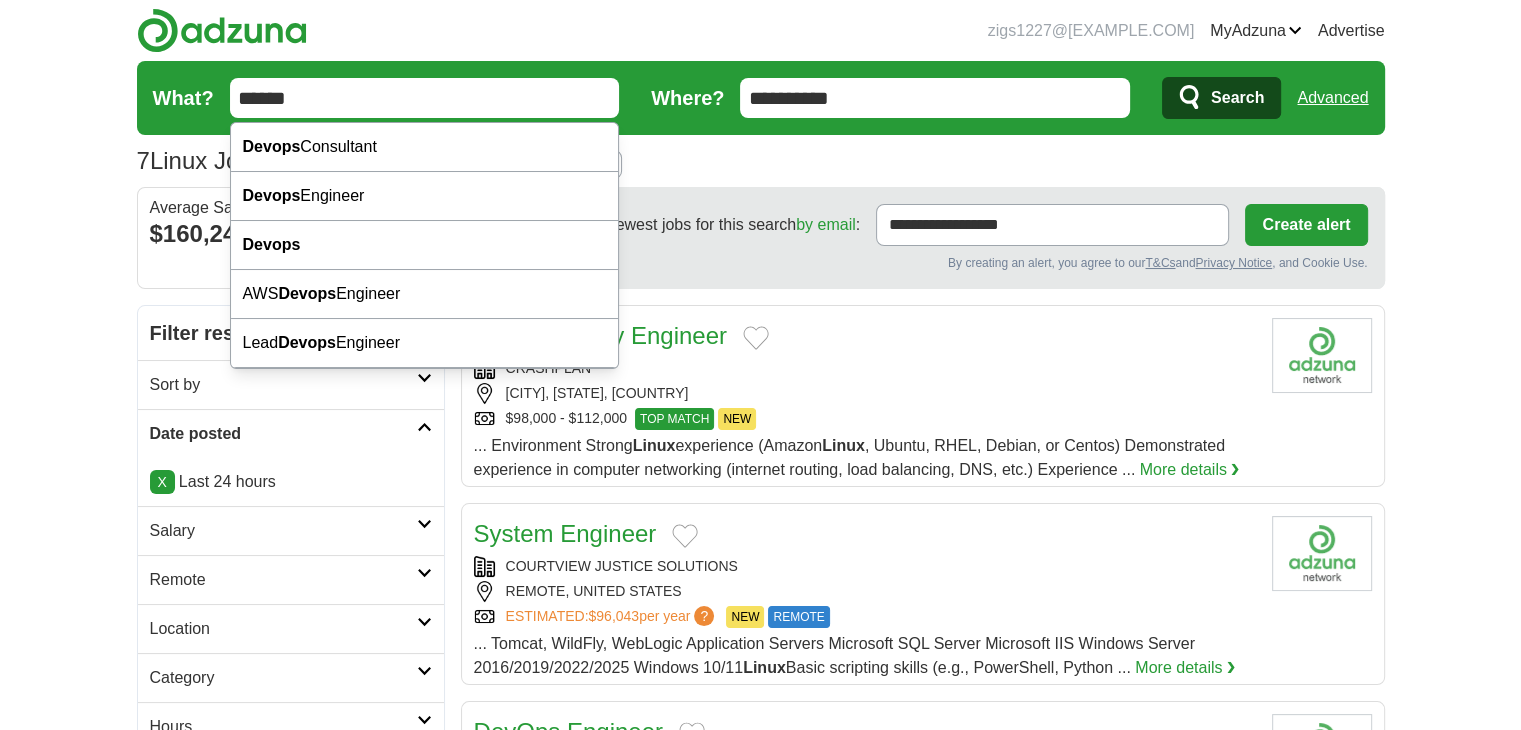 type on "******" 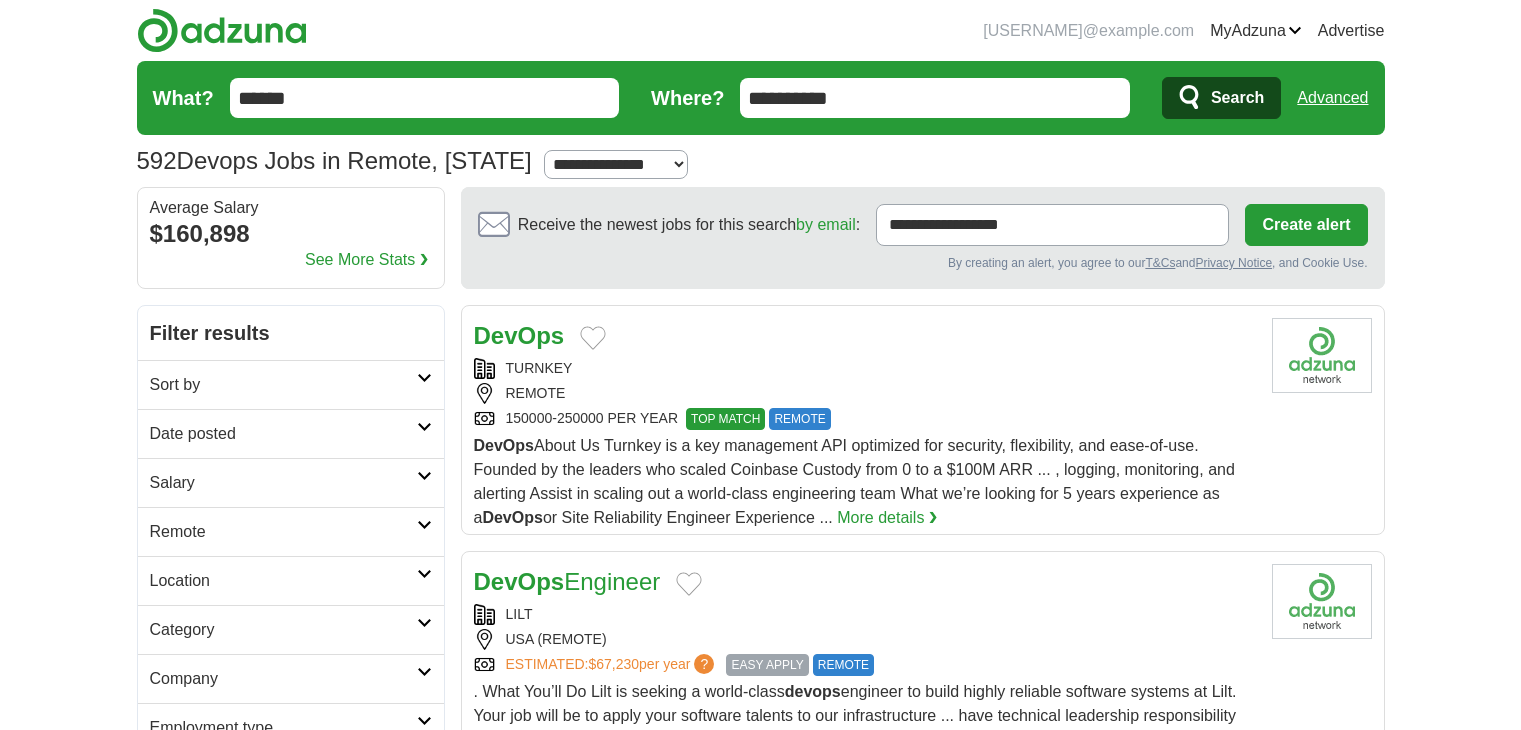 scroll, scrollTop: 0, scrollLeft: 0, axis: both 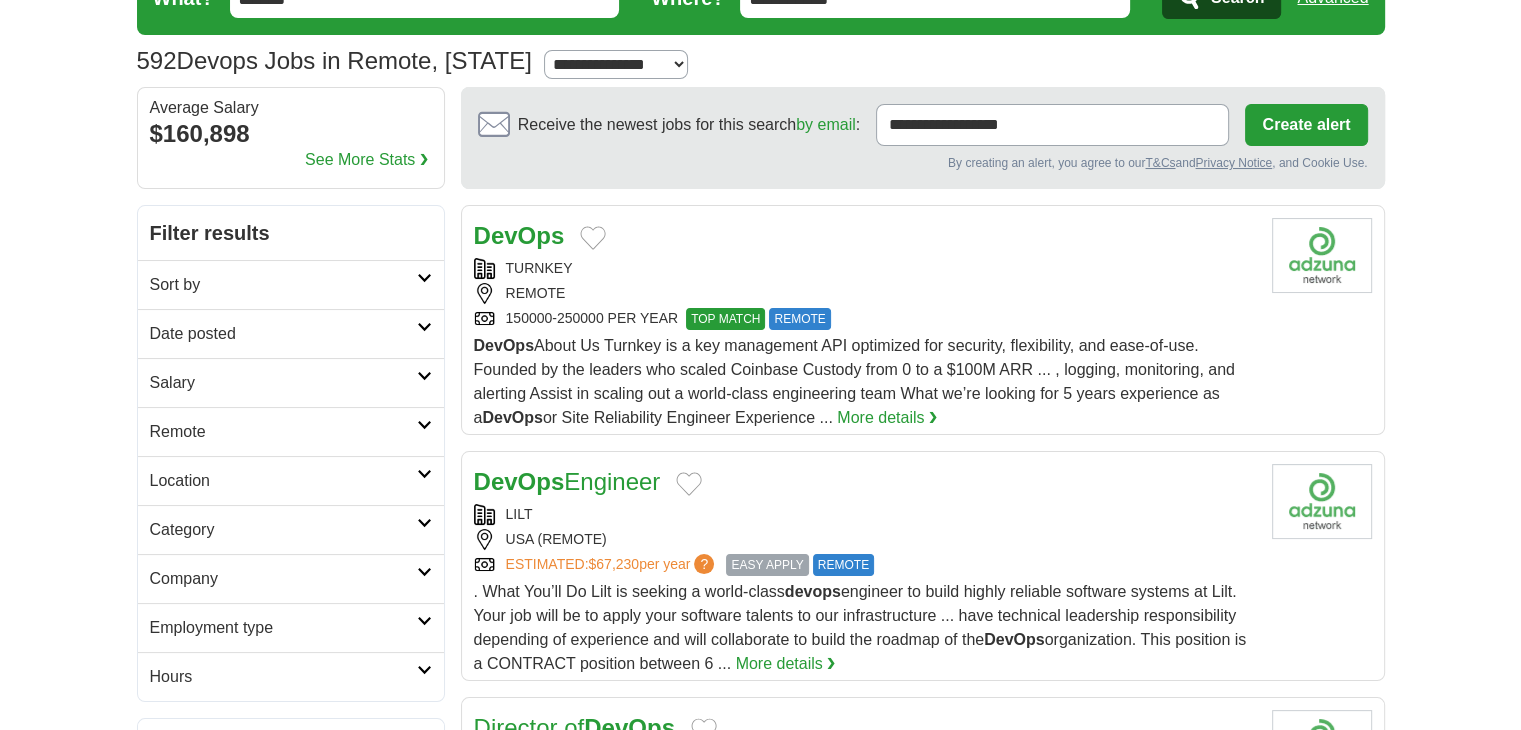 click on "Location" at bounding box center [283, 481] 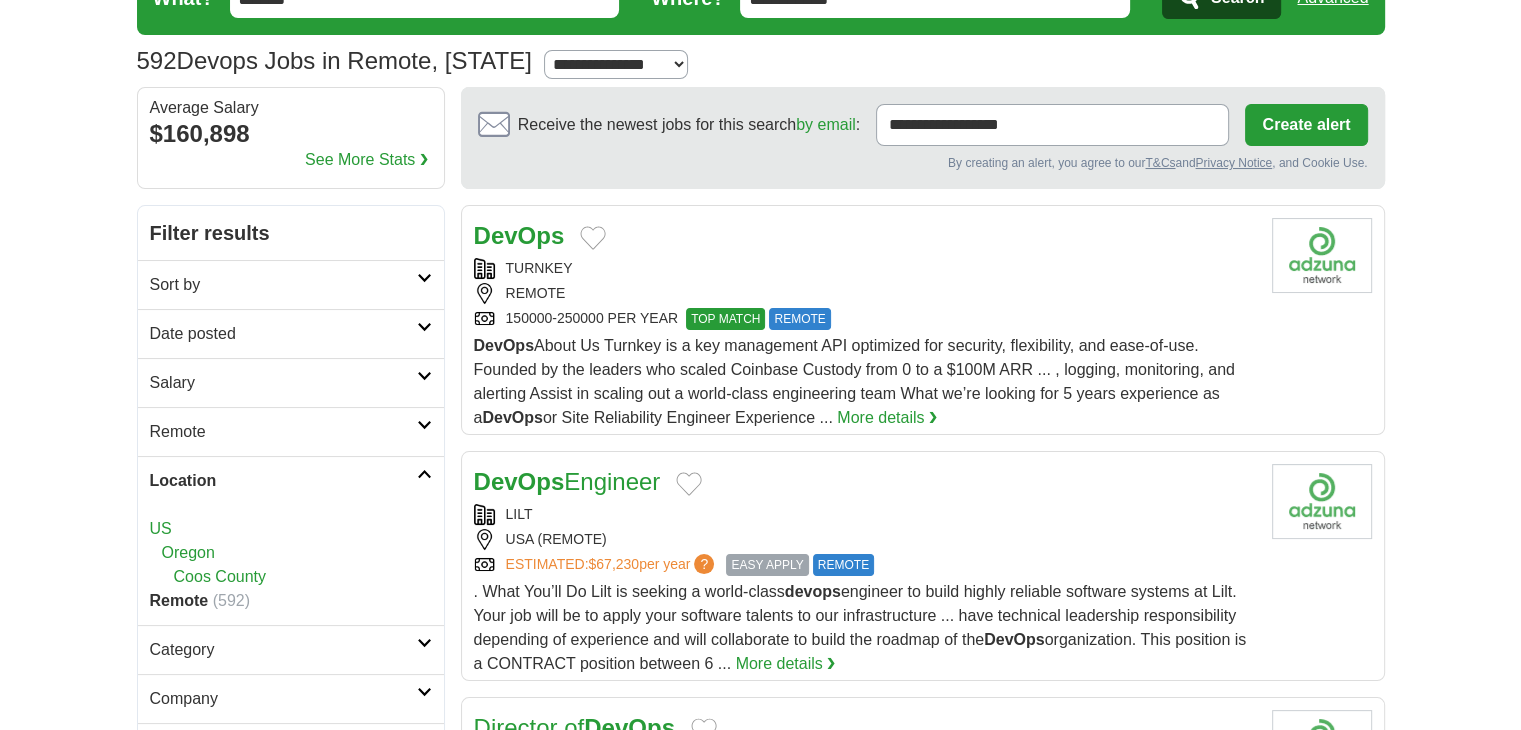 click on "US" at bounding box center (161, 528) 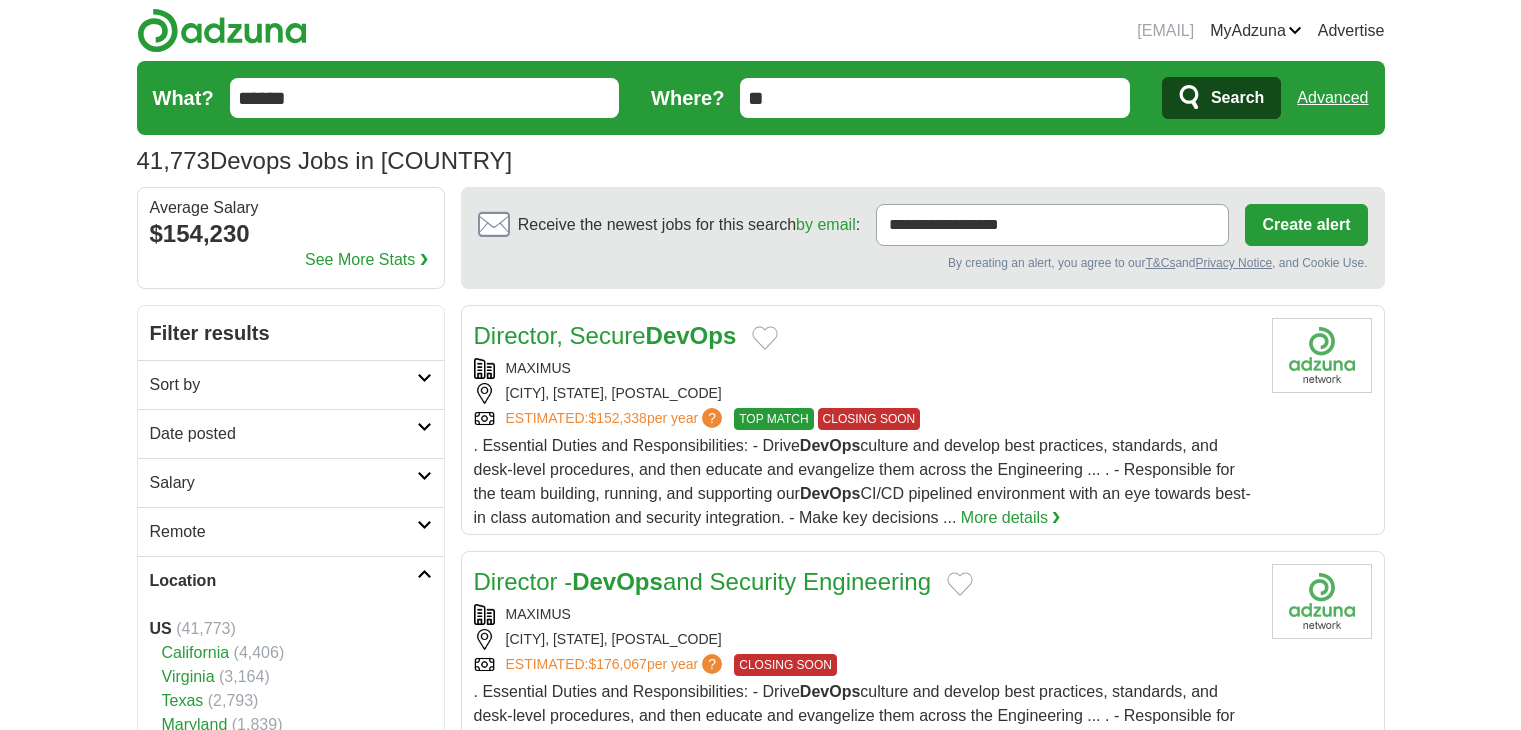 scroll, scrollTop: 0, scrollLeft: 0, axis: both 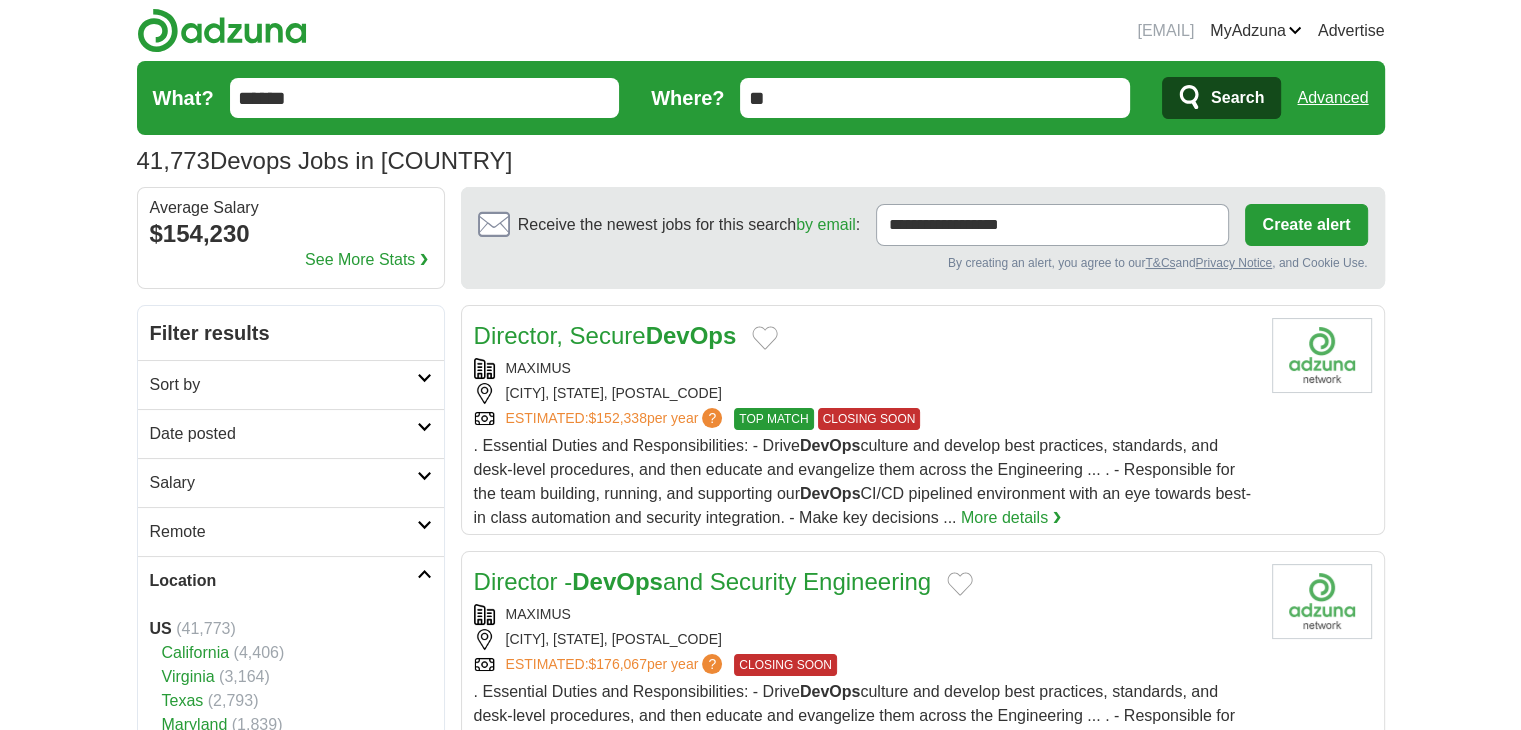 click on "Remote" at bounding box center (283, 532) 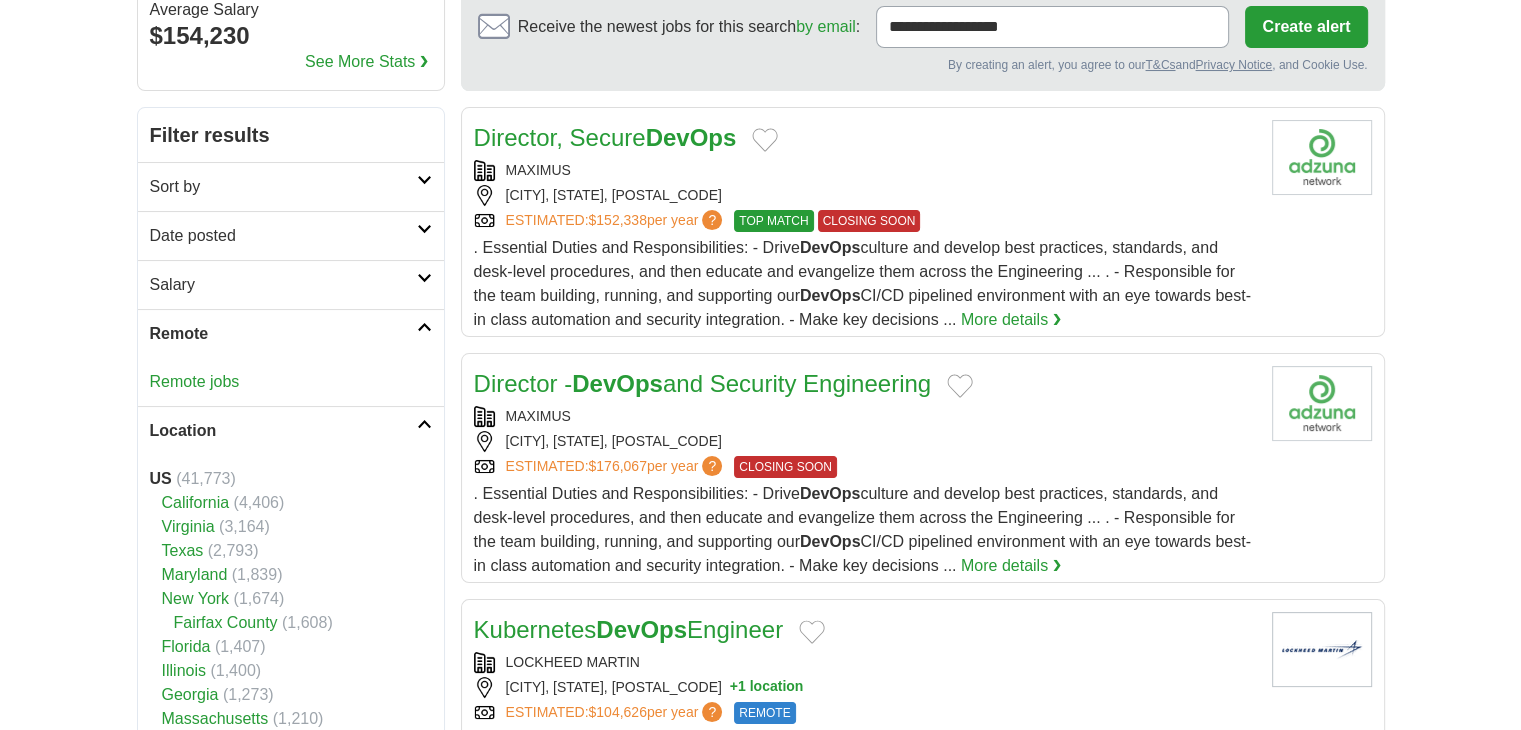 scroll, scrollTop: 200, scrollLeft: 0, axis: vertical 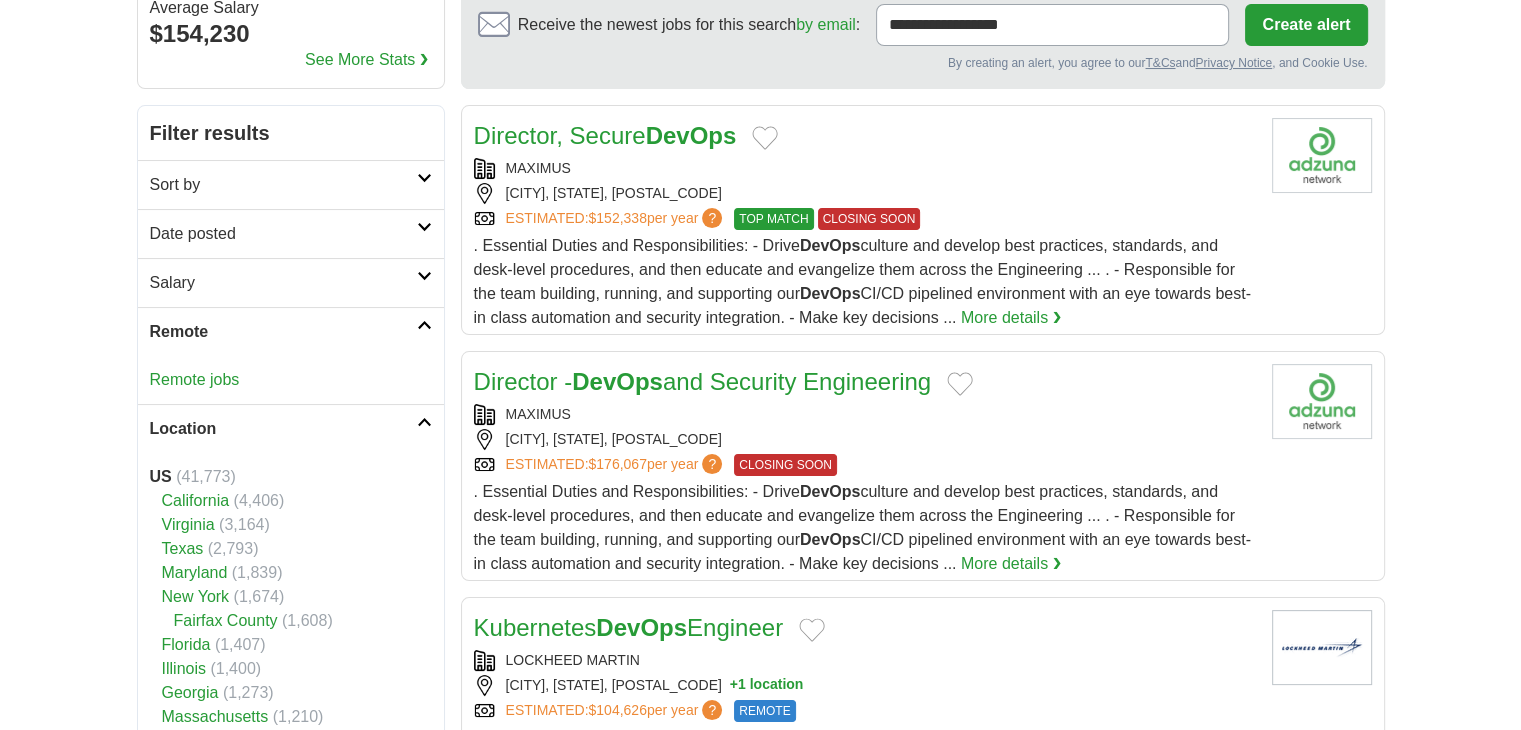 click on "Remote jobs" at bounding box center (195, 379) 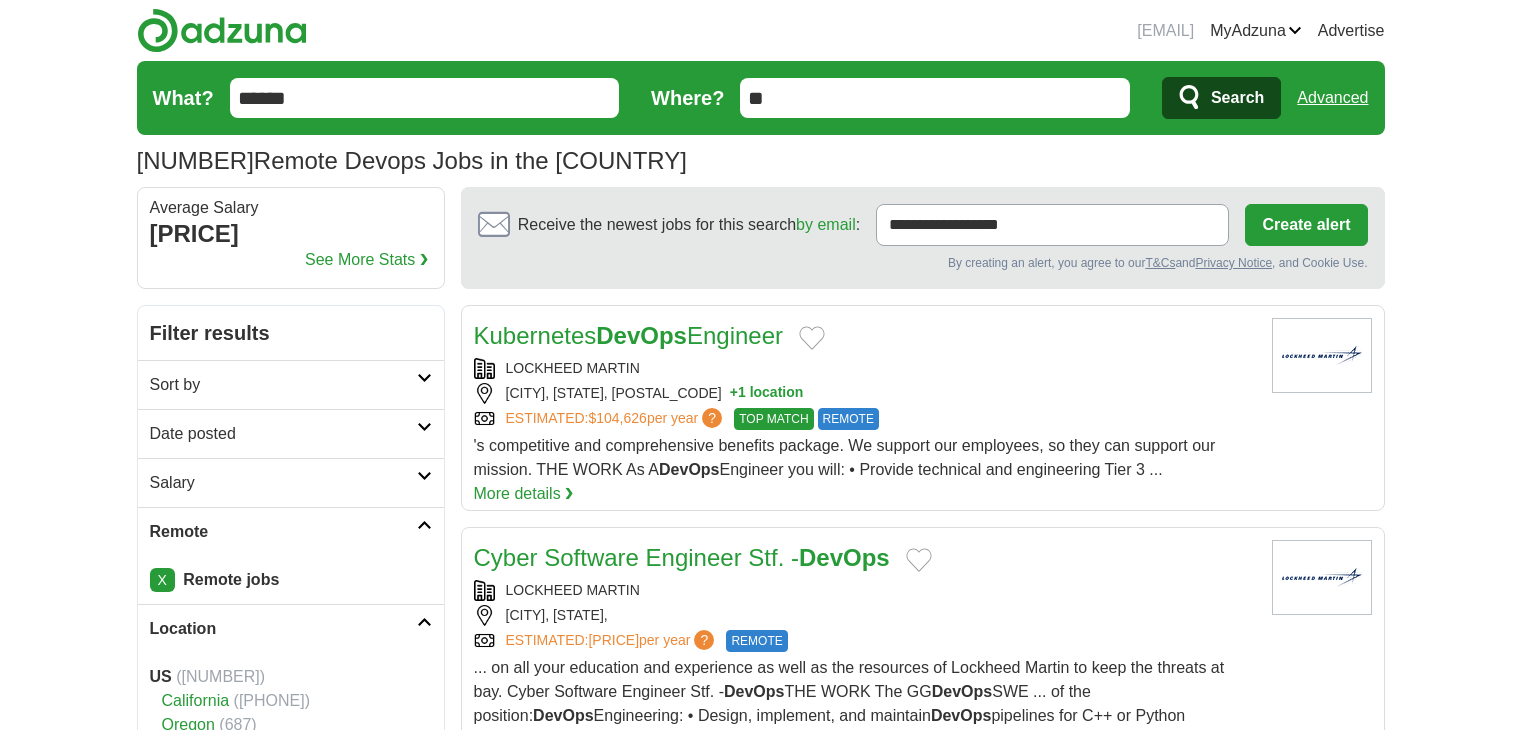 scroll, scrollTop: 0, scrollLeft: 0, axis: both 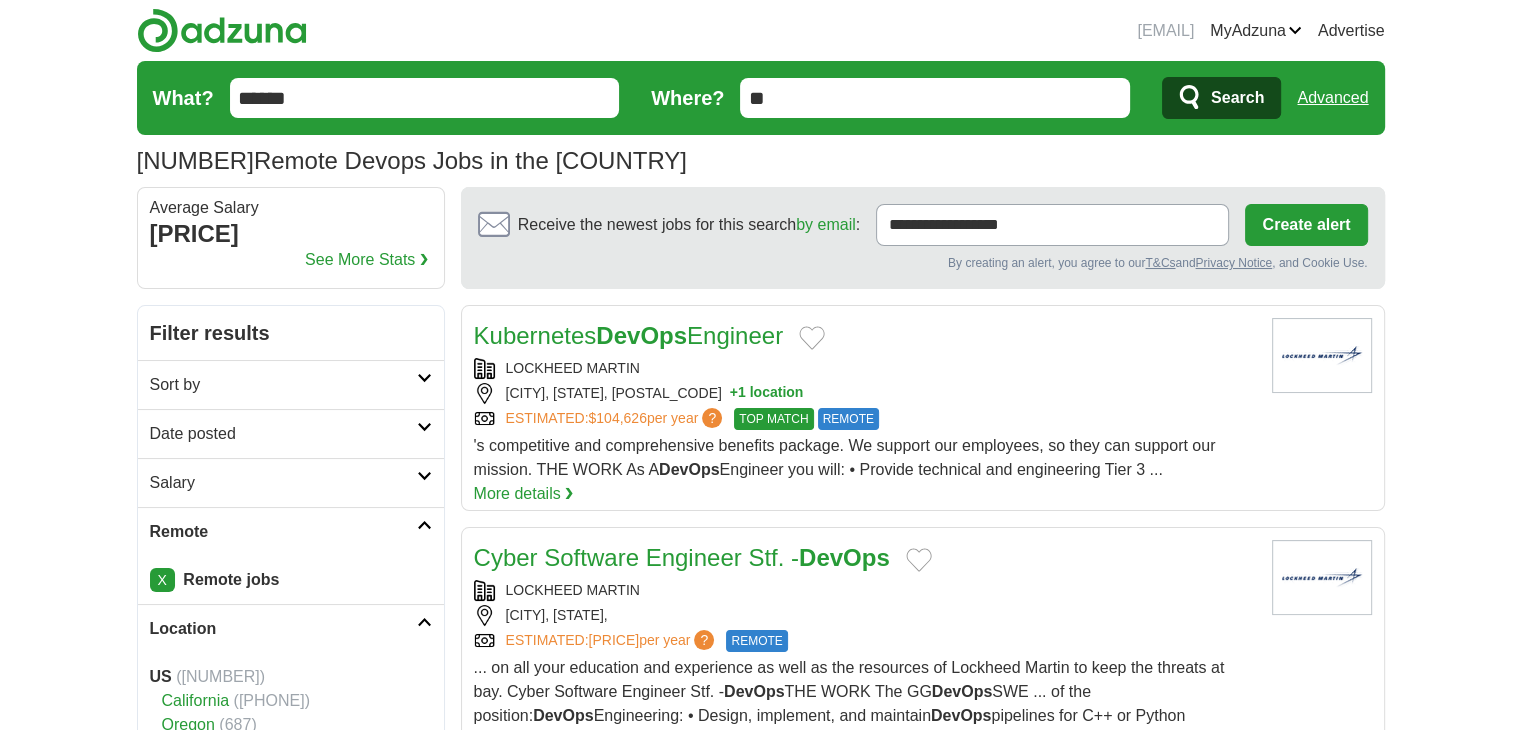 click on "DevOps" at bounding box center (641, 335) 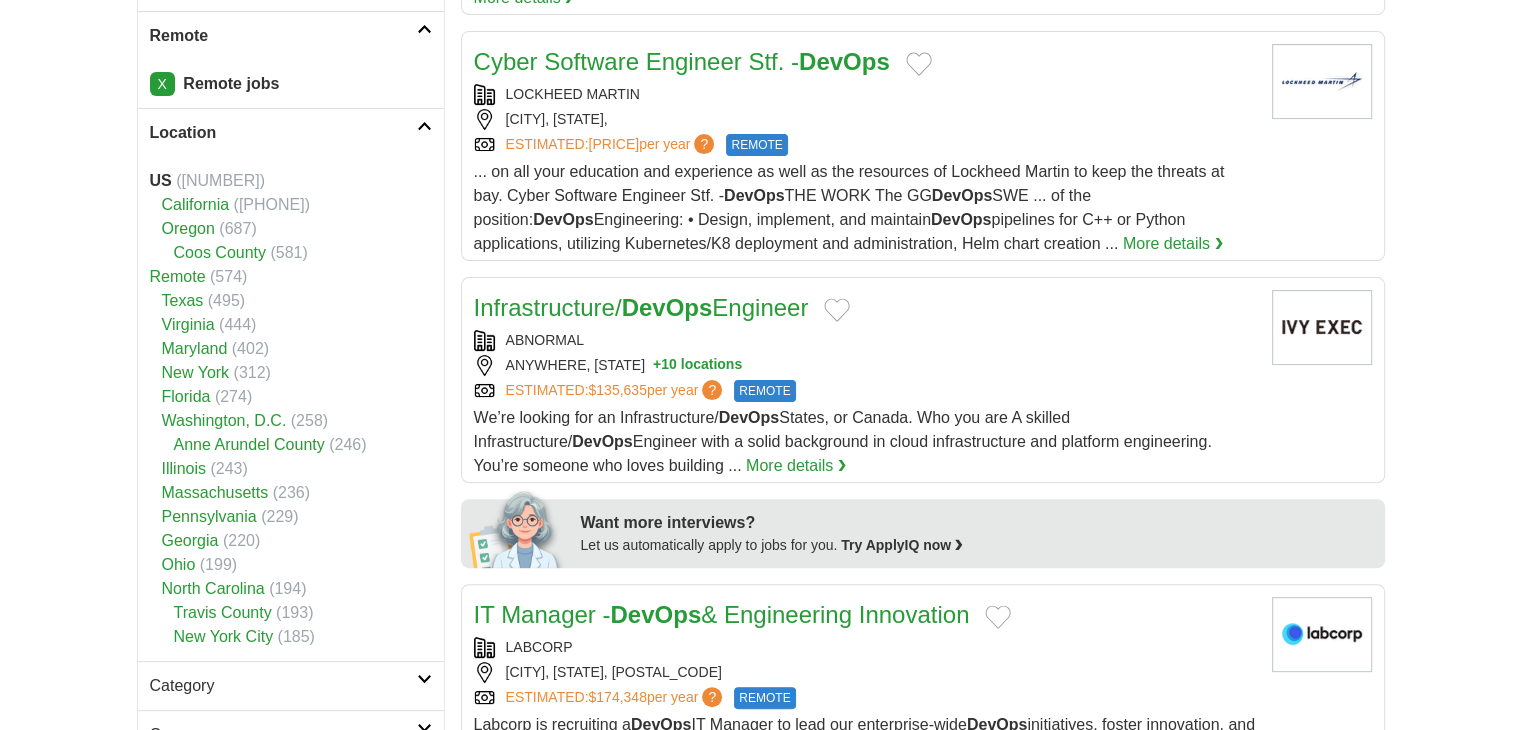 scroll, scrollTop: 500, scrollLeft: 0, axis: vertical 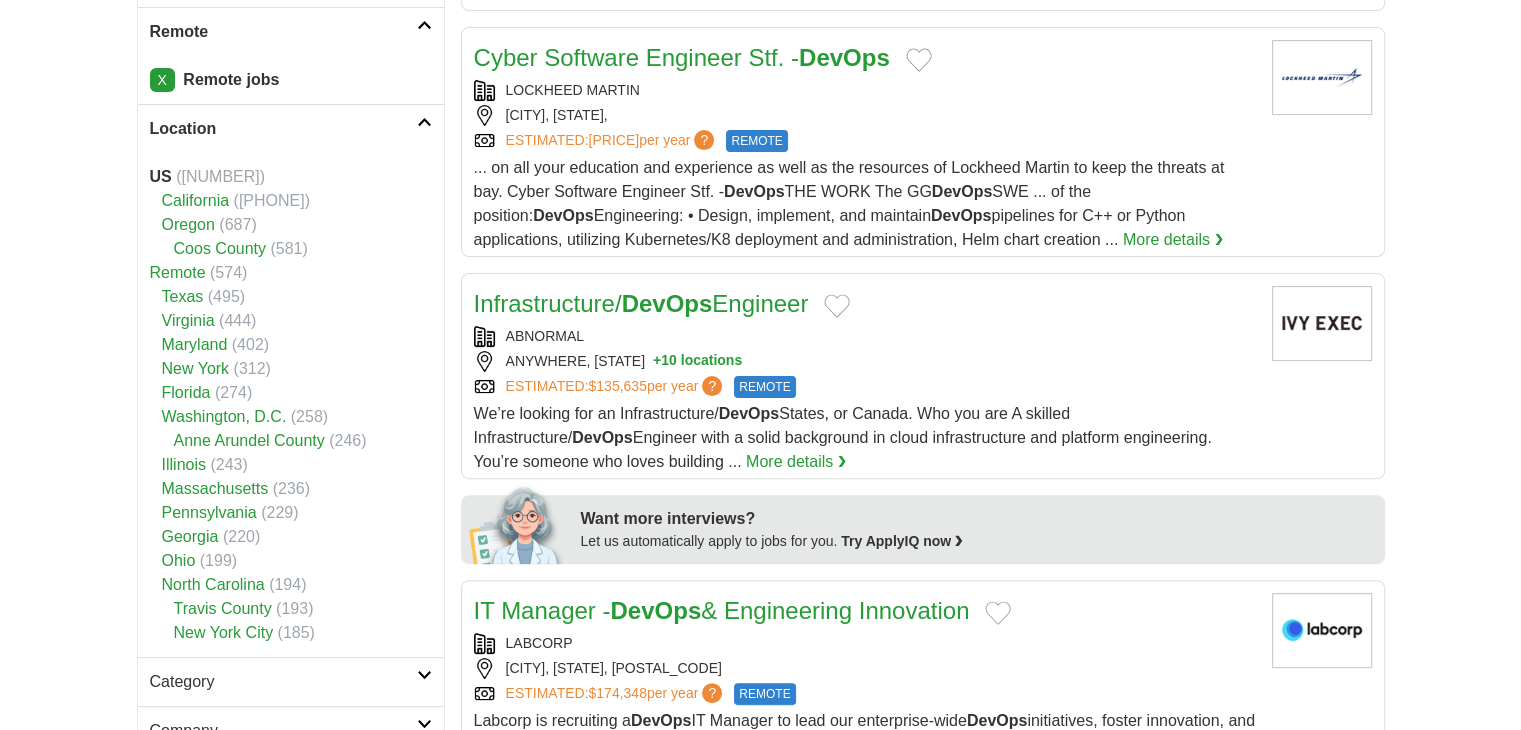 click on "Infrastructure/ DevOps  Engineer" at bounding box center [641, 303] 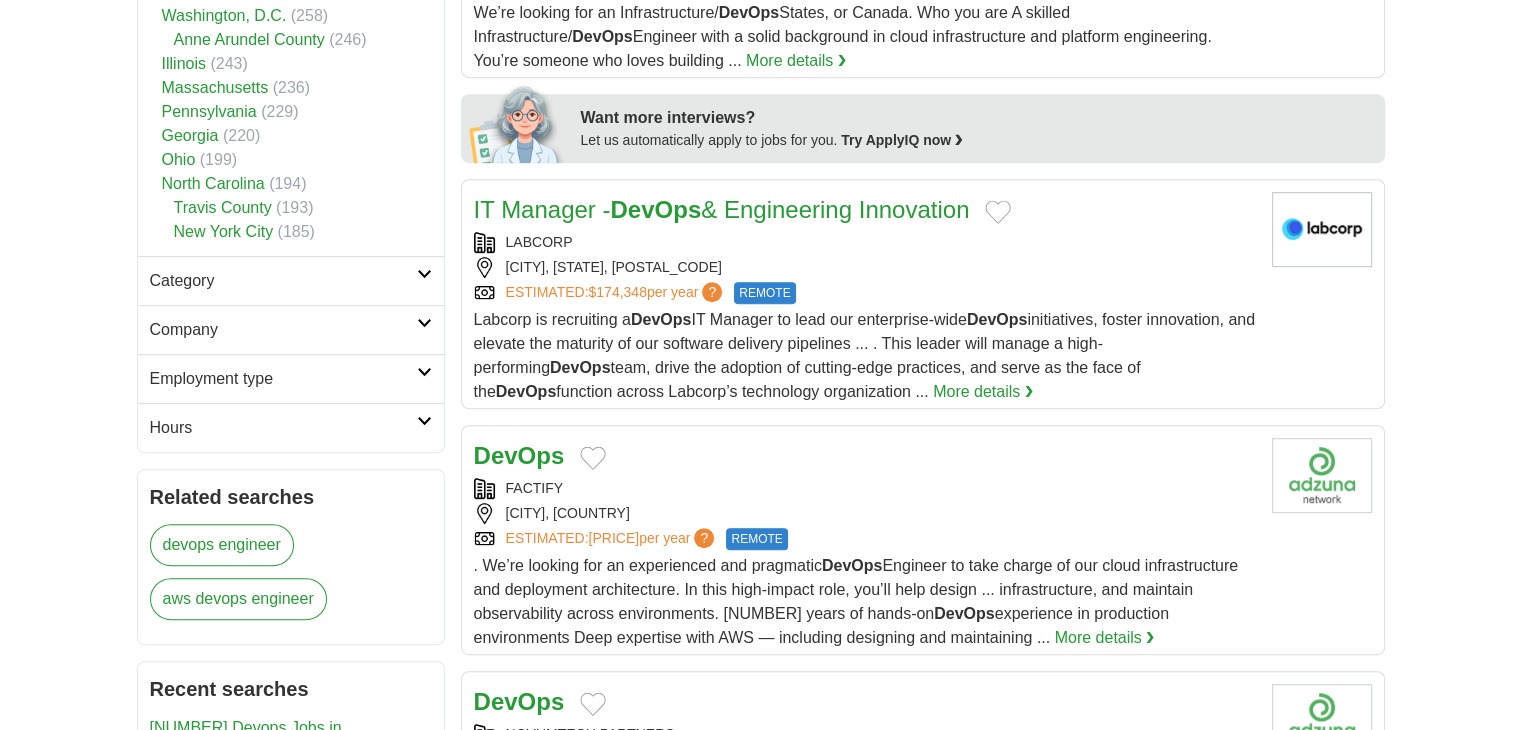 scroll, scrollTop: 1100, scrollLeft: 0, axis: vertical 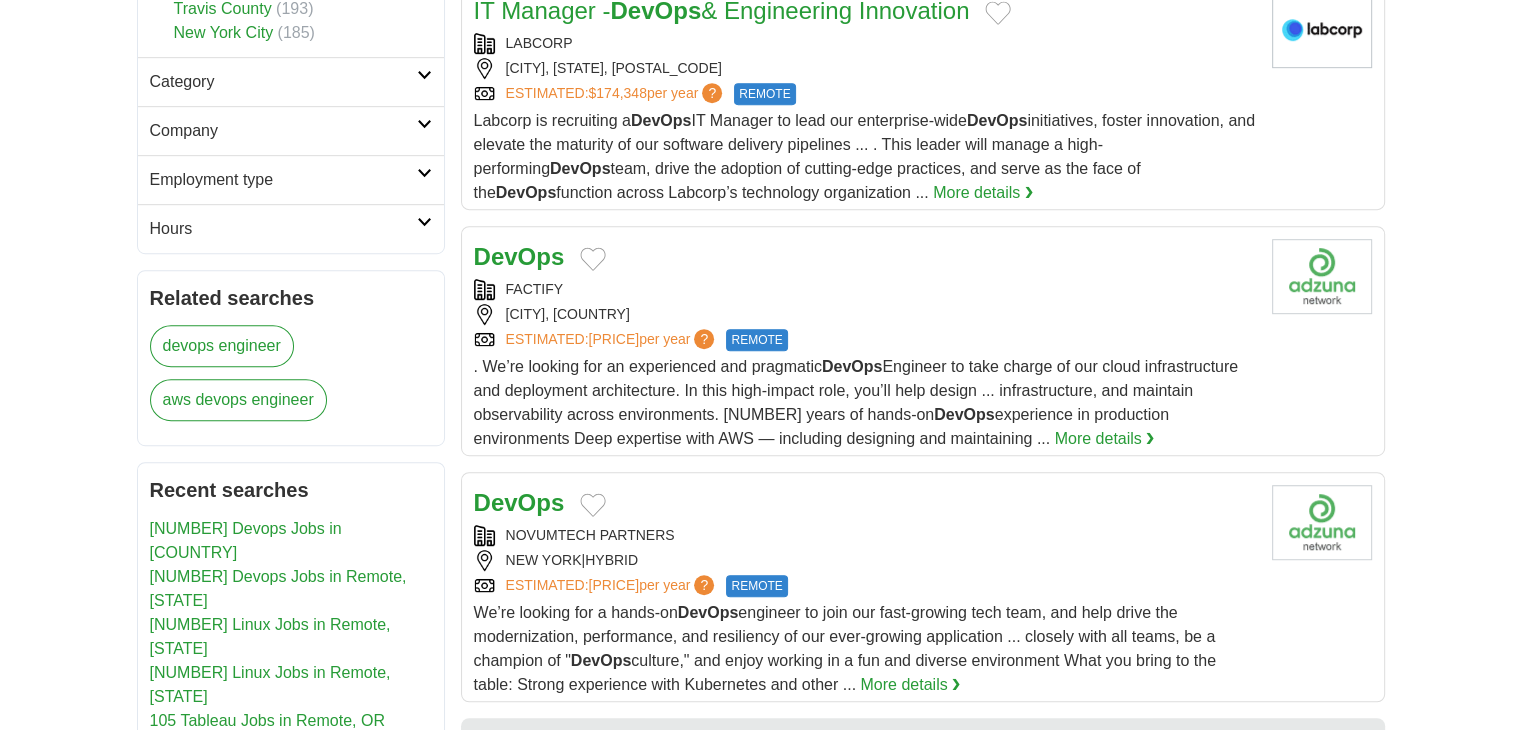 click on "DevOps" at bounding box center (519, 256) 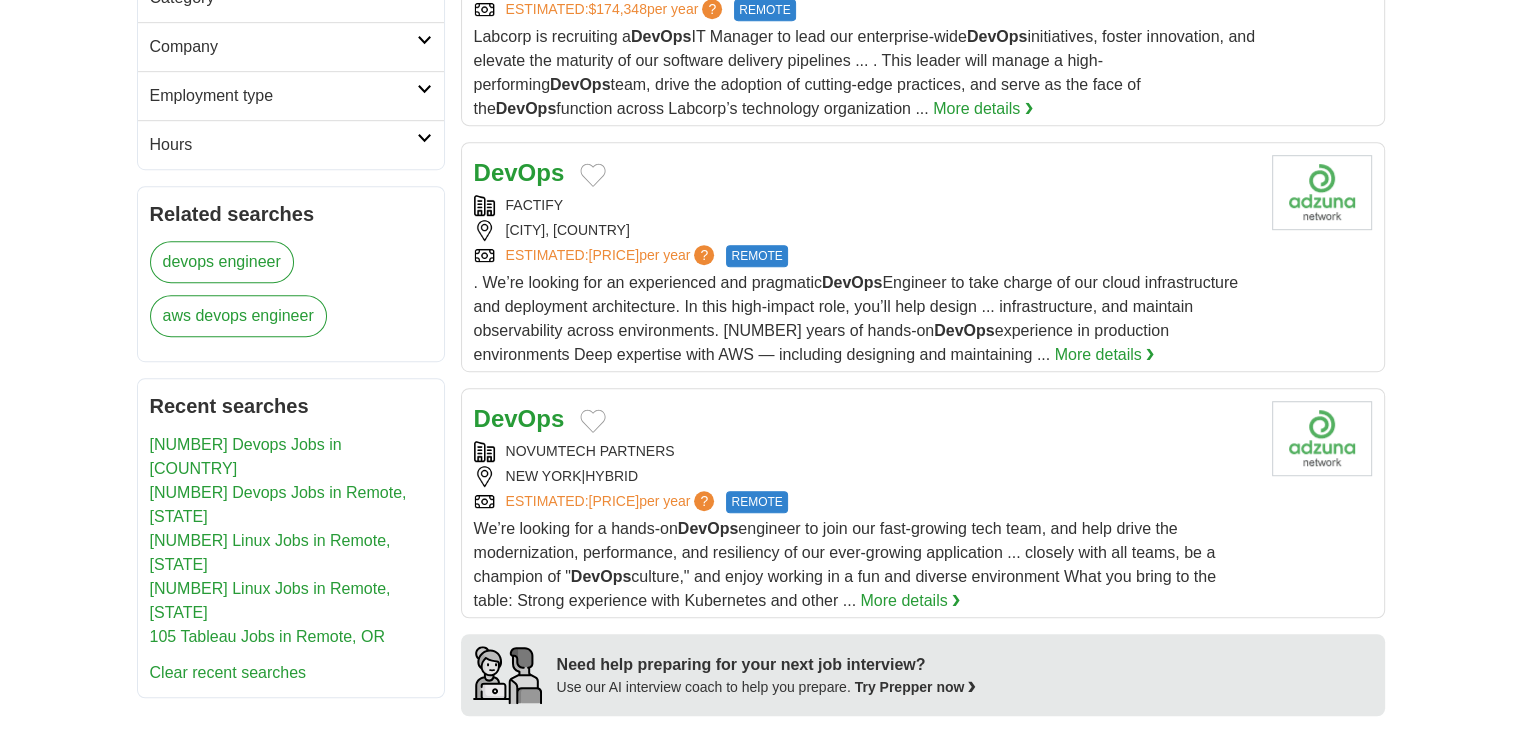 scroll, scrollTop: 1300, scrollLeft: 0, axis: vertical 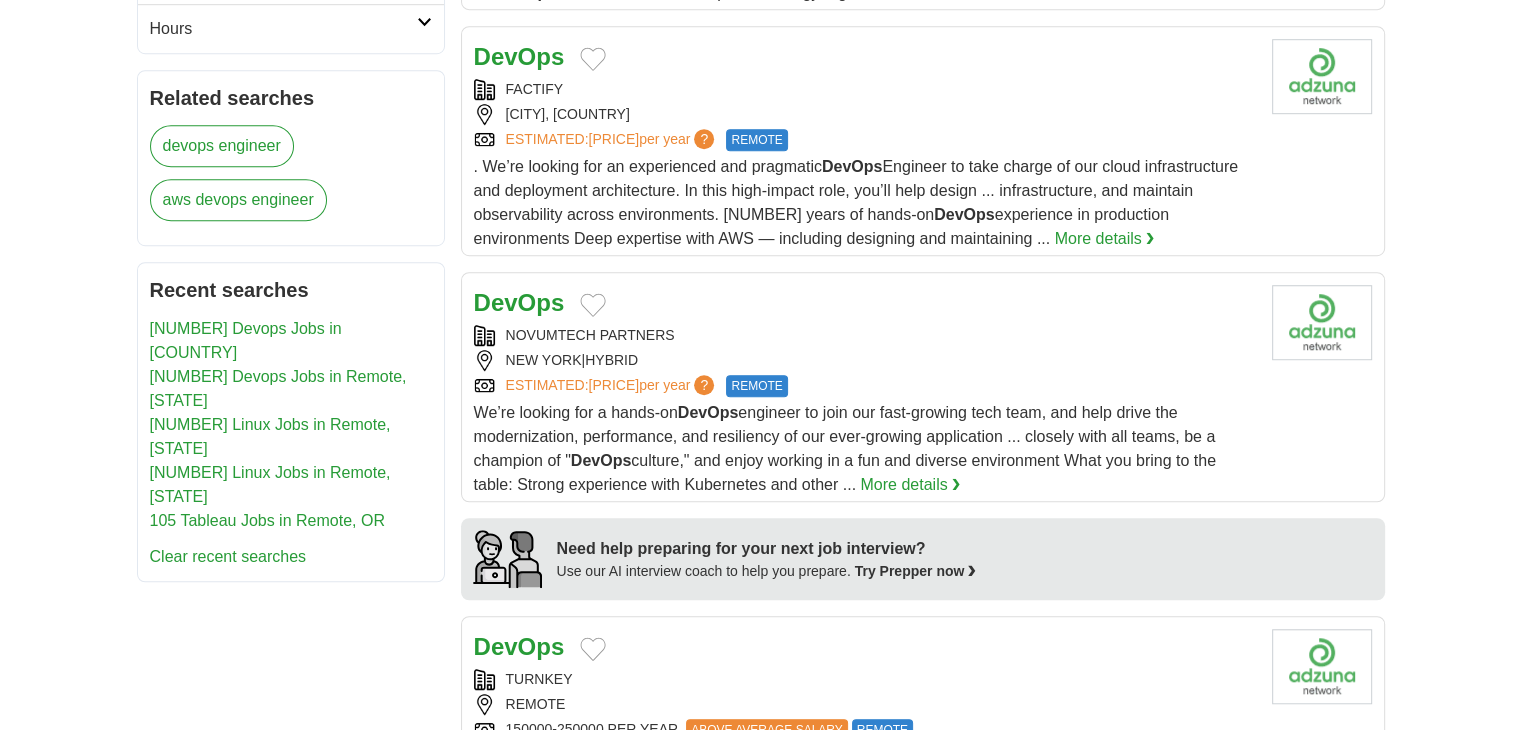 click on "DevOps" at bounding box center (519, 302) 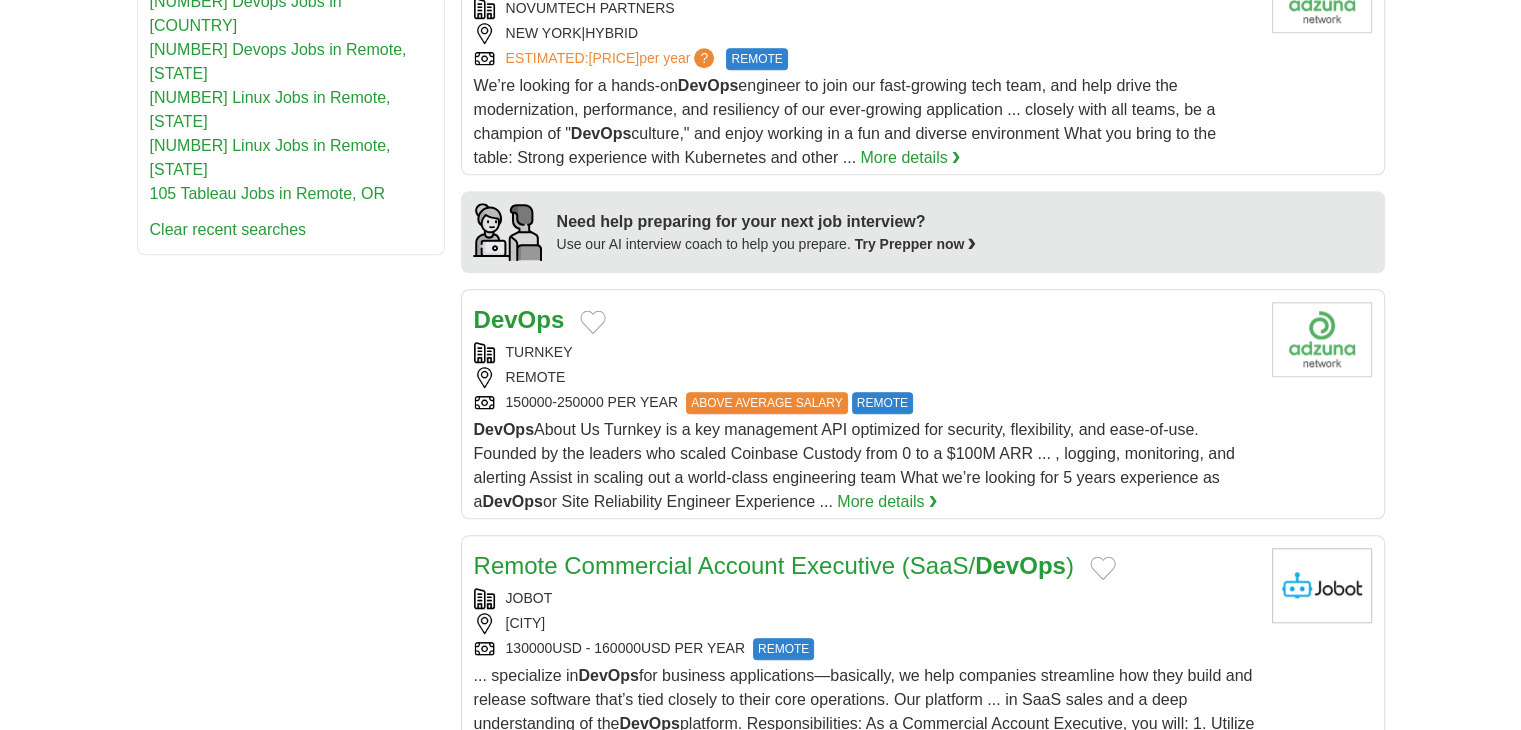 scroll, scrollTop: 1700, scrollLeft: 0, axis: vertical 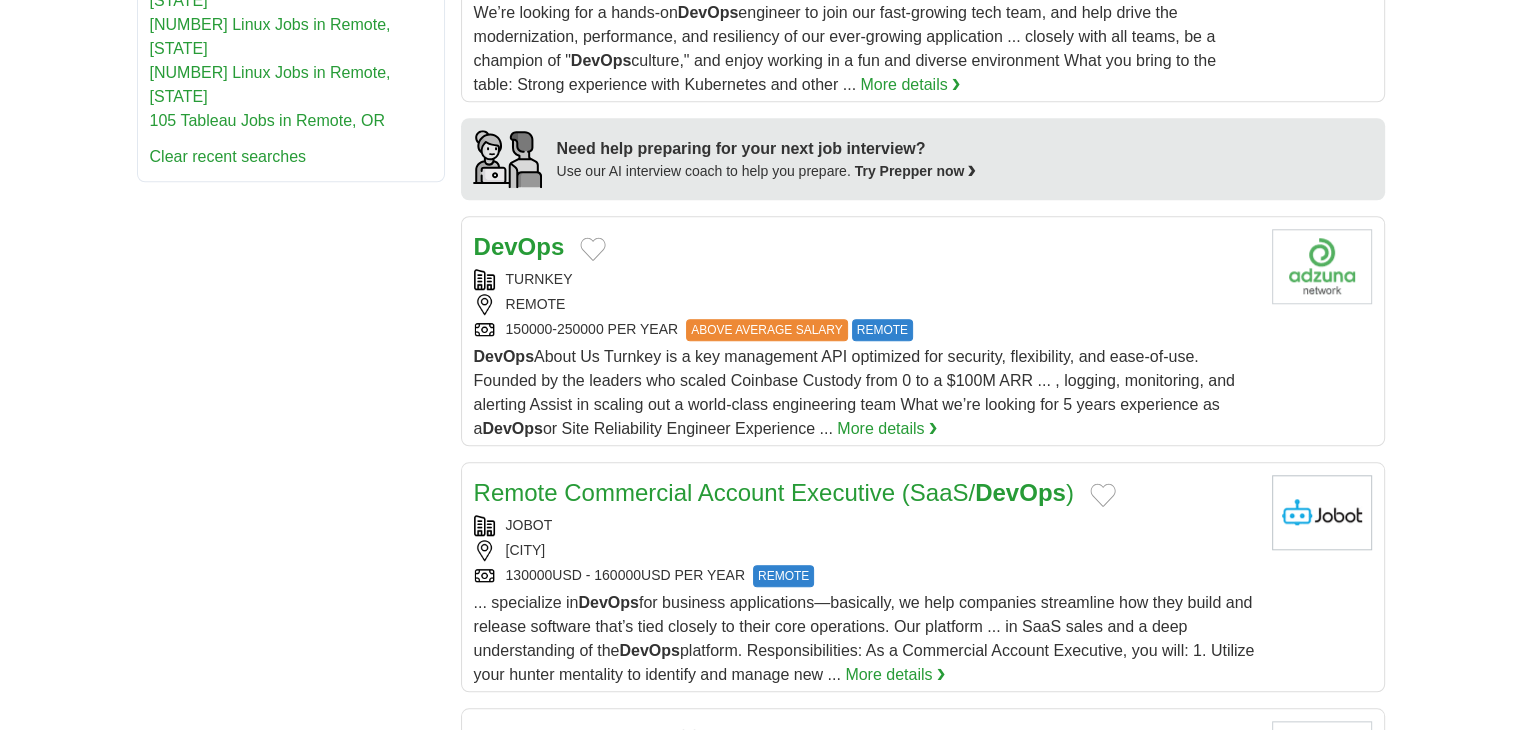 click on "DevOps" at bounding box center (519, 246) 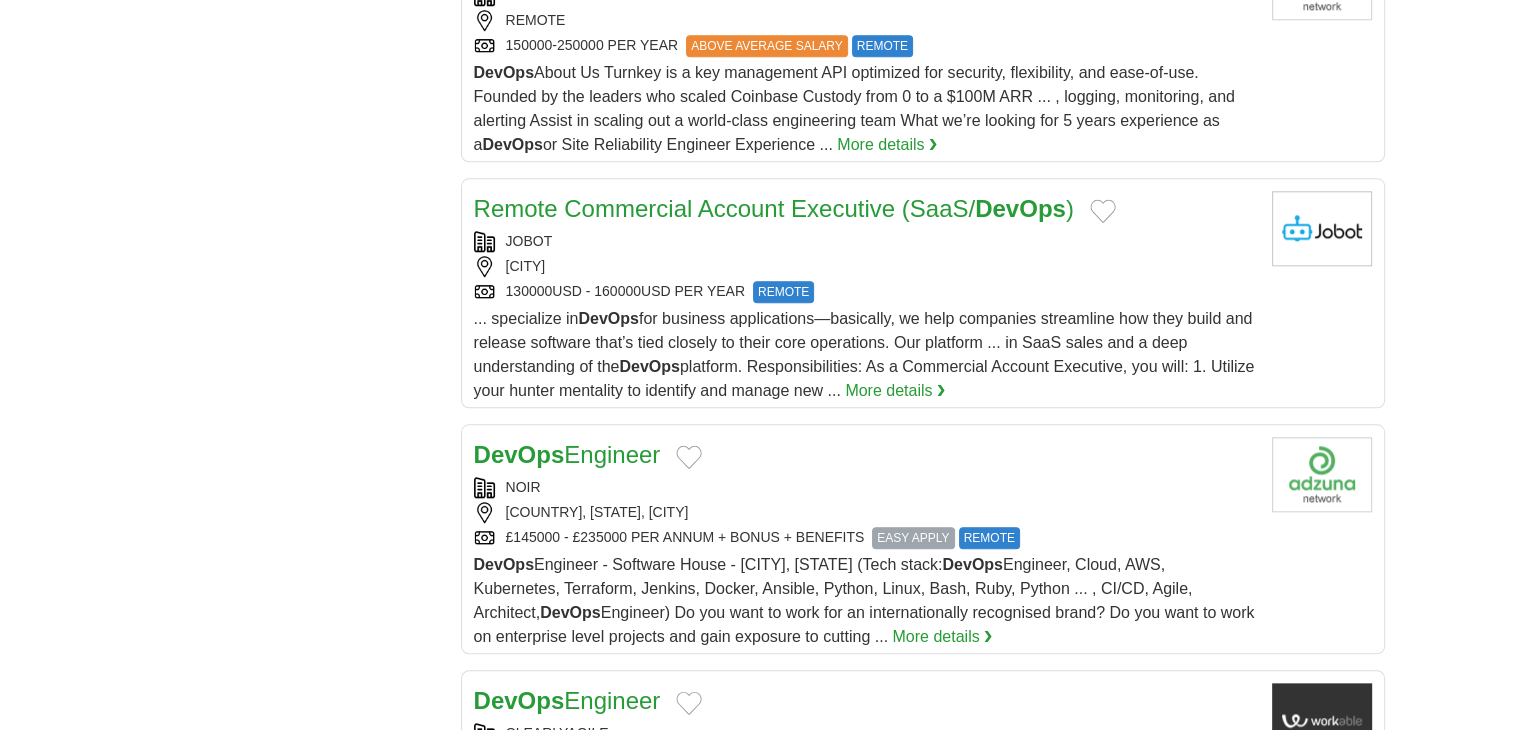 scroll, scrollTop: 2100, scrollLeft: 0, axis: vertical 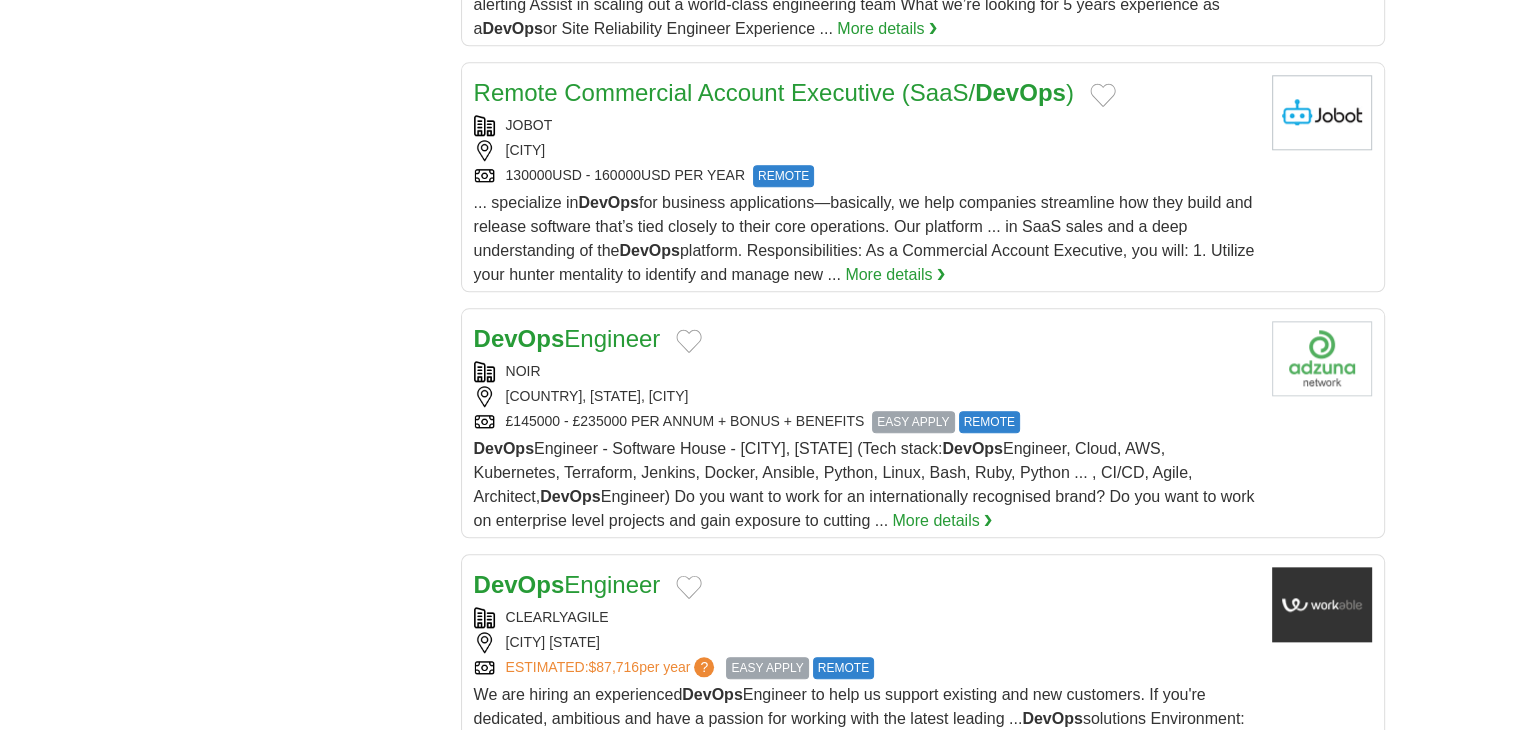 click on "DevOps  Engineer" at bounding box center (567, 338) 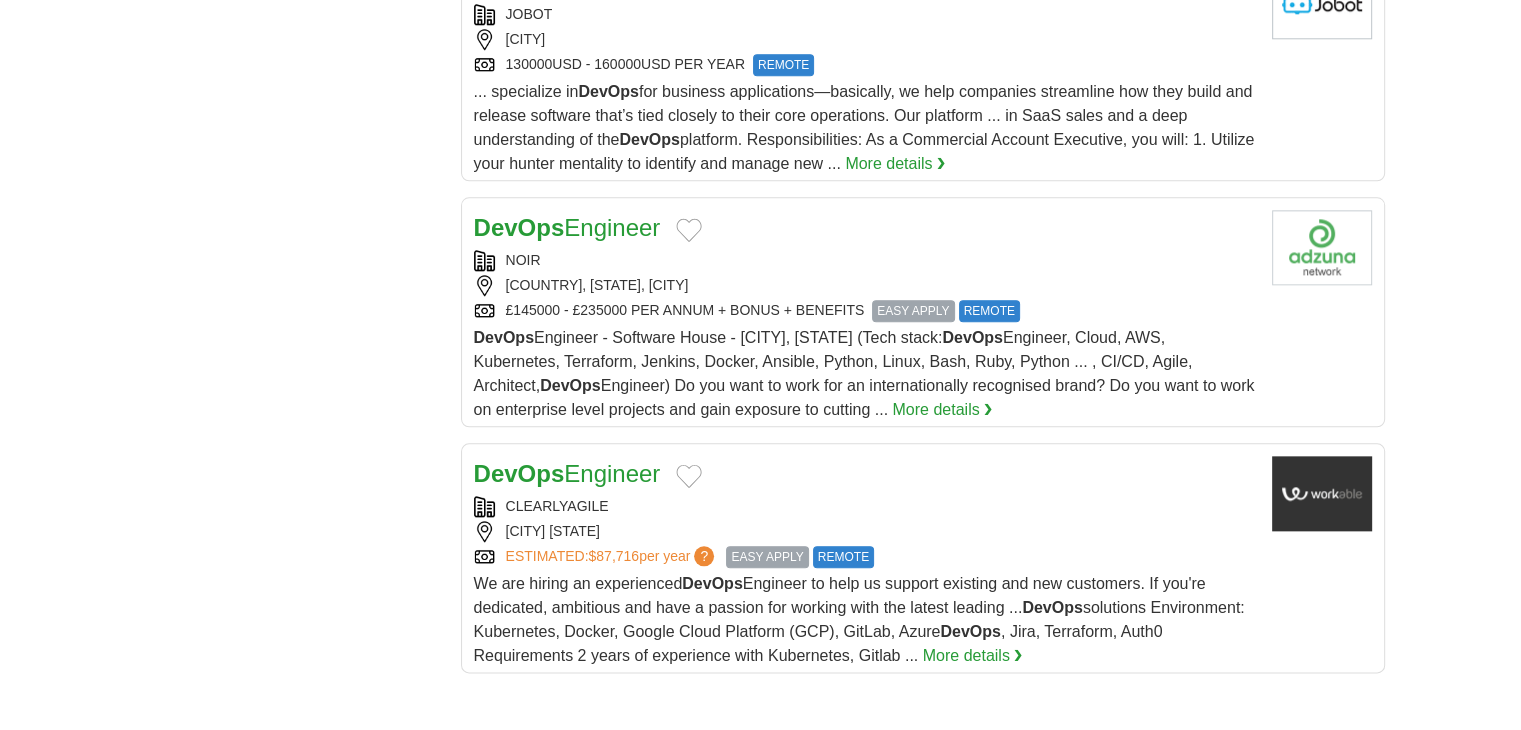 scroll, scrollTop: 2400, scrollLeft: 0, axis: vertical 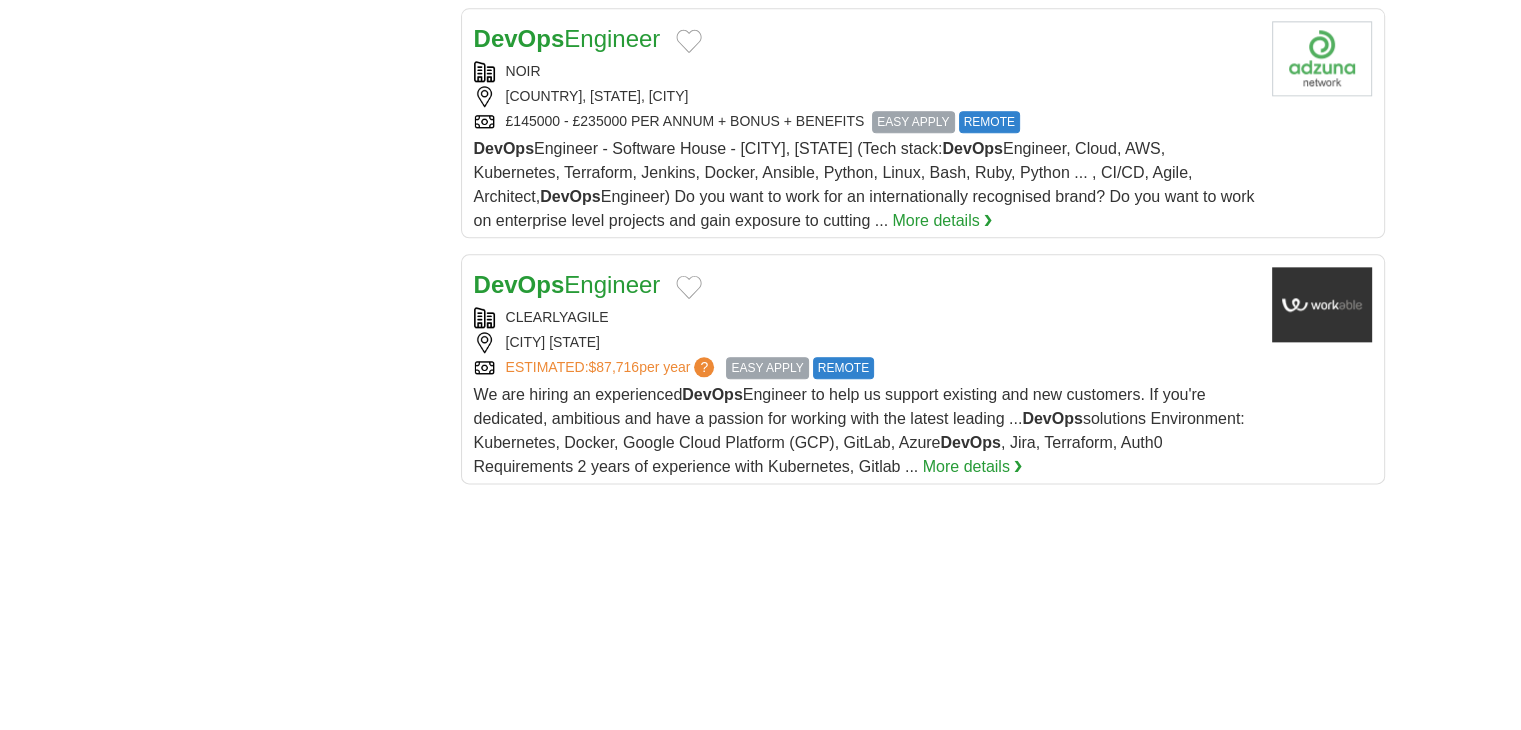 click on "DevOps  Engineer" at bounding box center (567, 284) 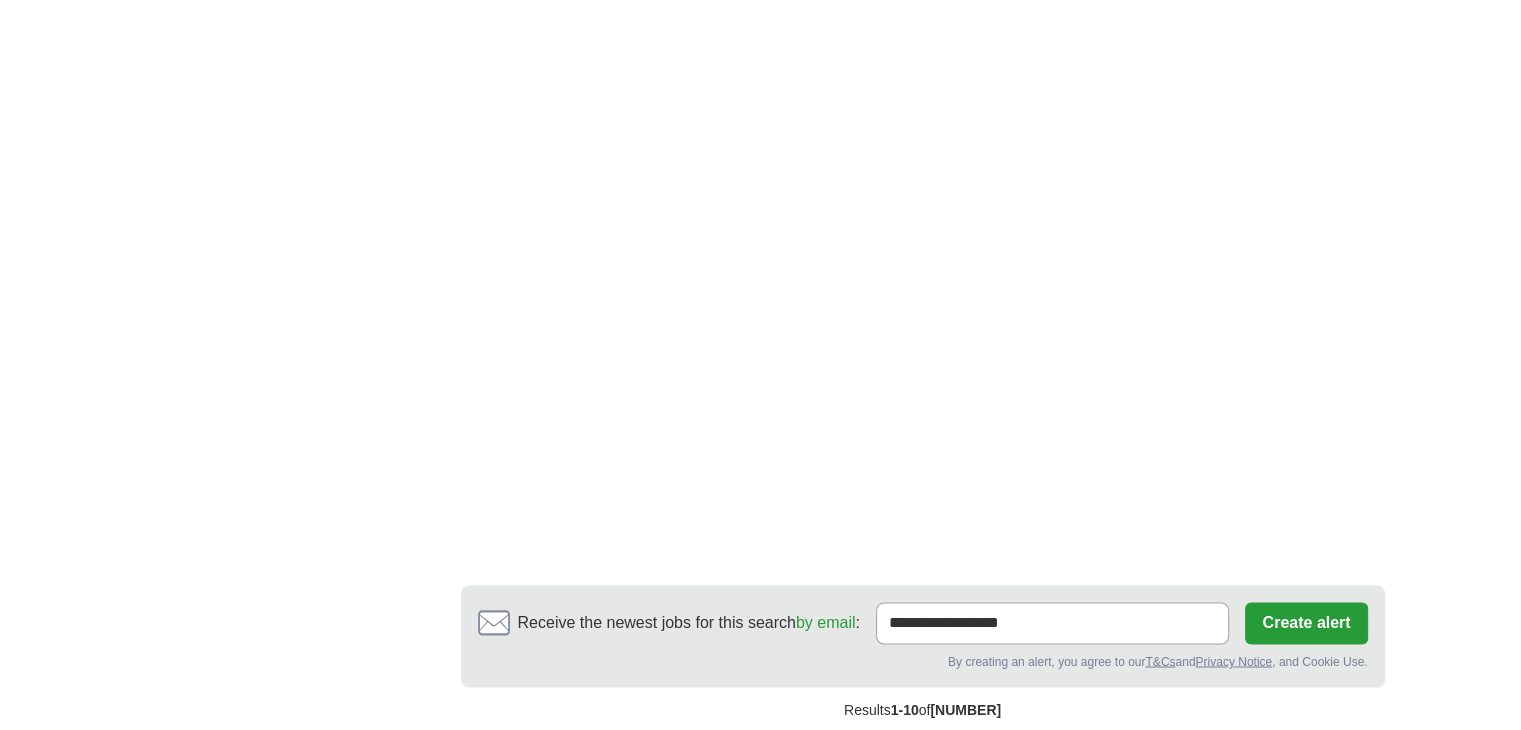 scroll, scrollTop: 3200, scrollLeft: 0, axis: vertical 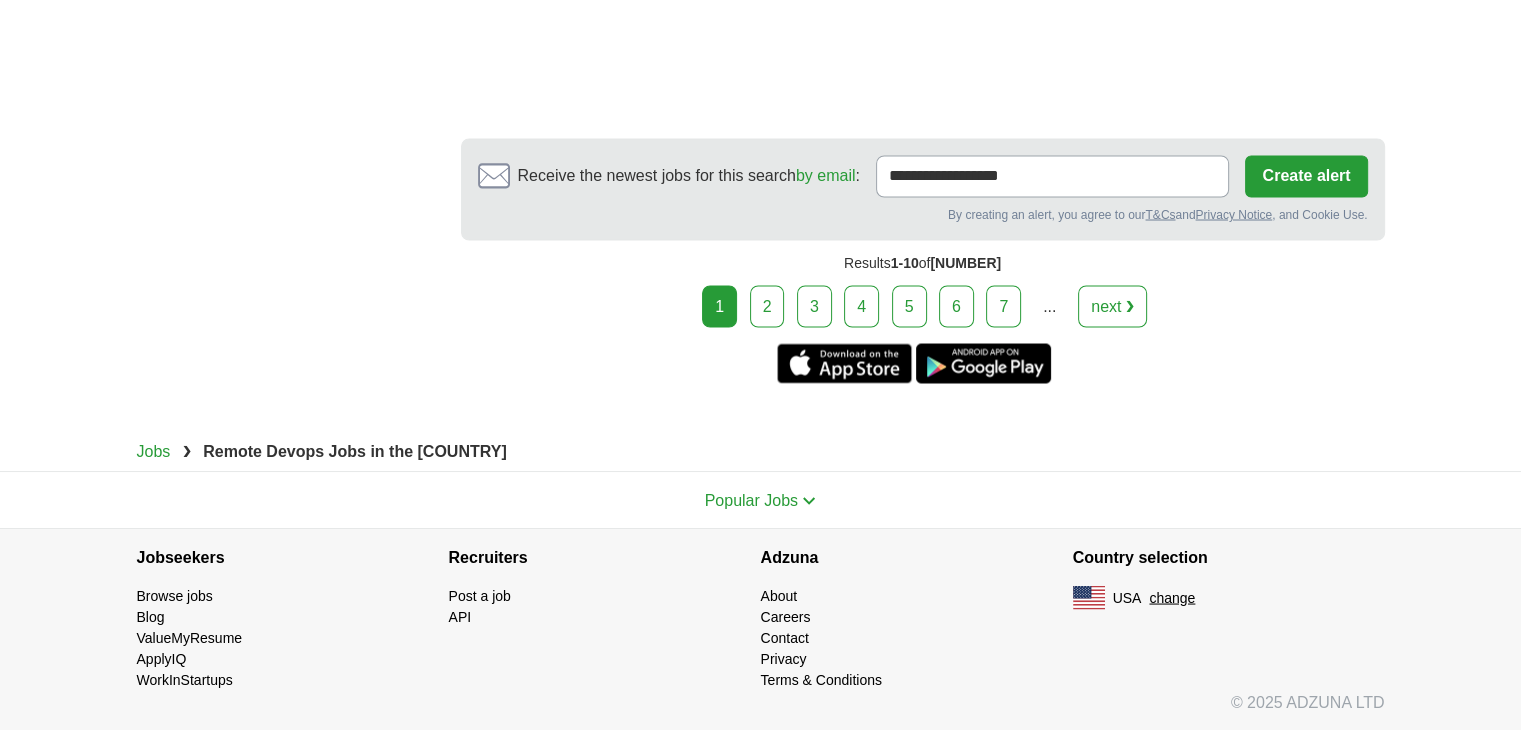 click on "2" at bounding box center [767, 306] 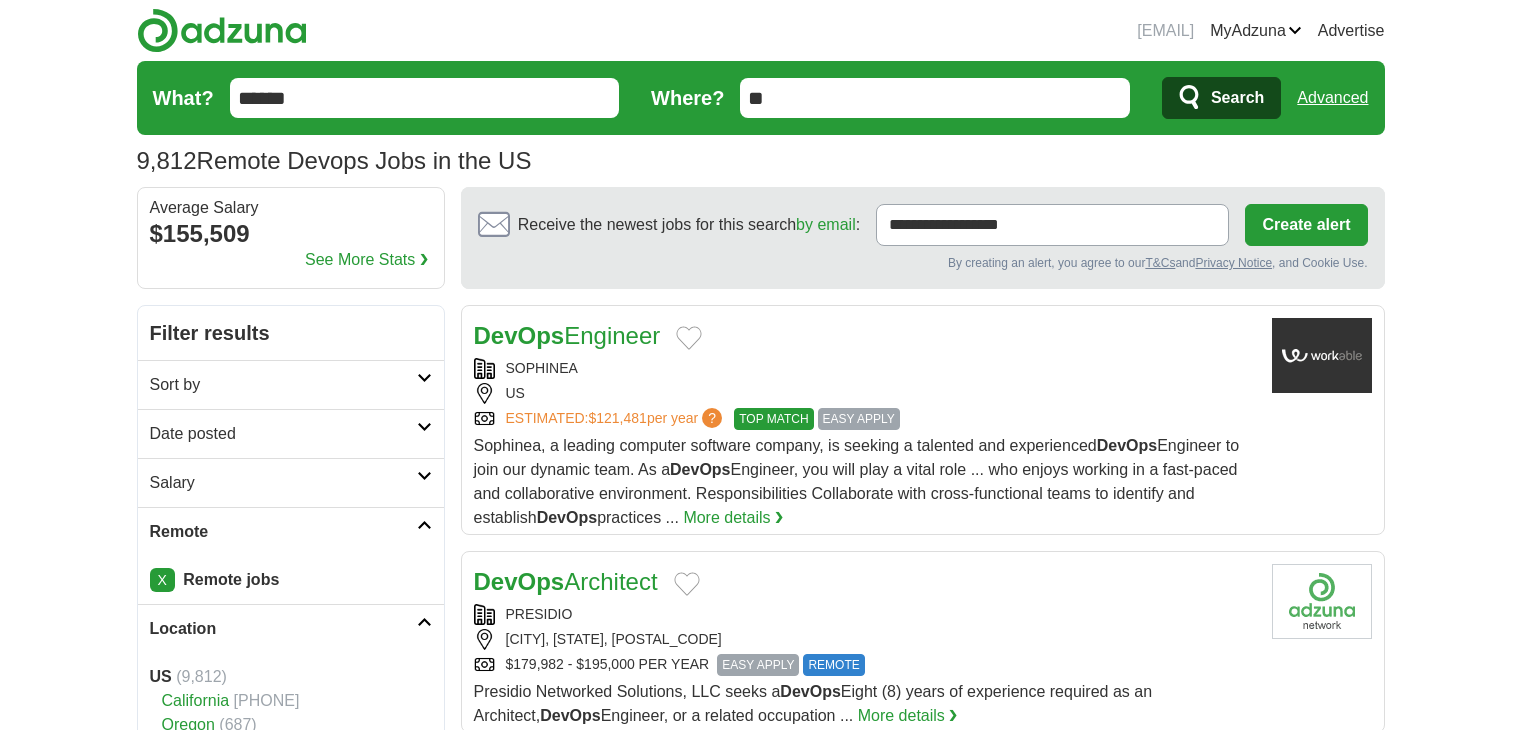 scroll, scrollTop: 0, scrollLeft: 0, axis: both 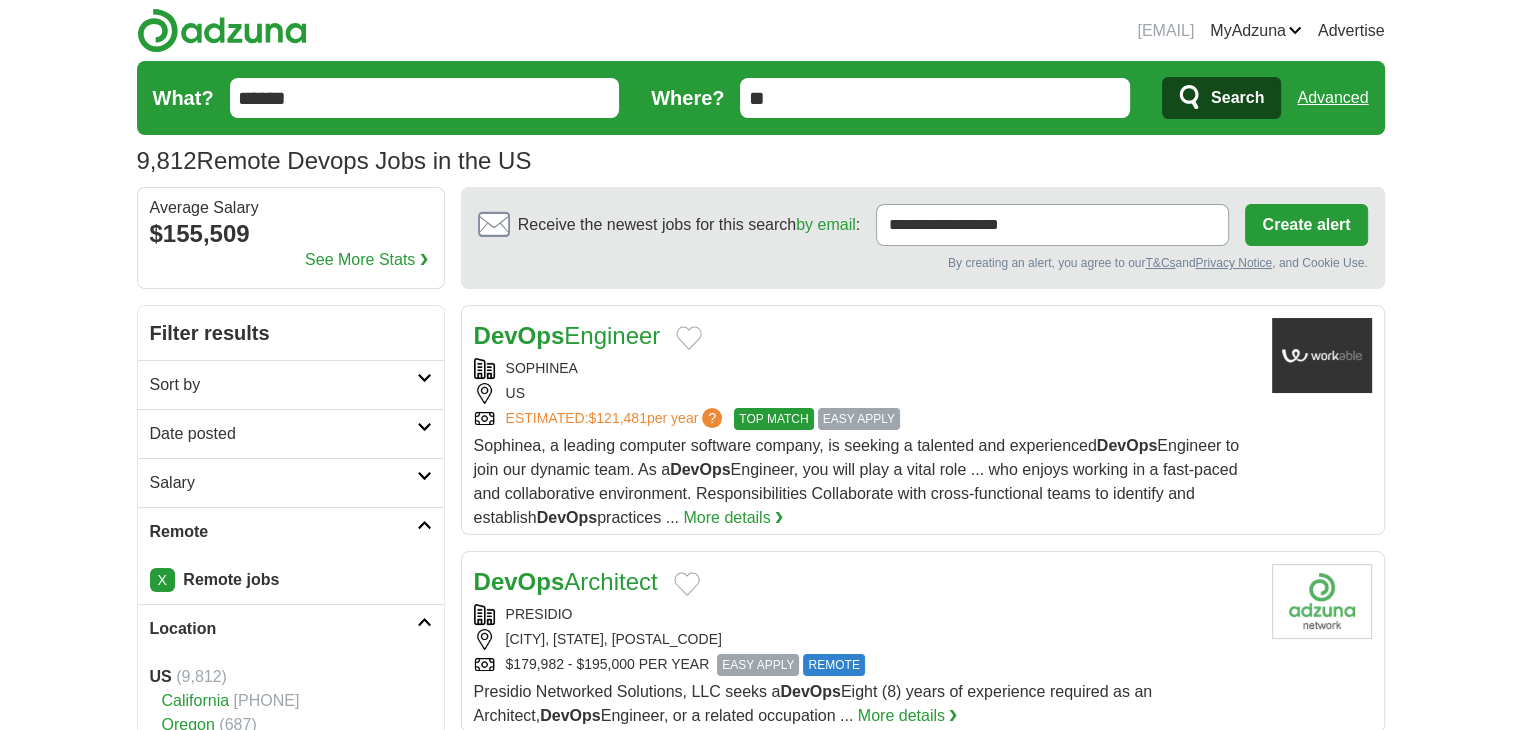 click on "**" at bounding box center [935, 98] 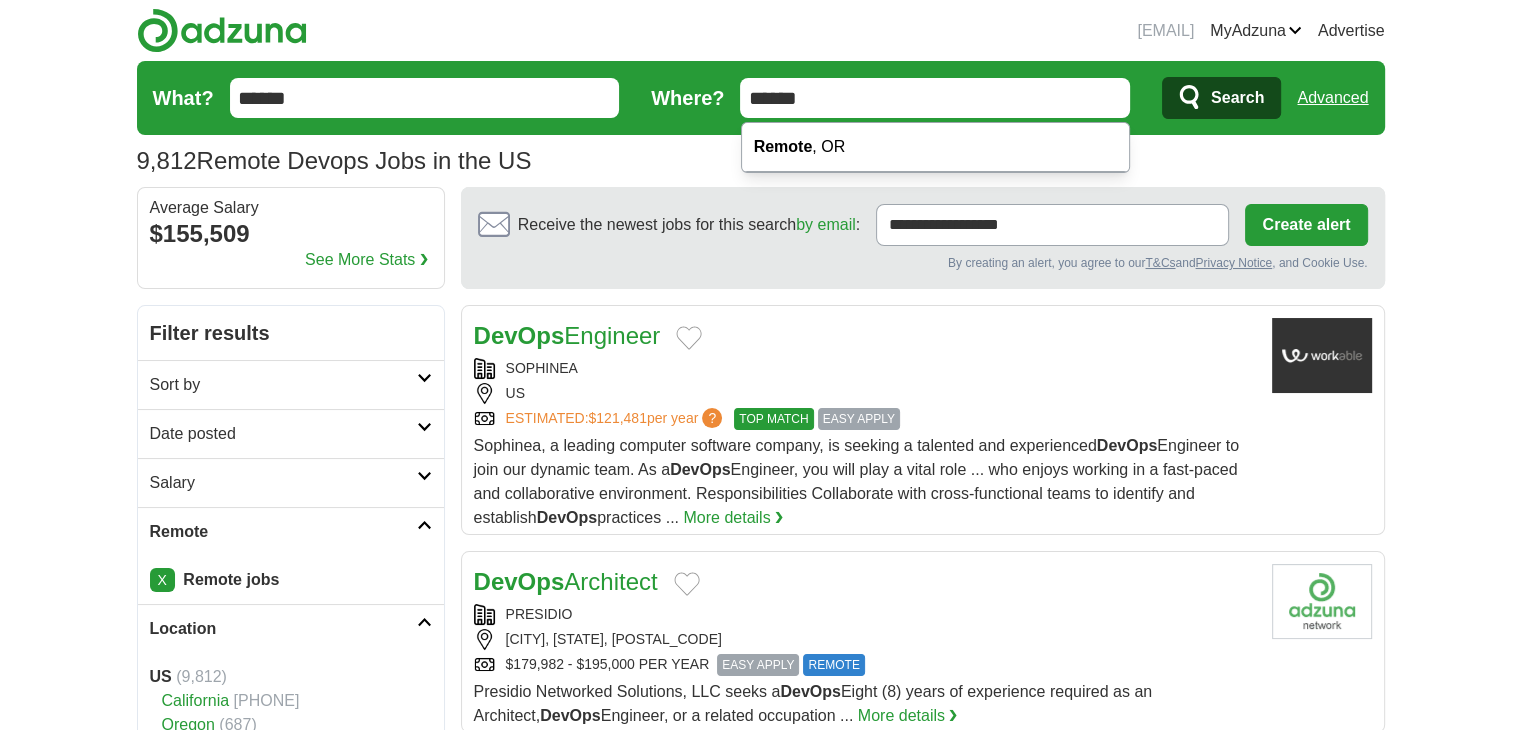 type on "******" 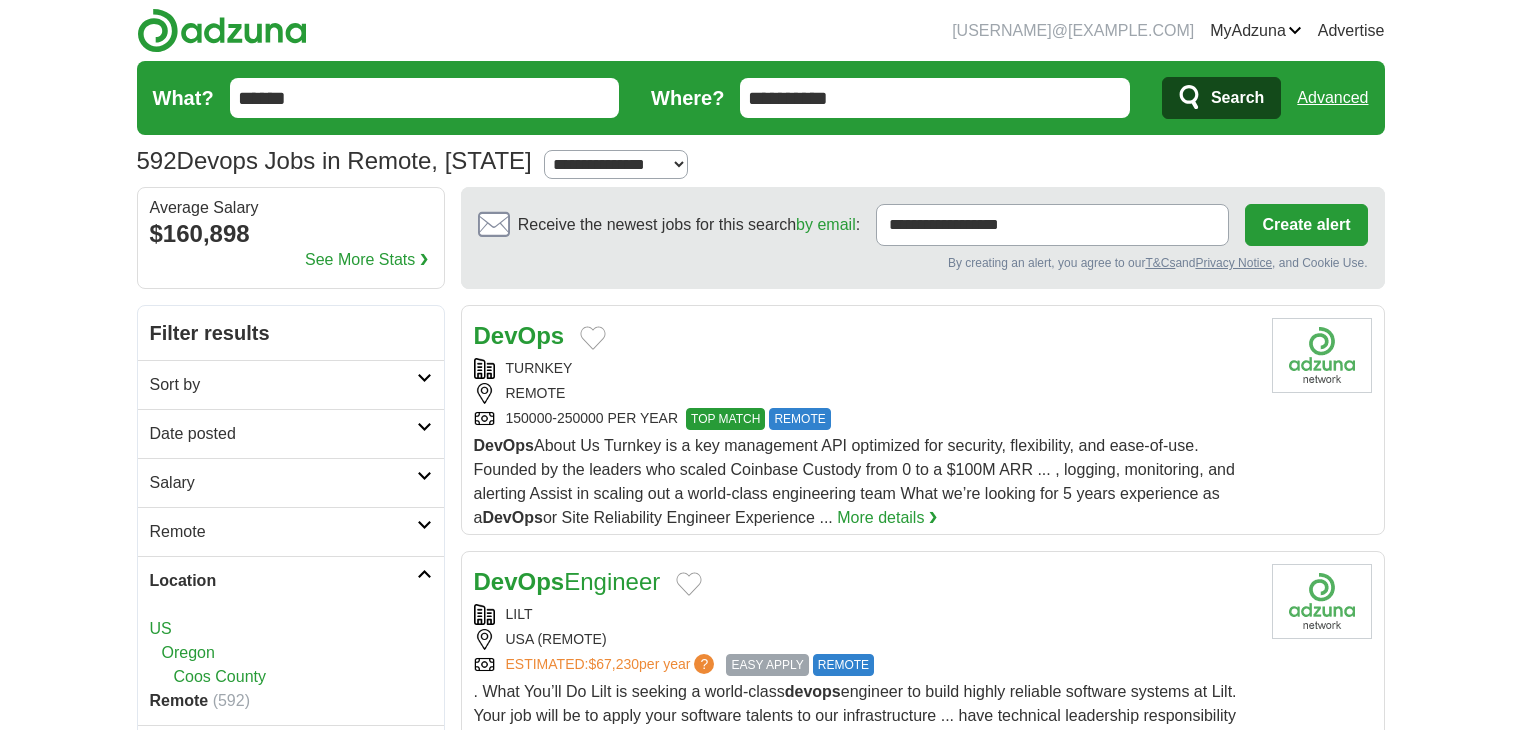 scroll, scrollTop: 0, scrollLeft: 0, axis: both 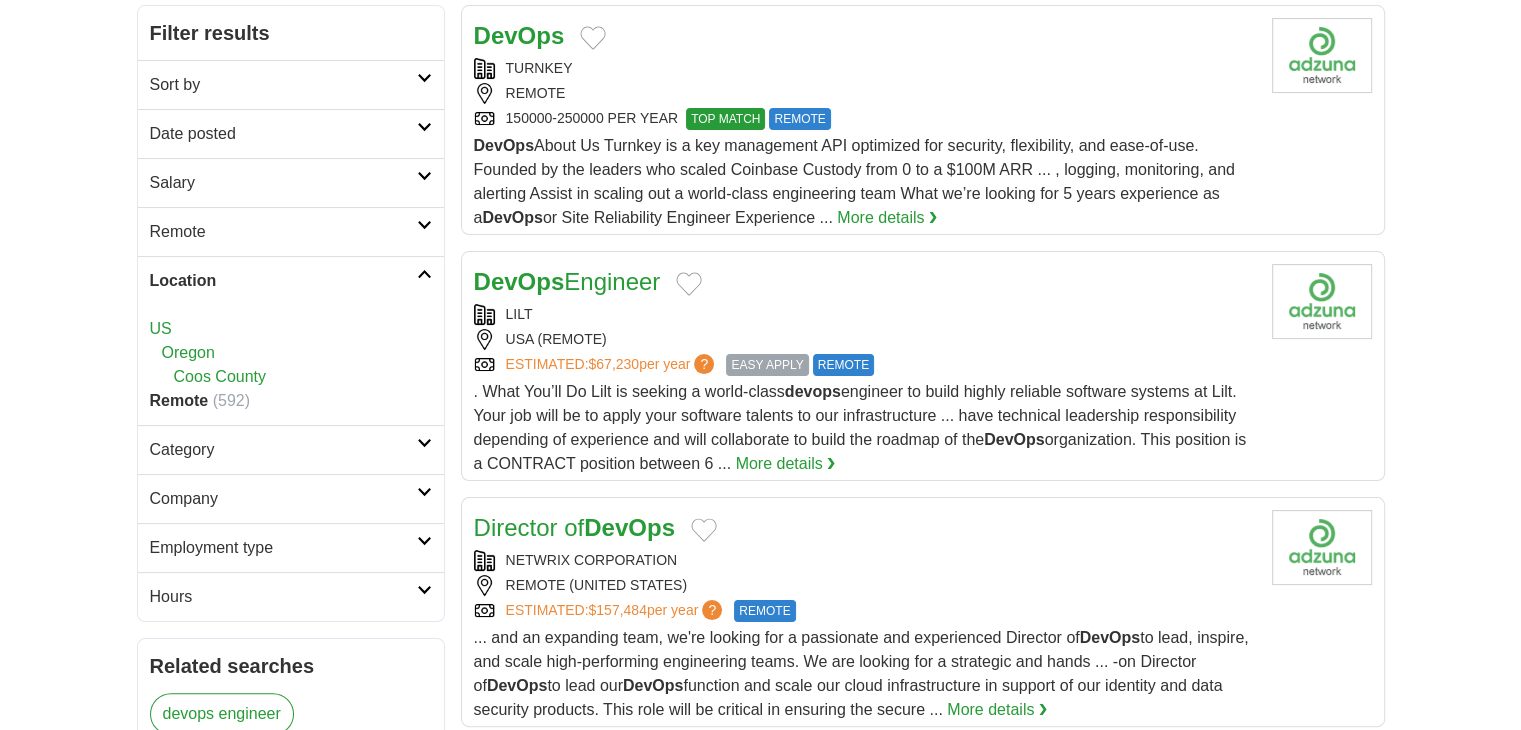 click on "DevOps  Engineer" at bounding box center [567, 281] 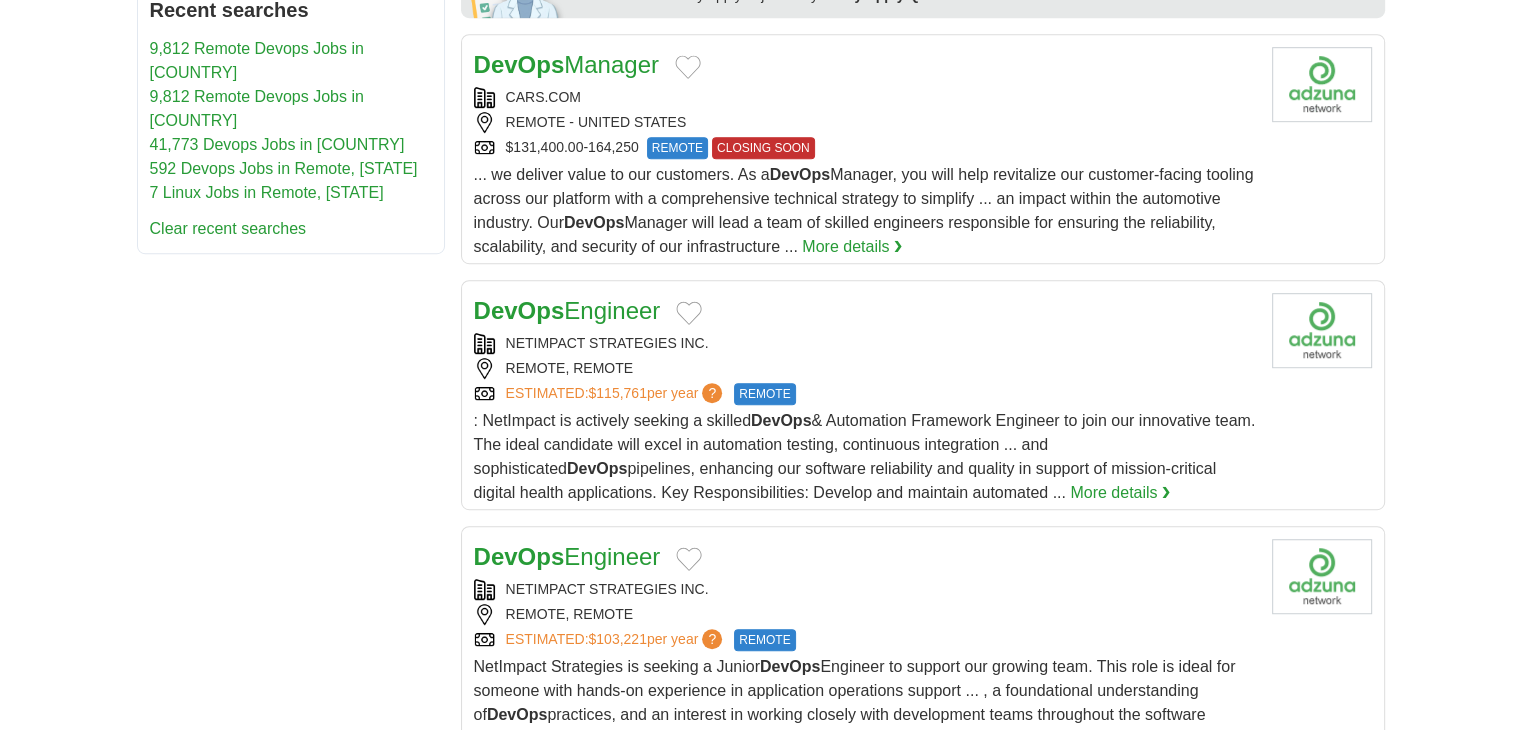 scroll, scrollTop: 1100, scrollLeft: 0, axis: vertical 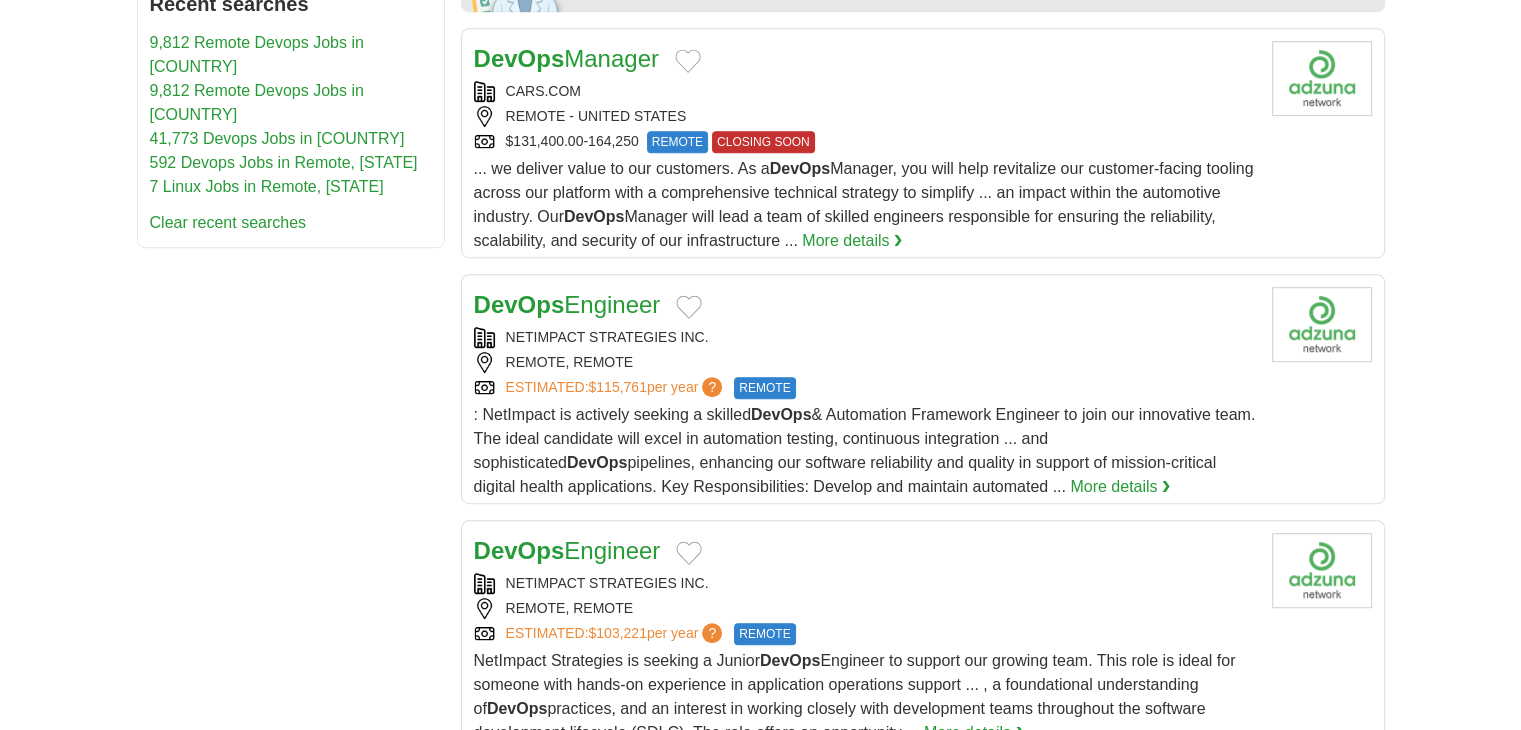 click on "DevOps  Engineer" at bounding box center (567, 304) 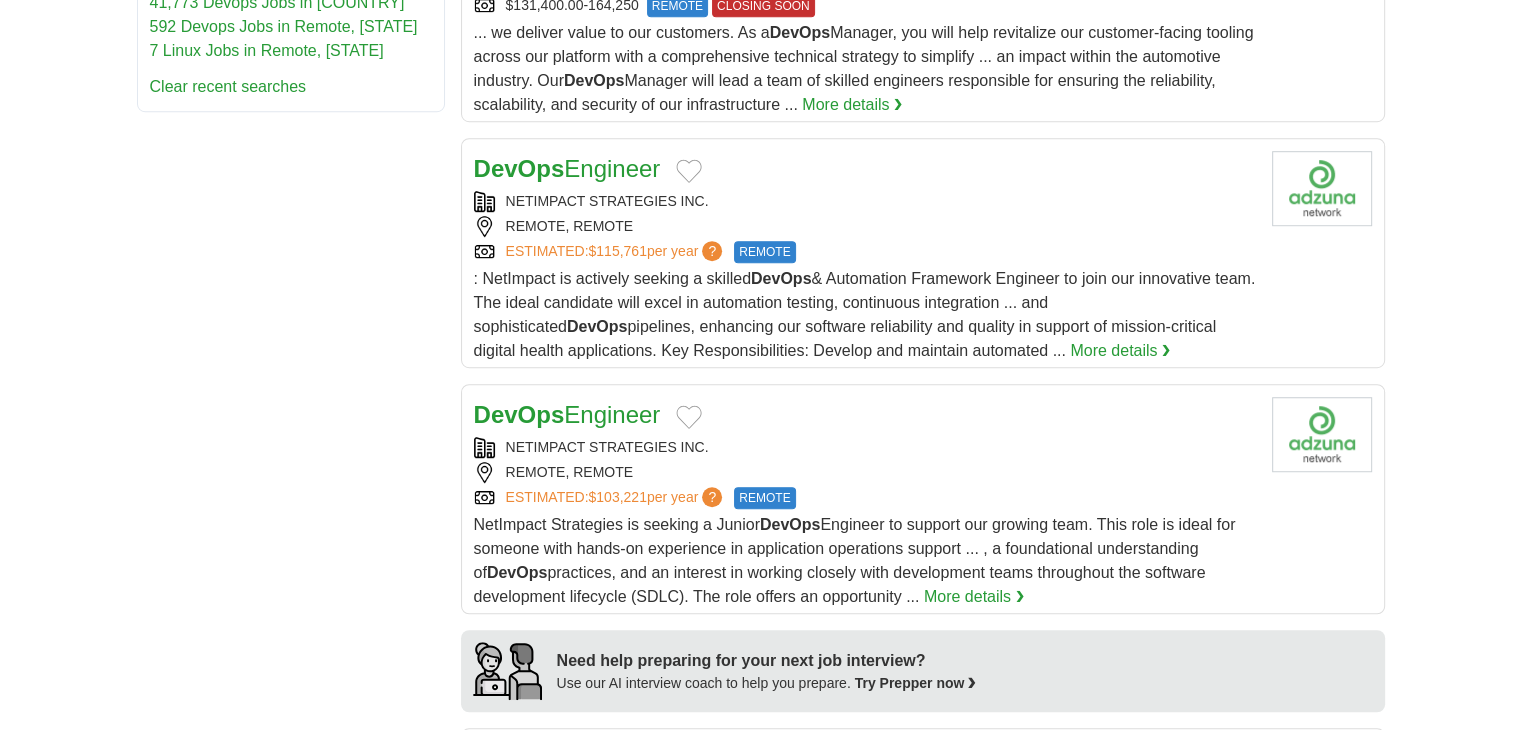 scroll, scrollTop: 1400, scrollLeft: 0, axis: vertical 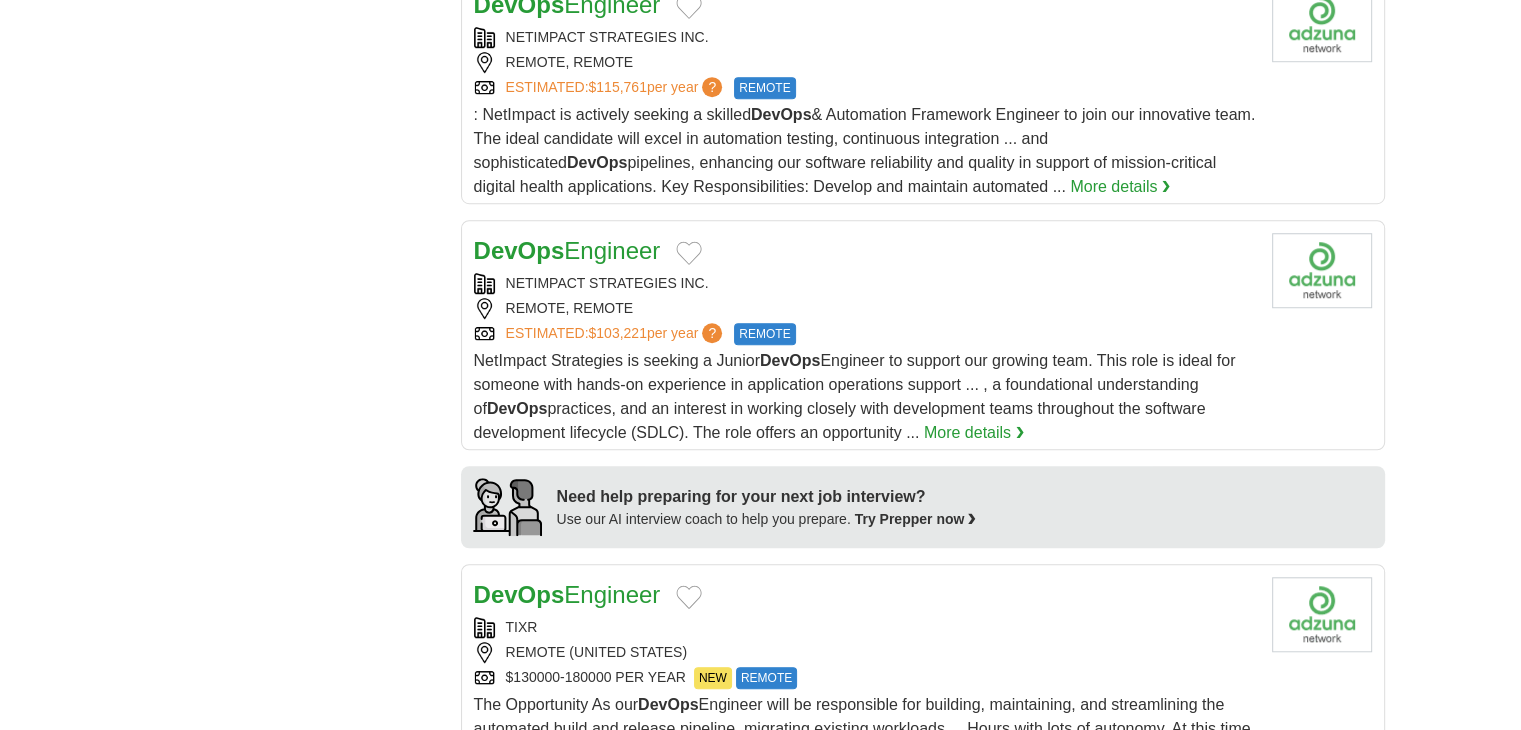 click on "DevOps  Engineer" at bounding box center (567, 250) 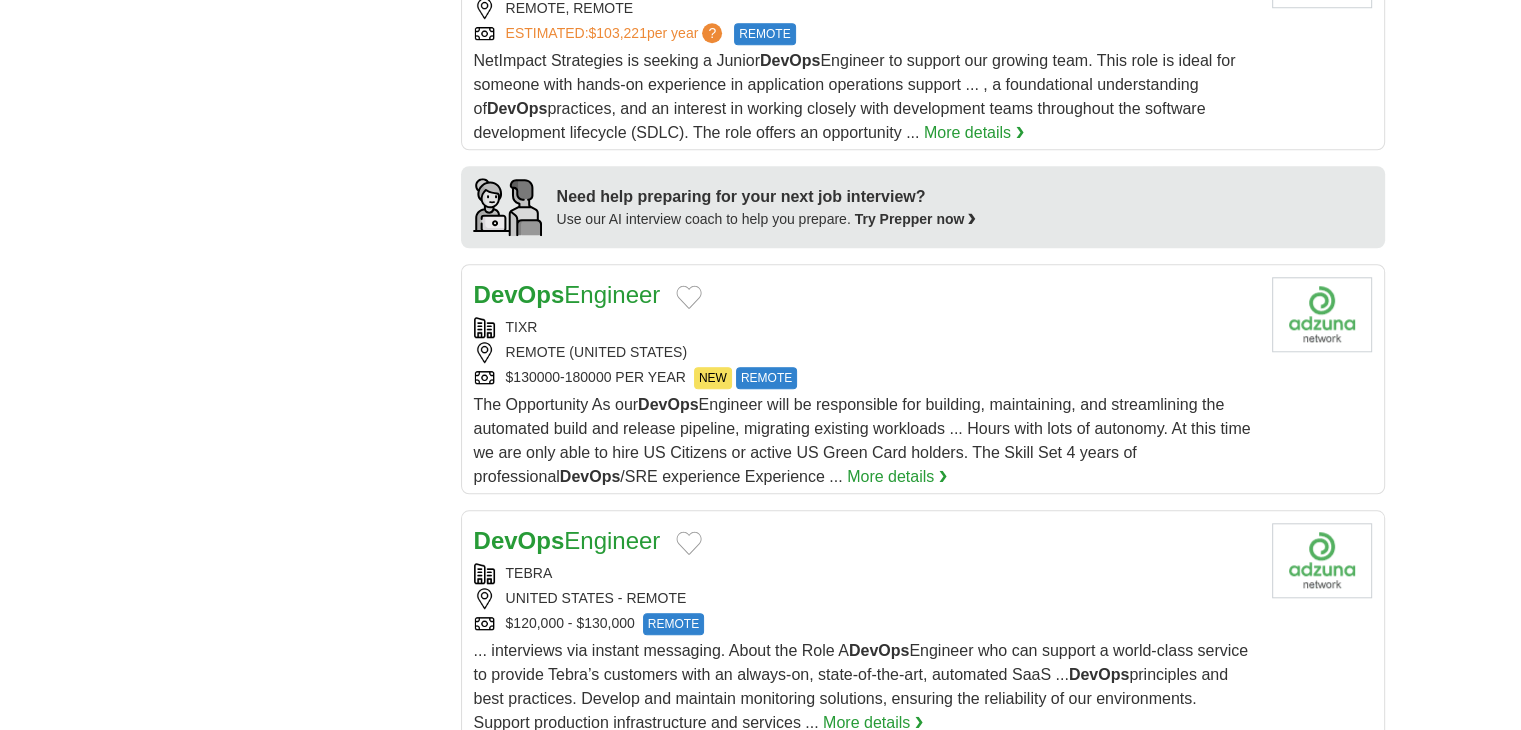 click on "DevOps  Engineer" at bounding box center (567, 294) 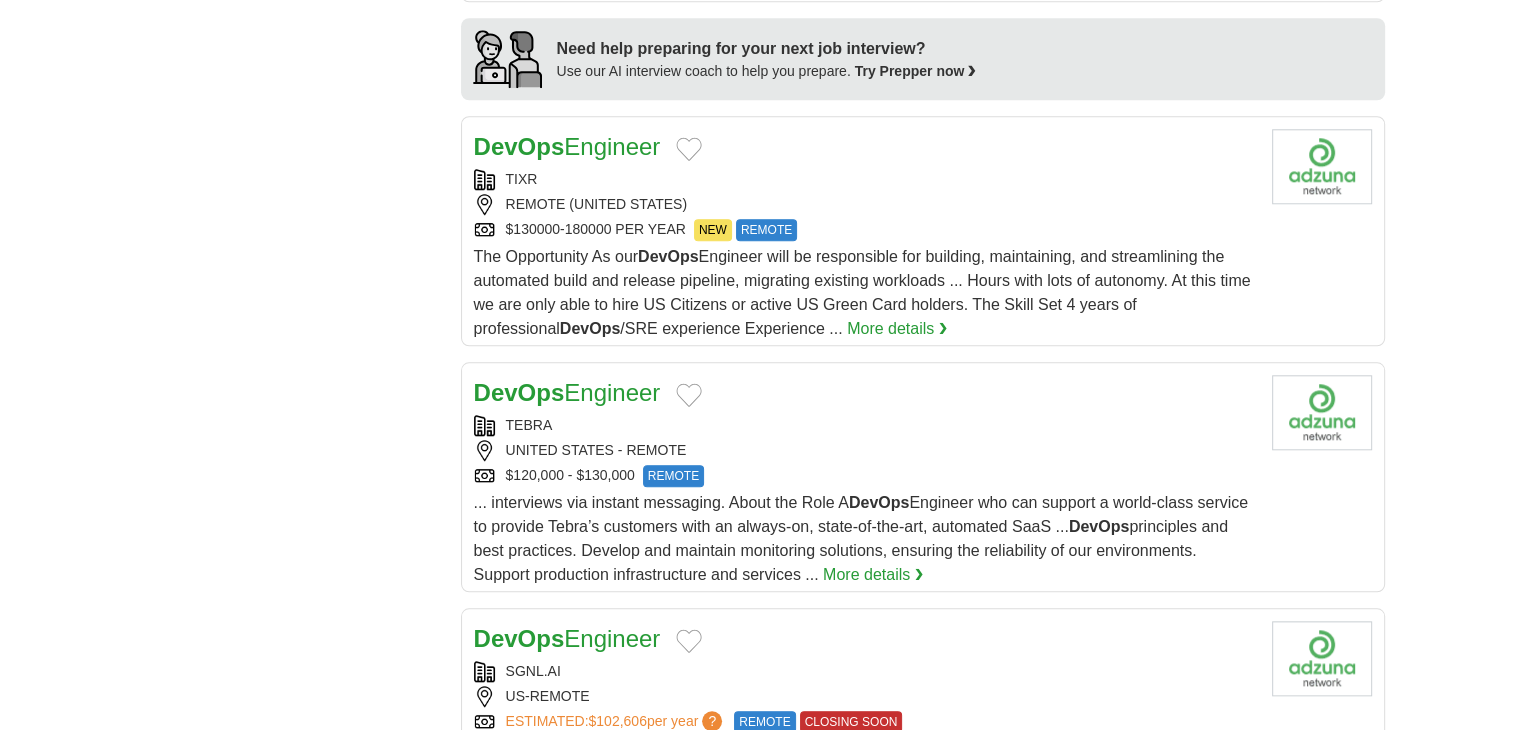 scroll, scrollTop: 2000, scrollLeft: 0, axis: vertical 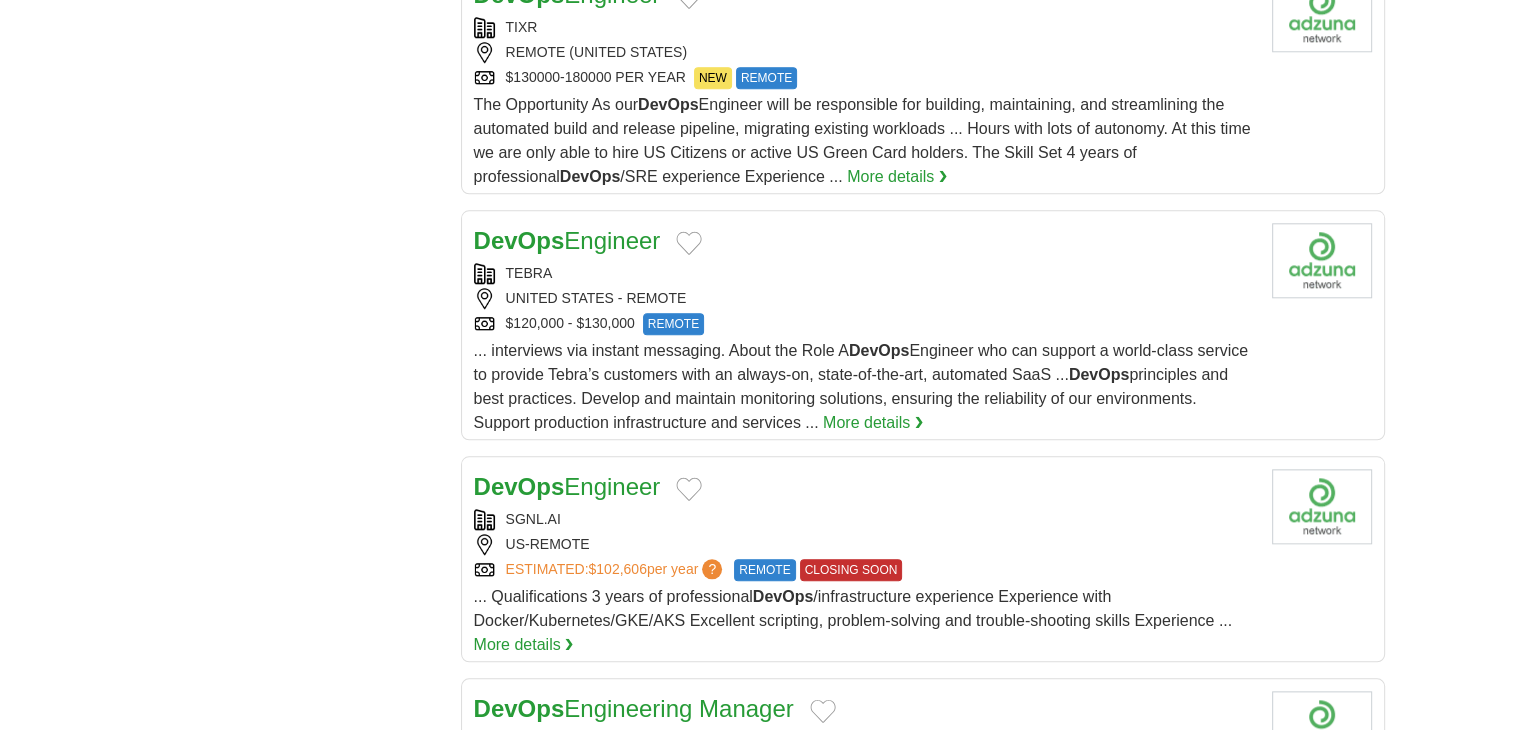 click on "DevOps  Engineer" at bounding box center (567, 240) 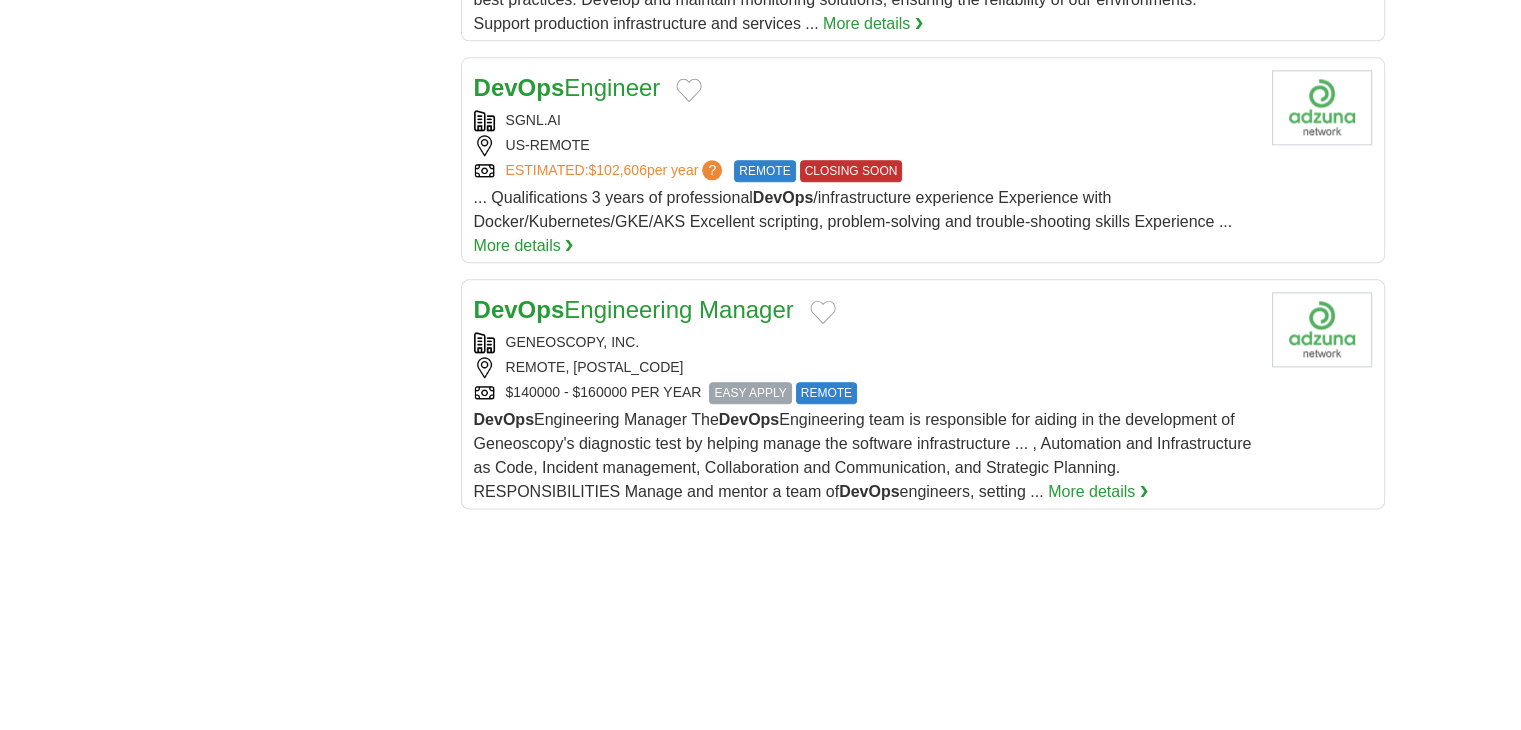 scroll, scrollTop: 2400, scrollLeft: 0, axis: vertical 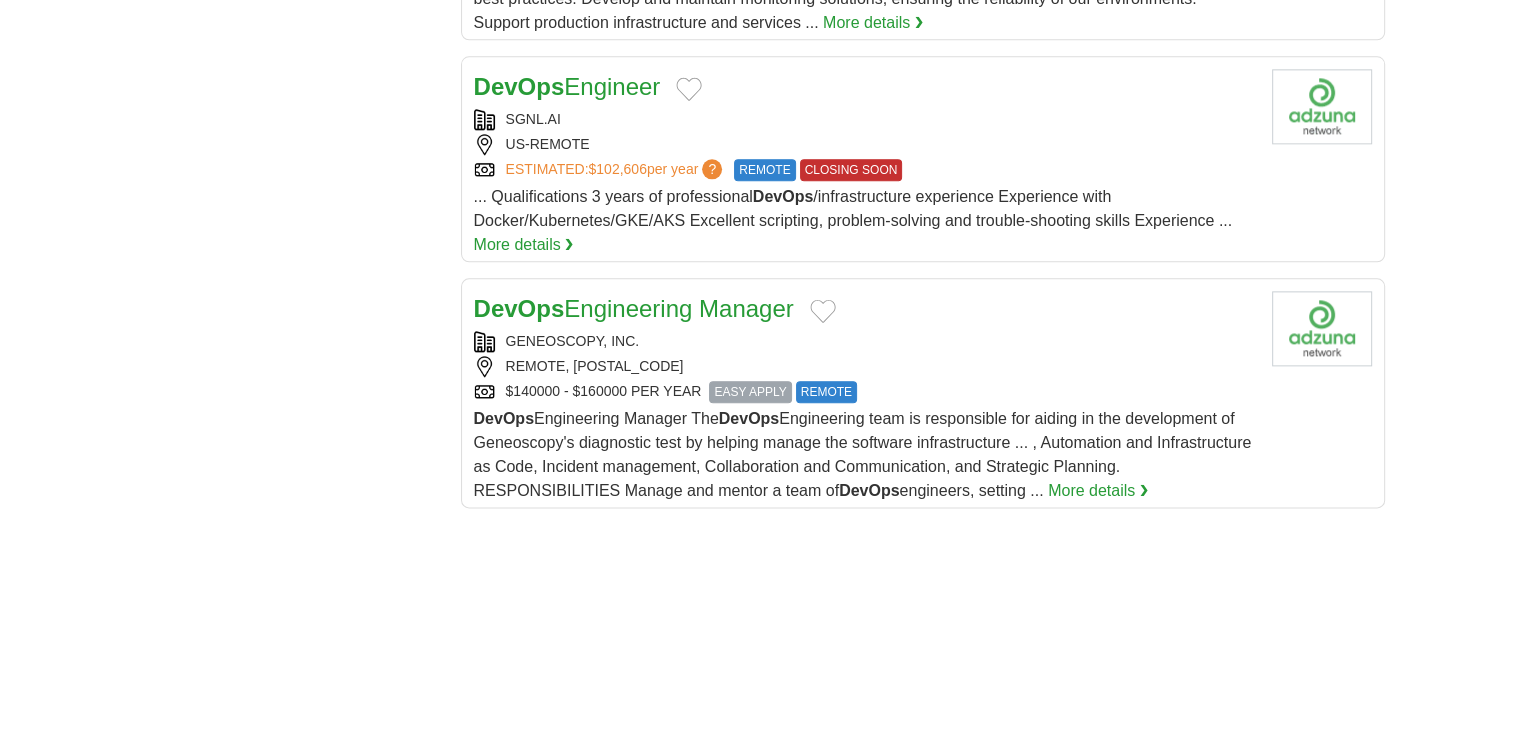 click on "DevOps  Engineer" at bounding box center (567, 86) 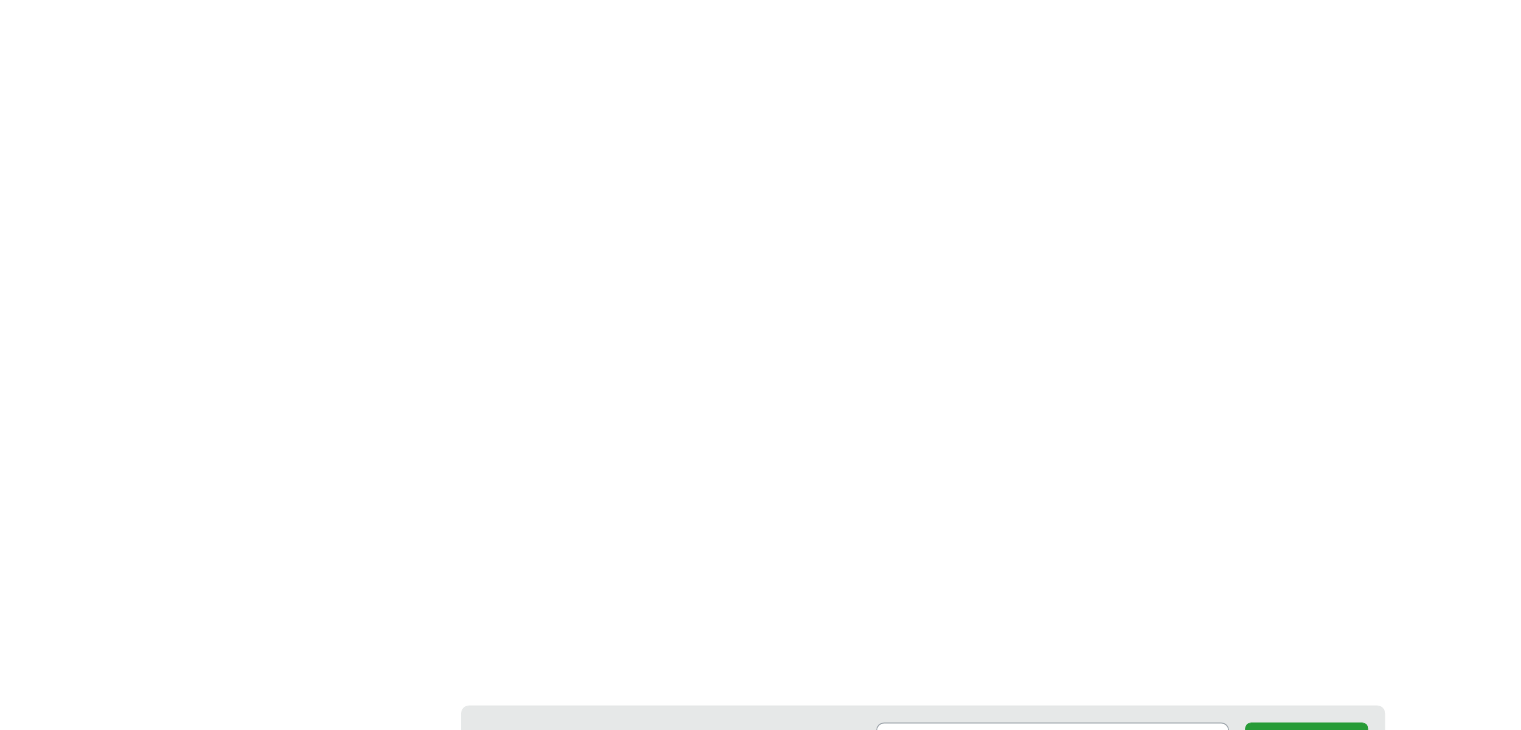 scroll, scrollTop: 3500, scrollLeft: 0, axis: vertical 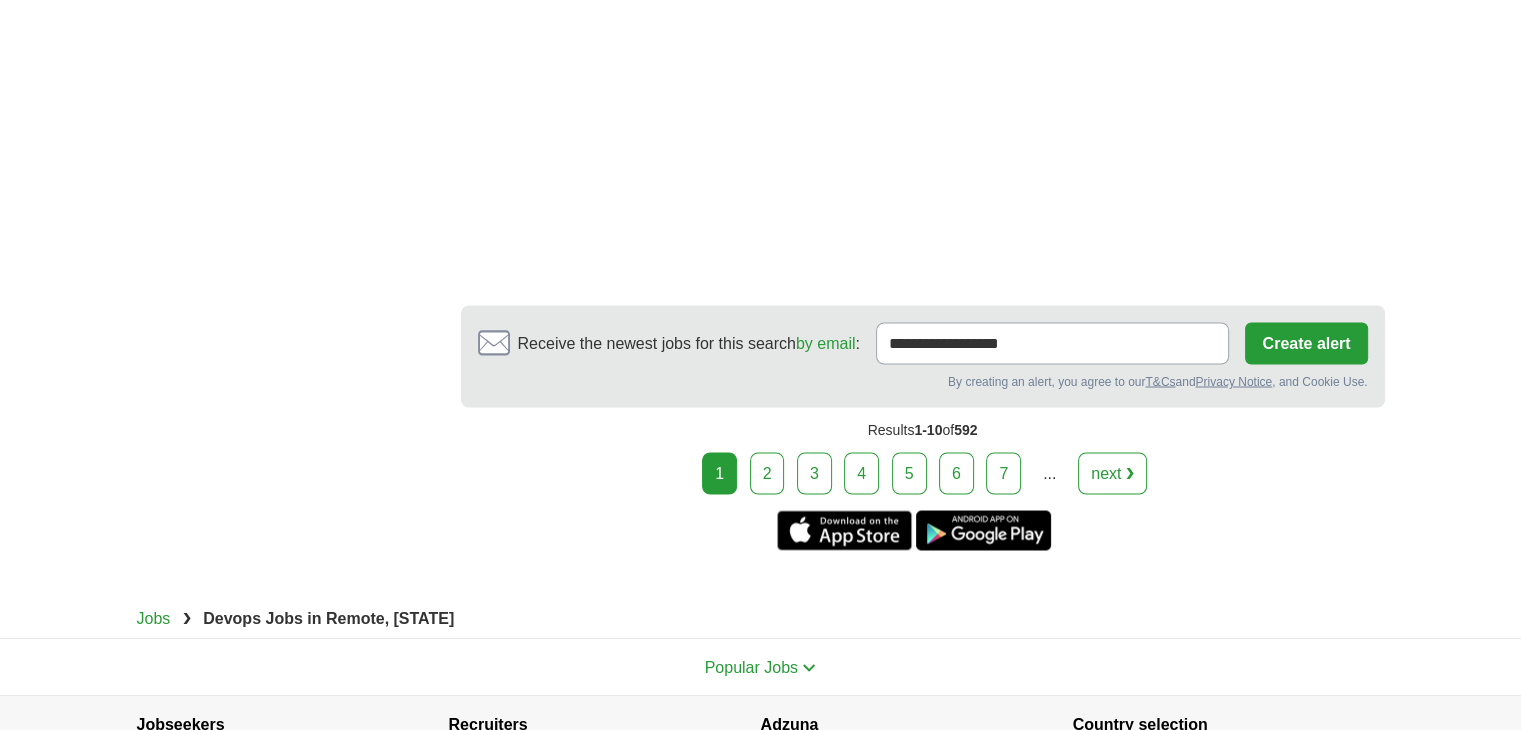 click on "2" at bounding box center [767, 473] 